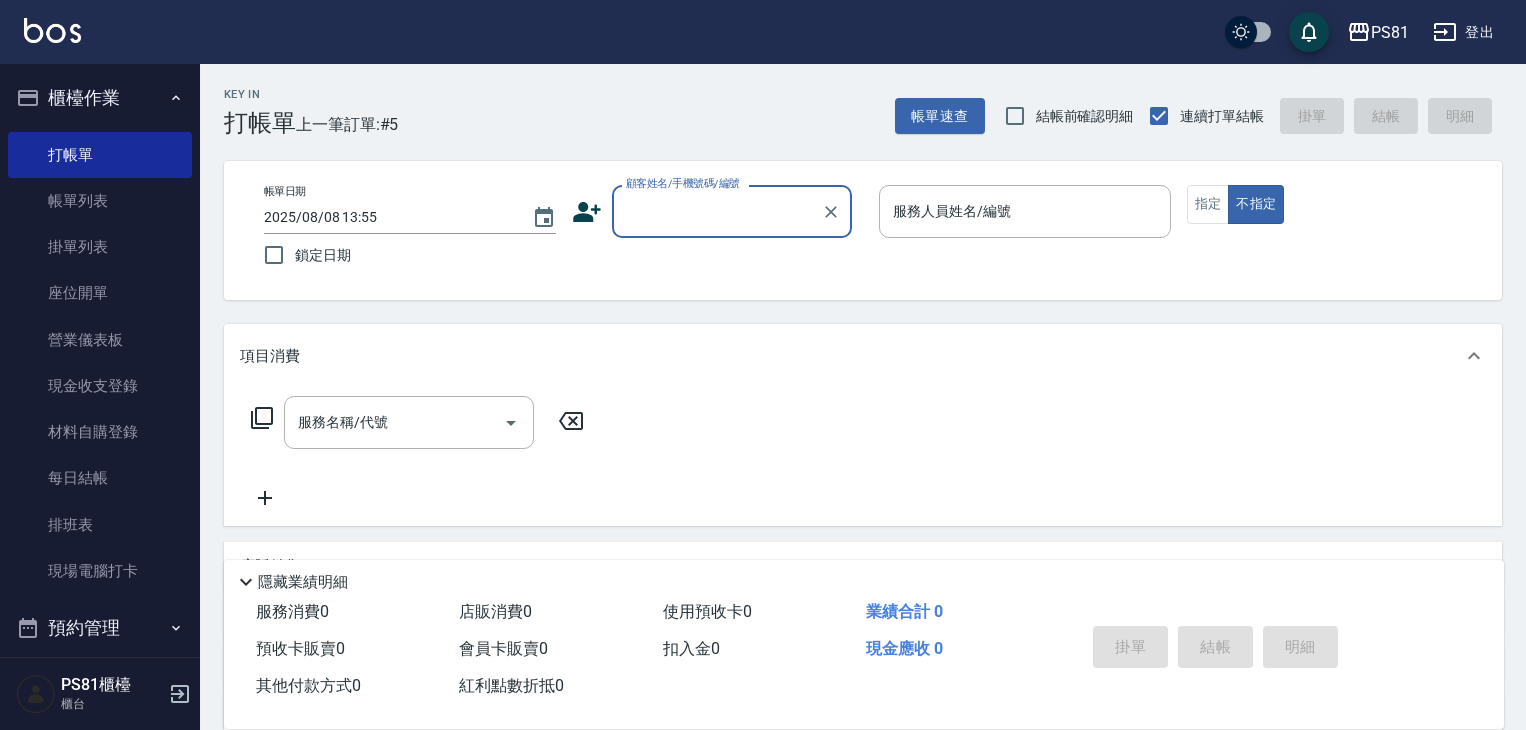 scroll, scrollTop: 0, scrollLeft: 0, axis: both 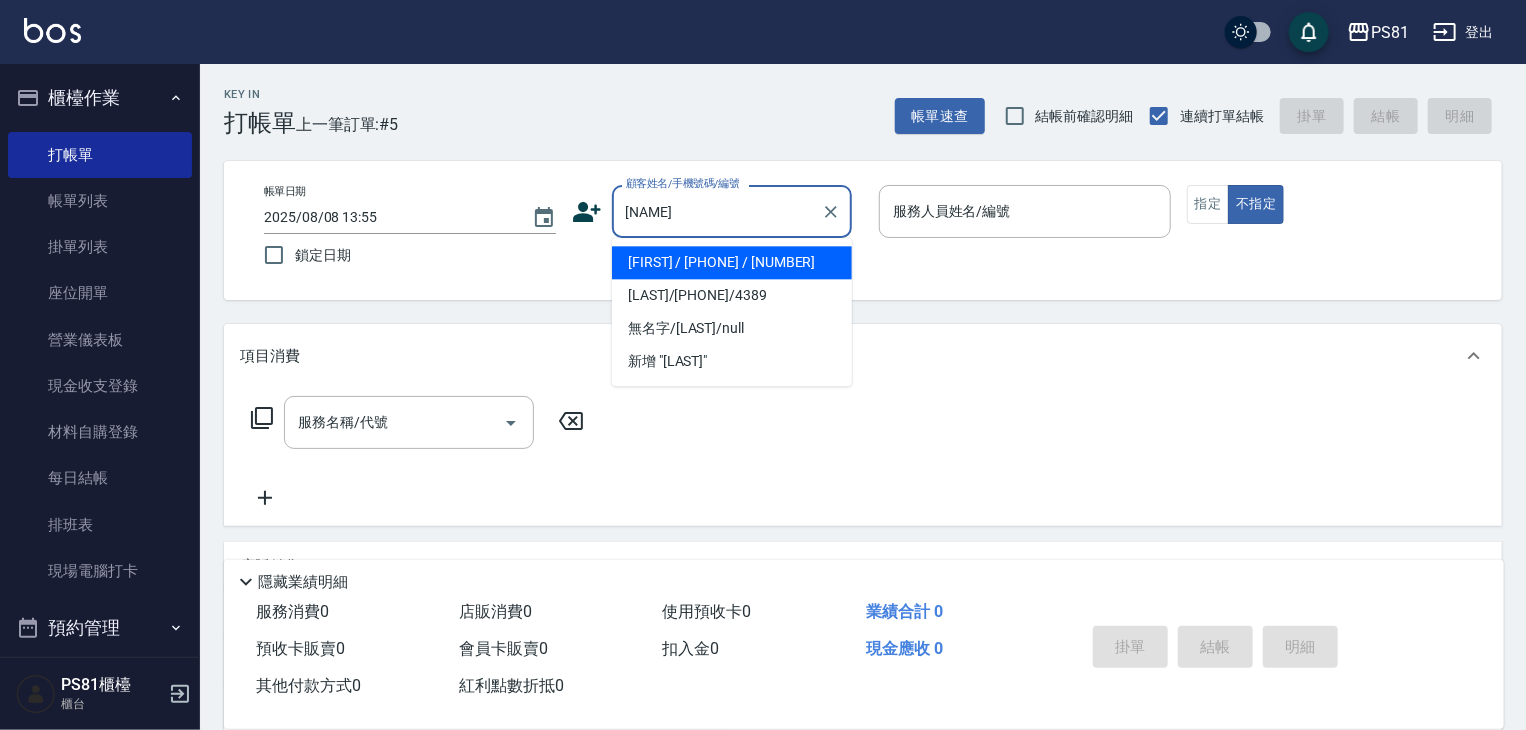 click on "[FIRST] / [PHONE] / [NUMBER]" at bounding box center (732, 262) 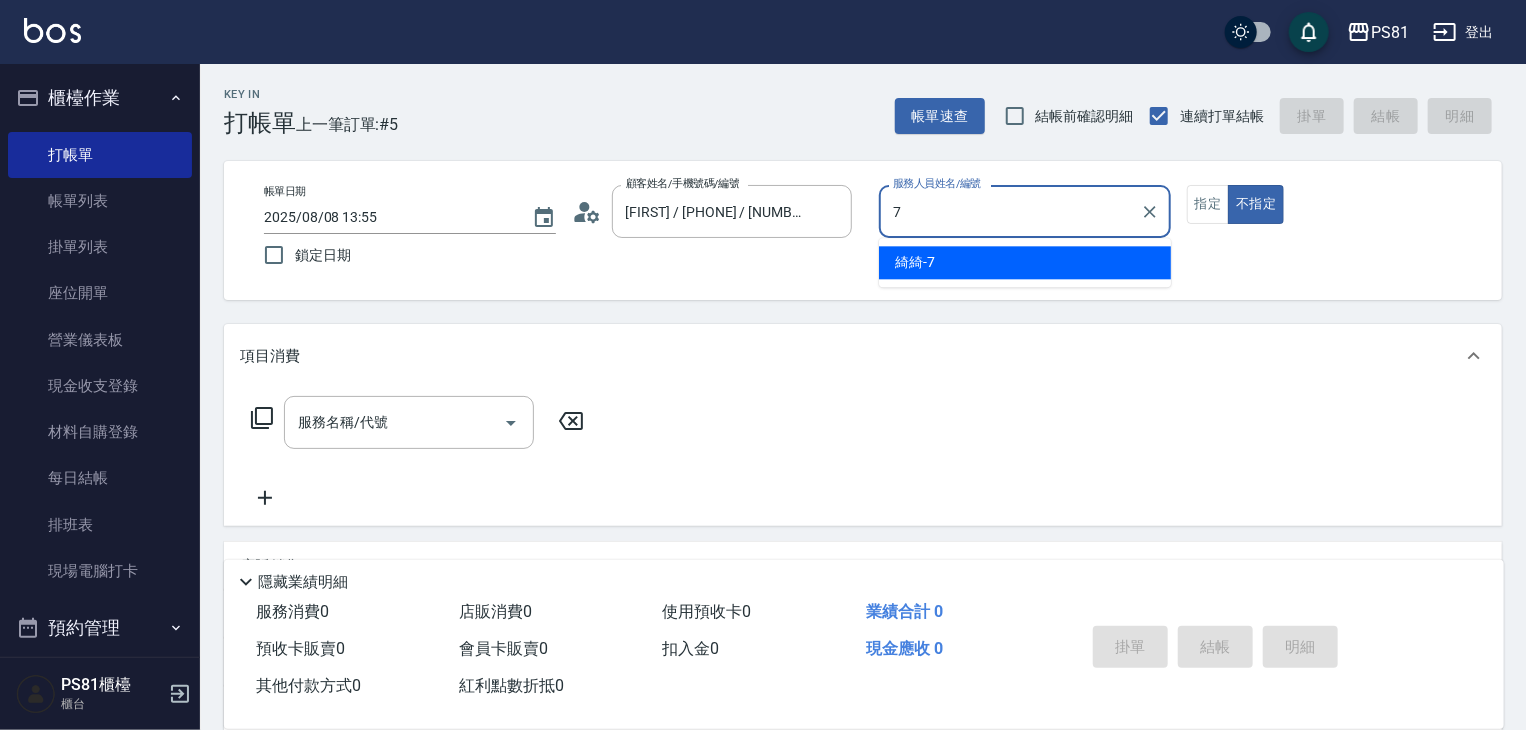 drag, startPoint x: 1098, startPoint y: 255, endPoint x: 1174, endPoint y: 243, distance: 76.941536 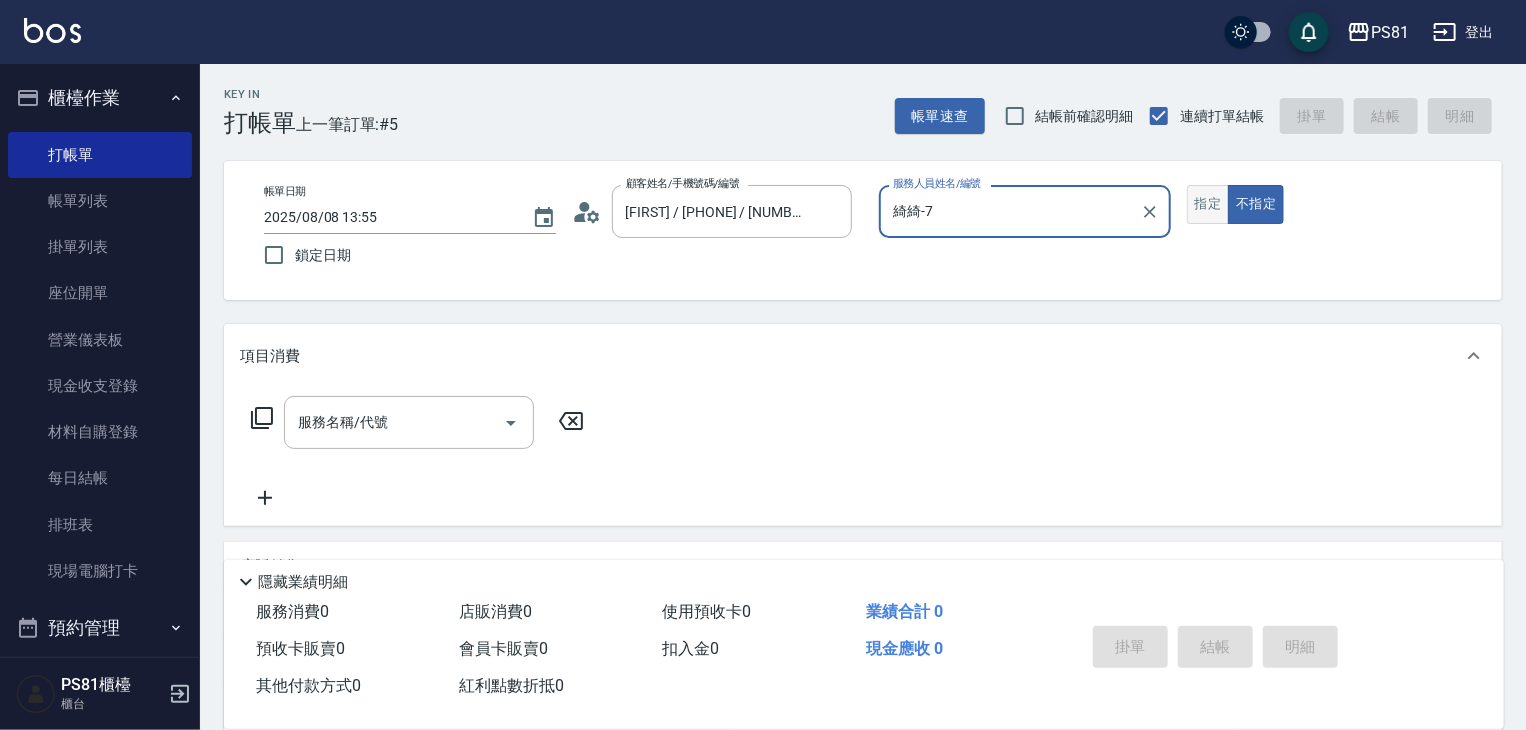 type on "綺綺-7" 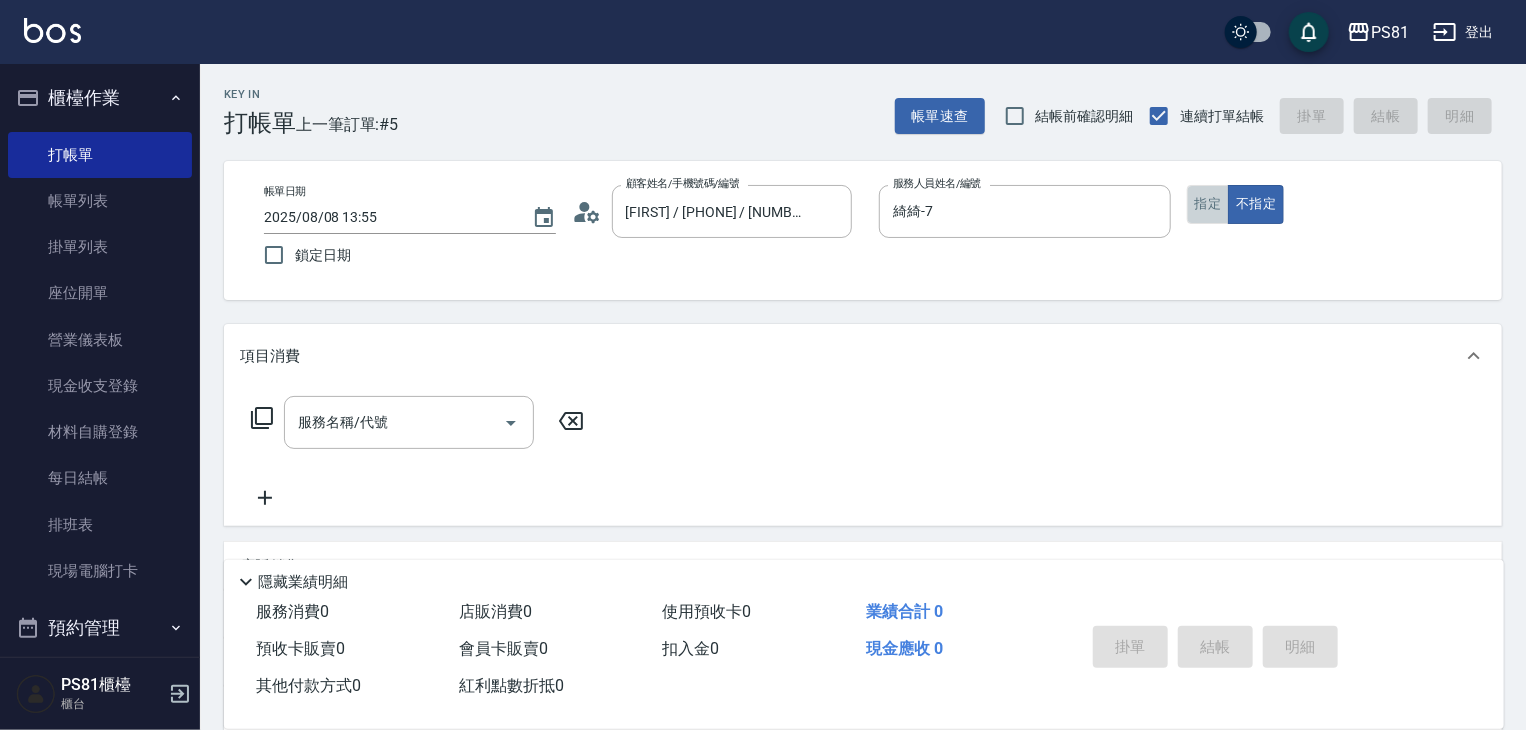 drag, startPoint x: 1210, startPoint y: 213, endPoint x: 660, endPoint y: 379, distance: 574.505 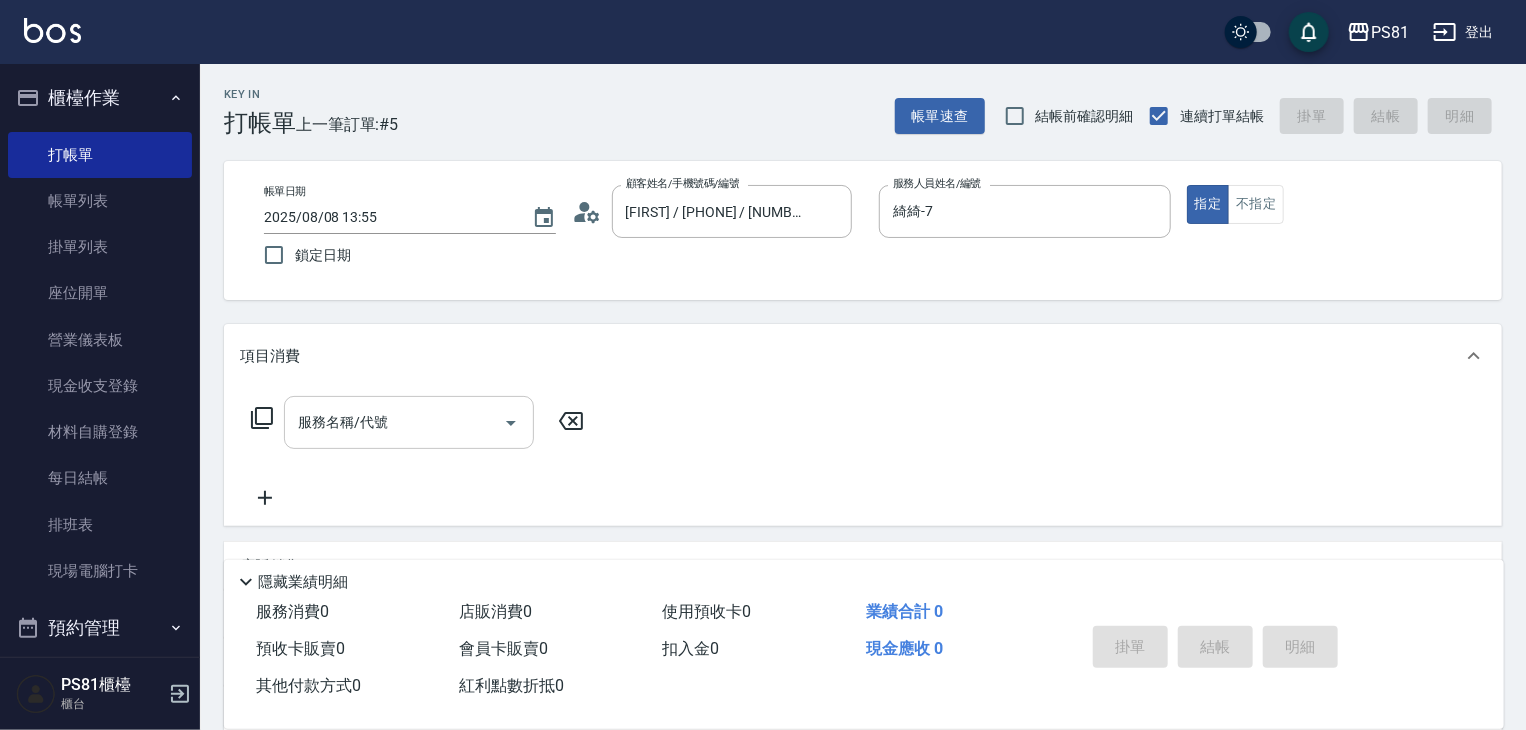drag, startPoint x: 449, startPoint y: 437, endPoint x: 412, endPoint y: 422, distance: 39.92493 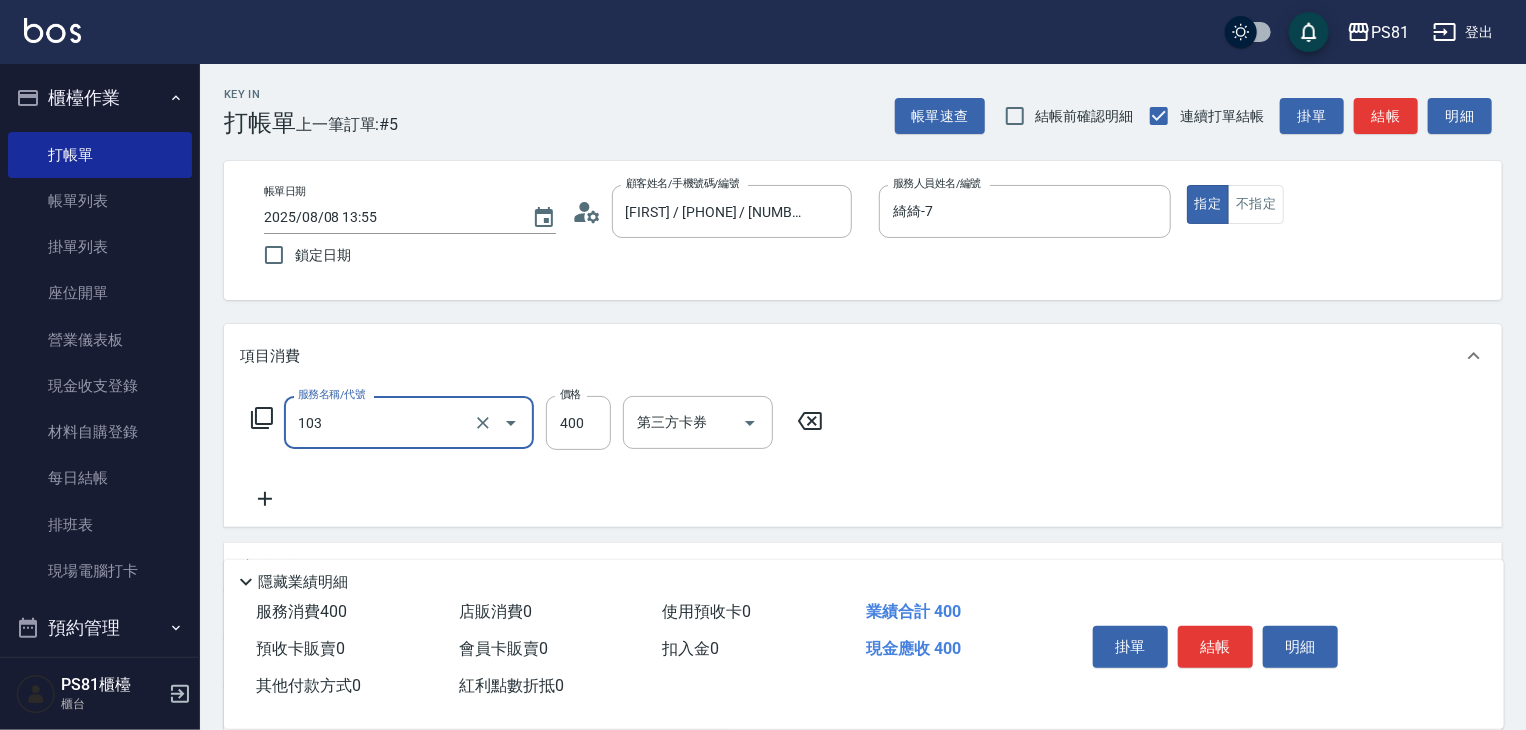 type on "C級洗剪400(103)" 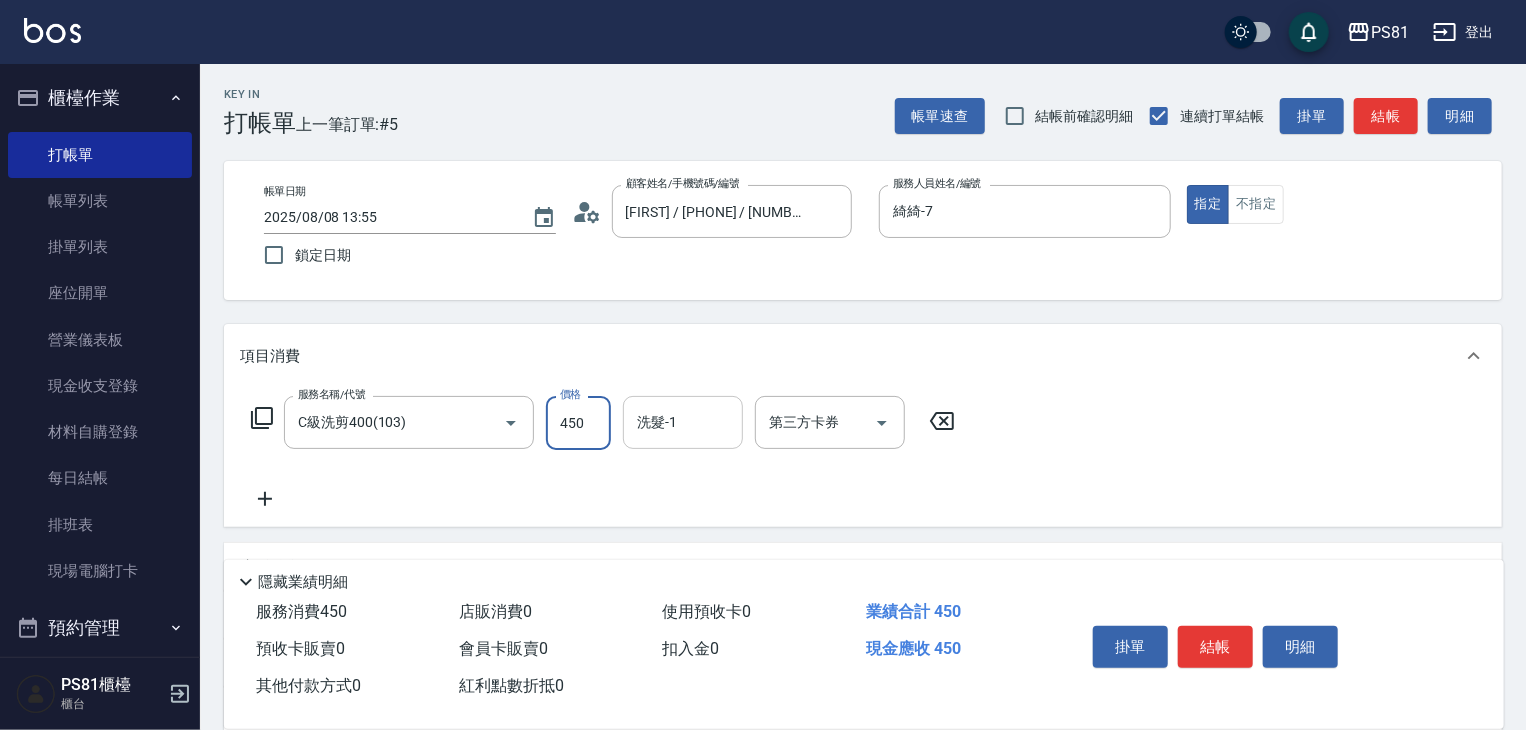 type on "450" 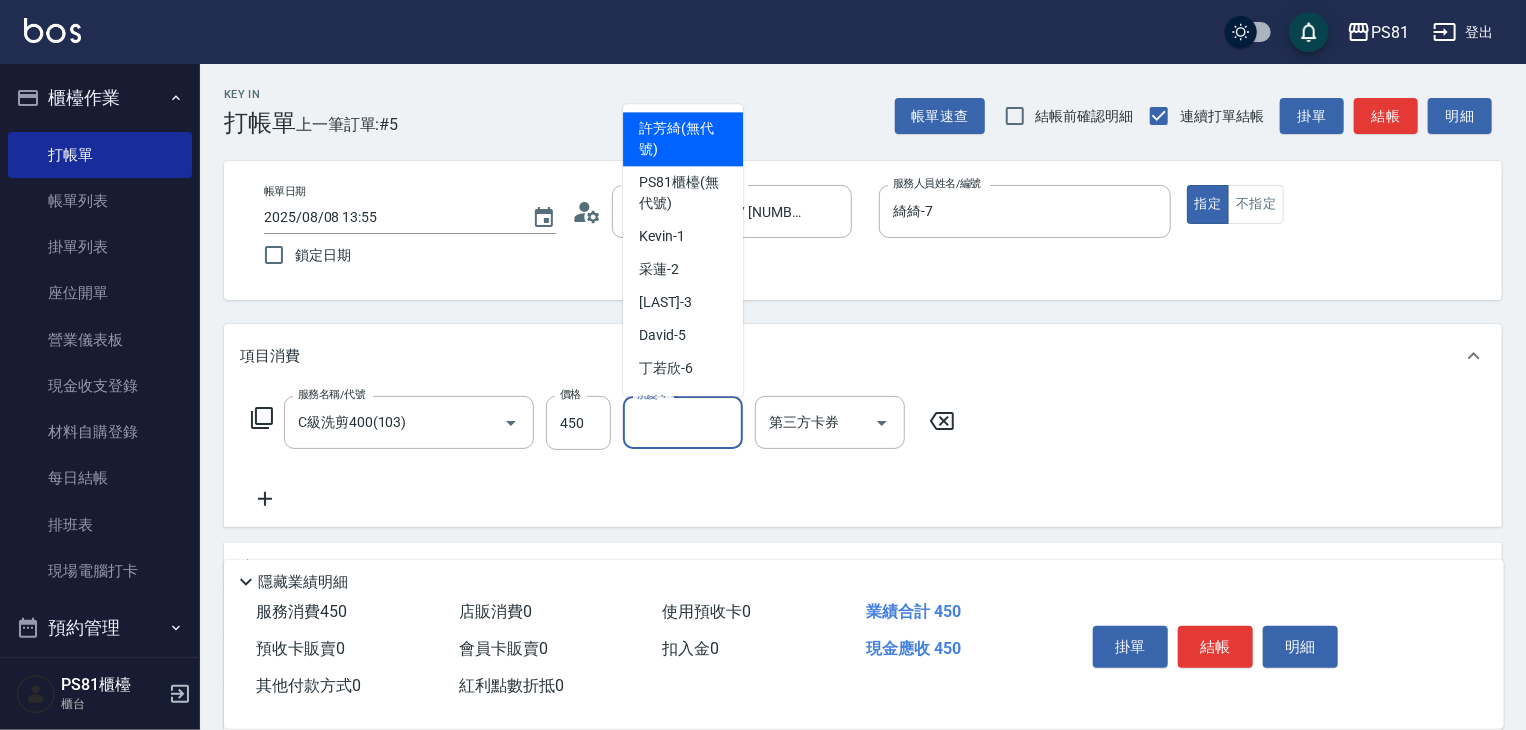 click on "洗髮-1" at bounding box center (683, 422) 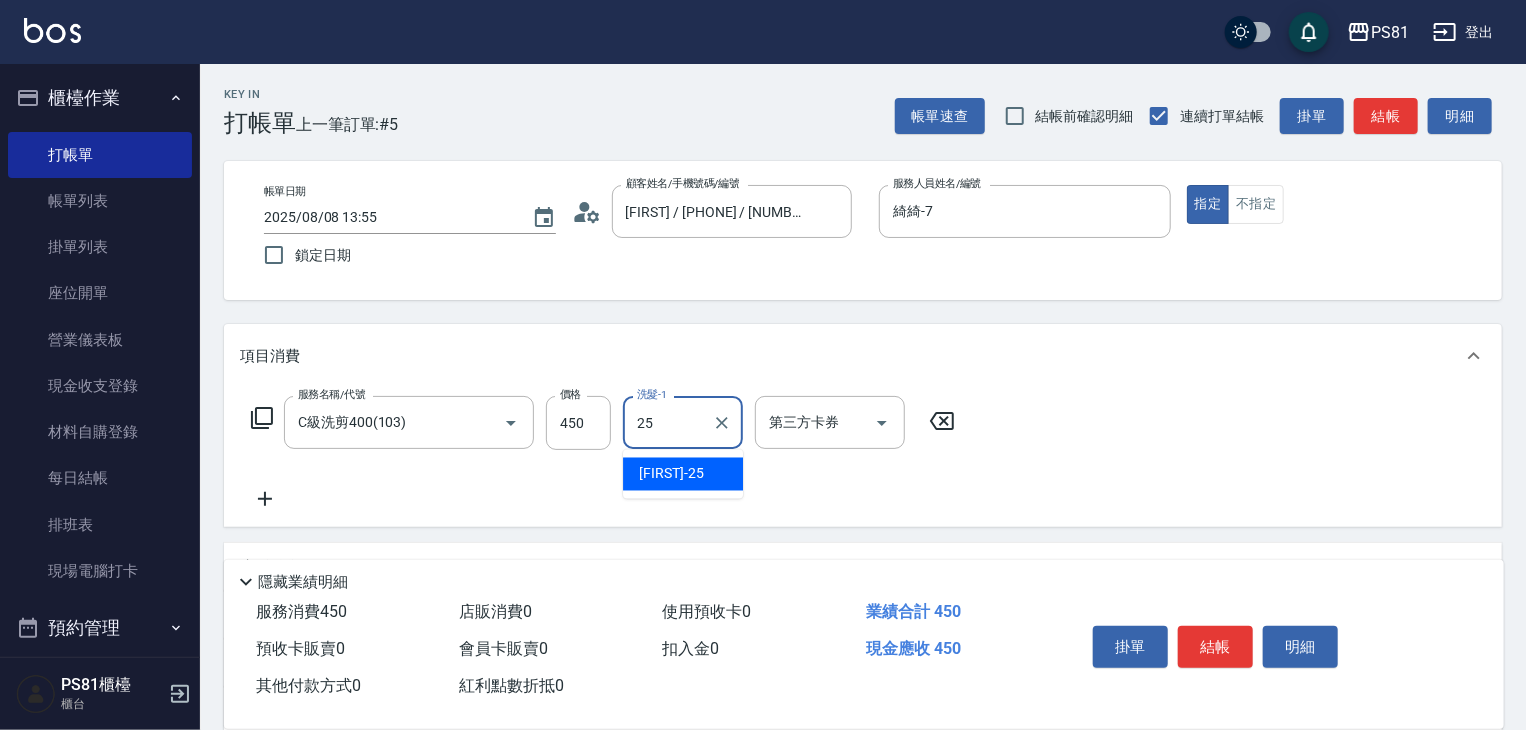 click on "[FIRST]-25" at bounding box center (683, 474) 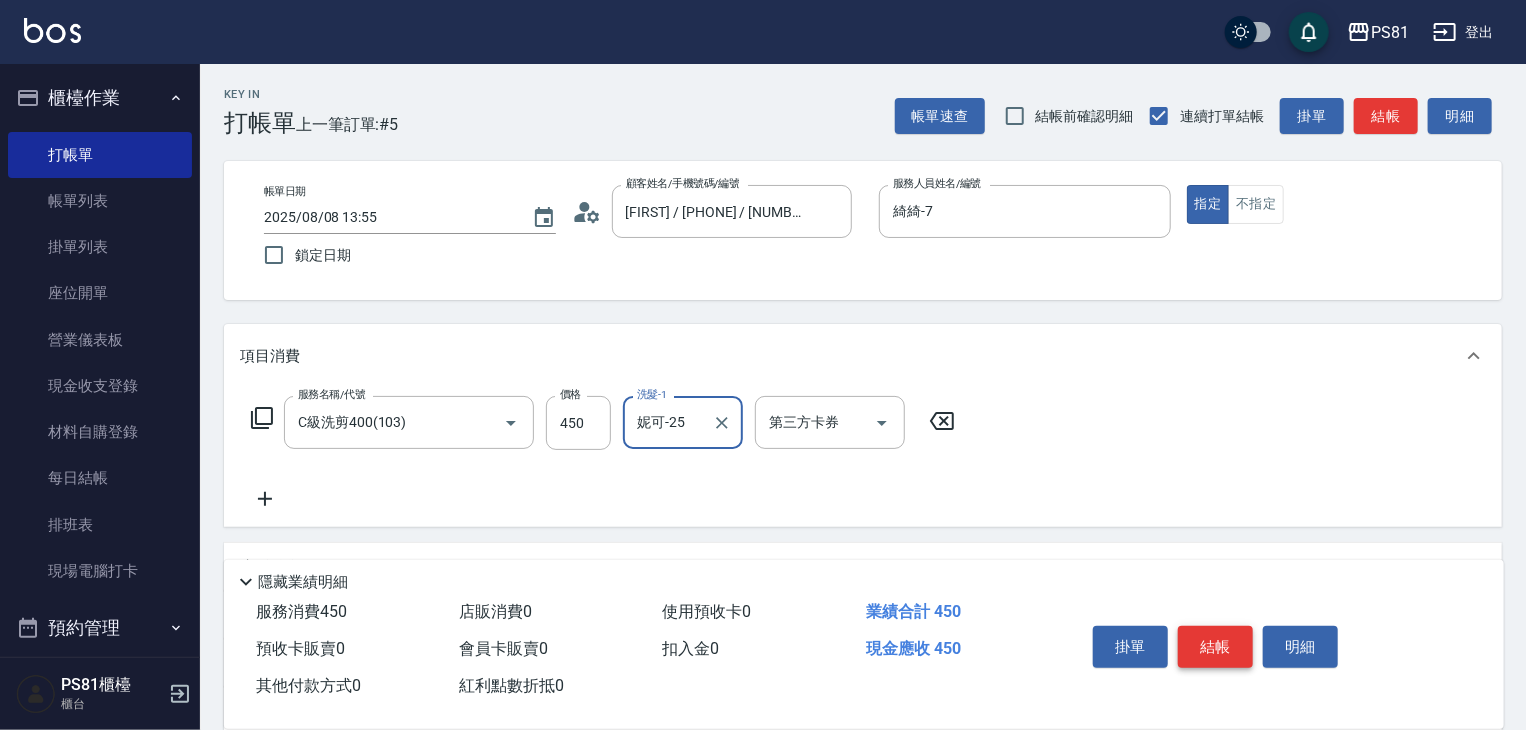 type on "妮可-25" 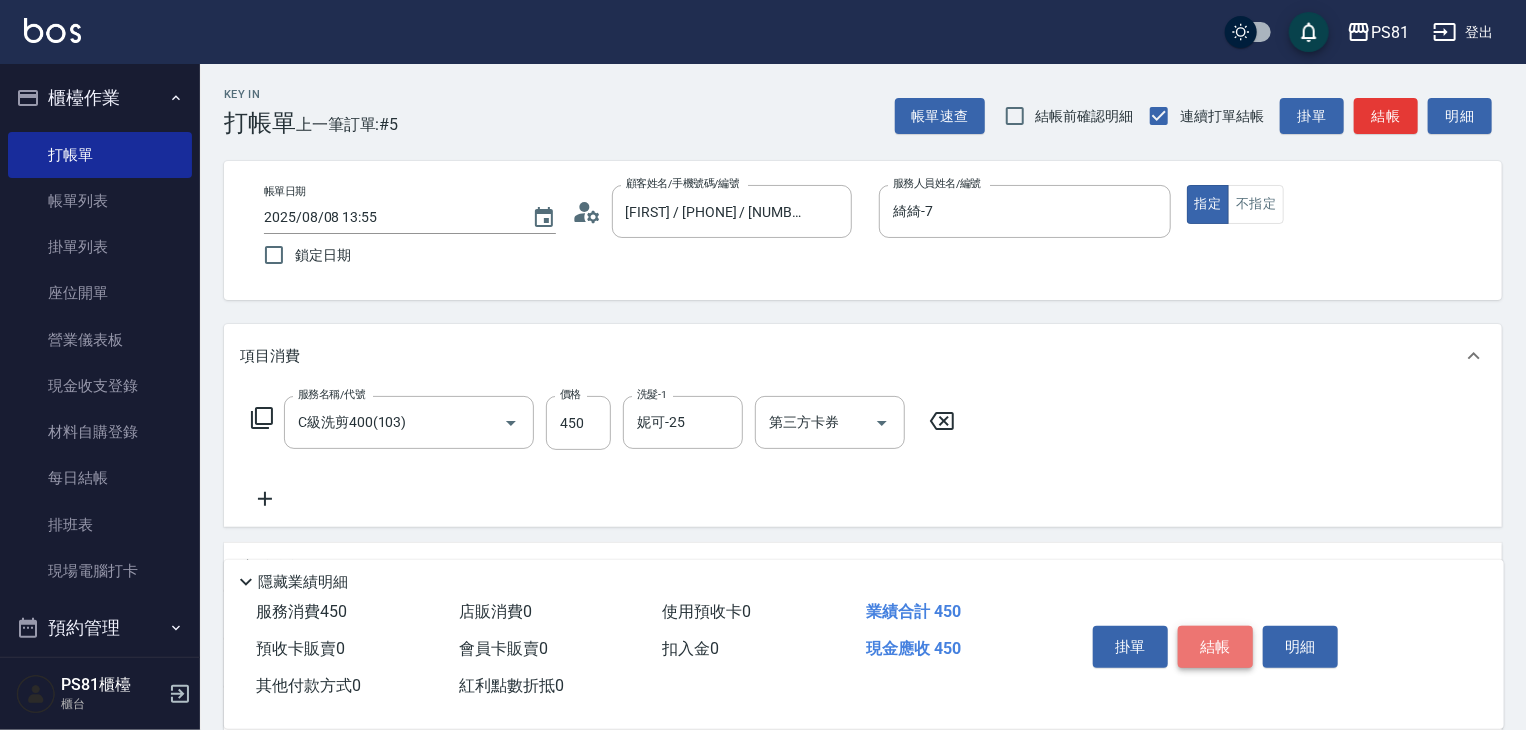 click on "結帳" at bounding box center (1215, 647) 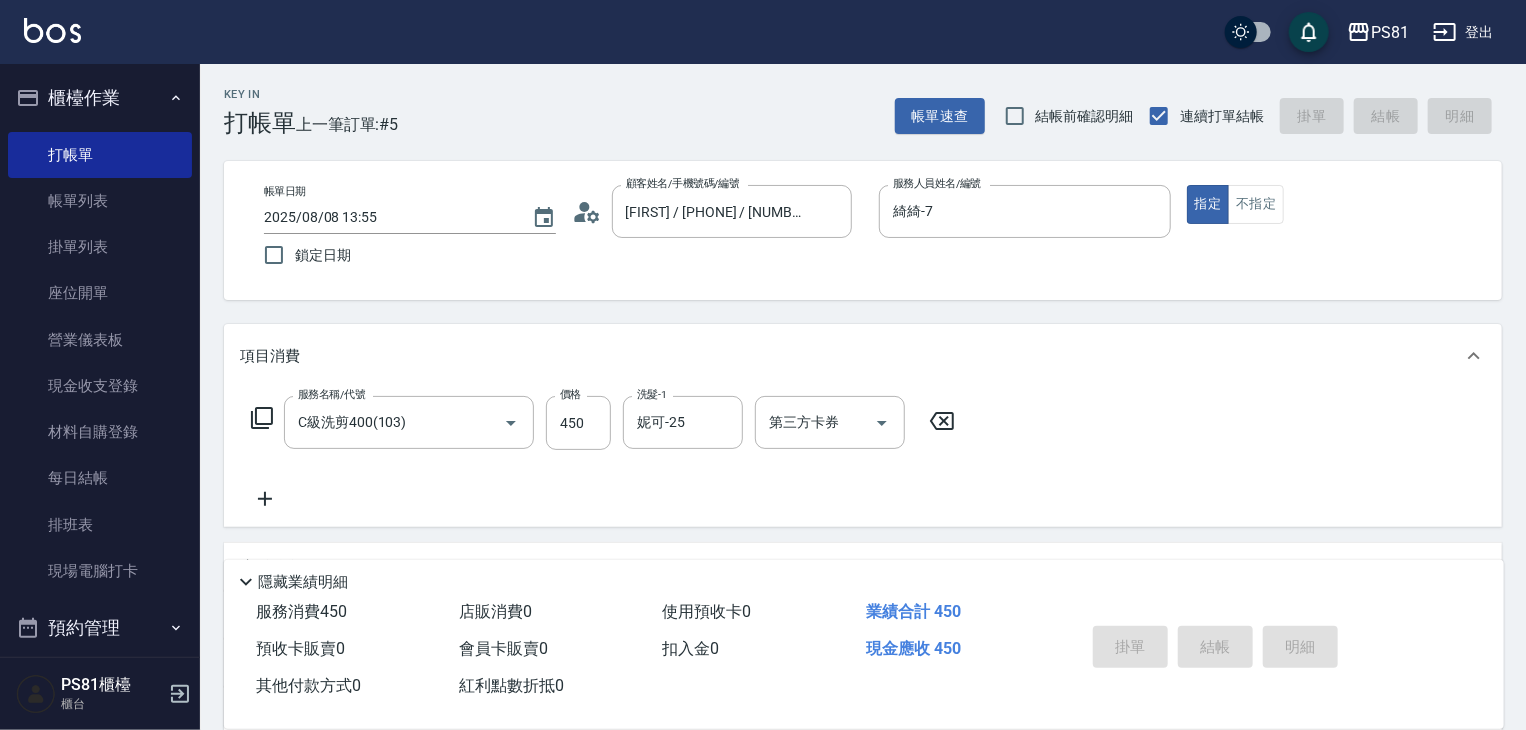 type on "[DATE] [TIME]" 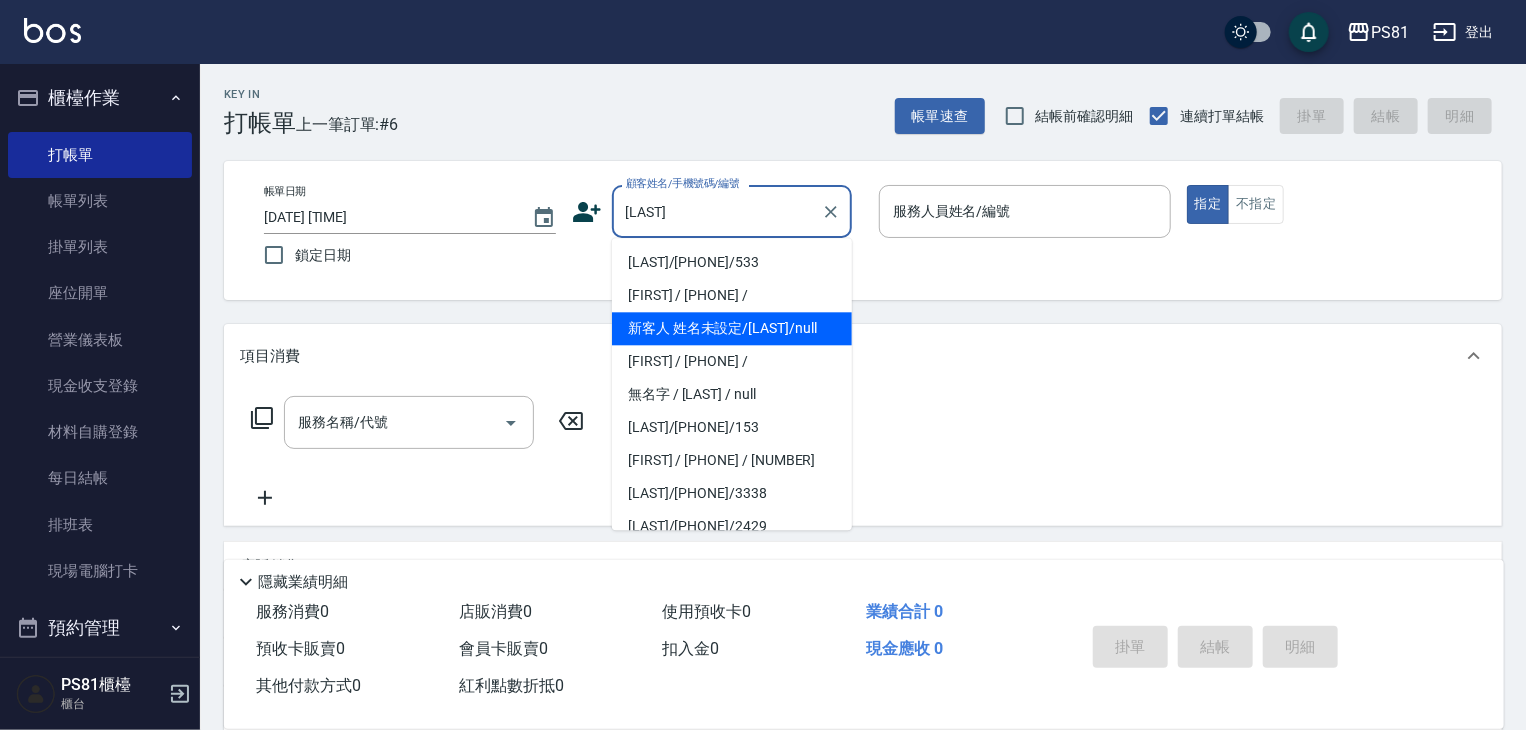 click on "新客人 姓名未設定/[LAST]/null" at bounding box center (732, 328) 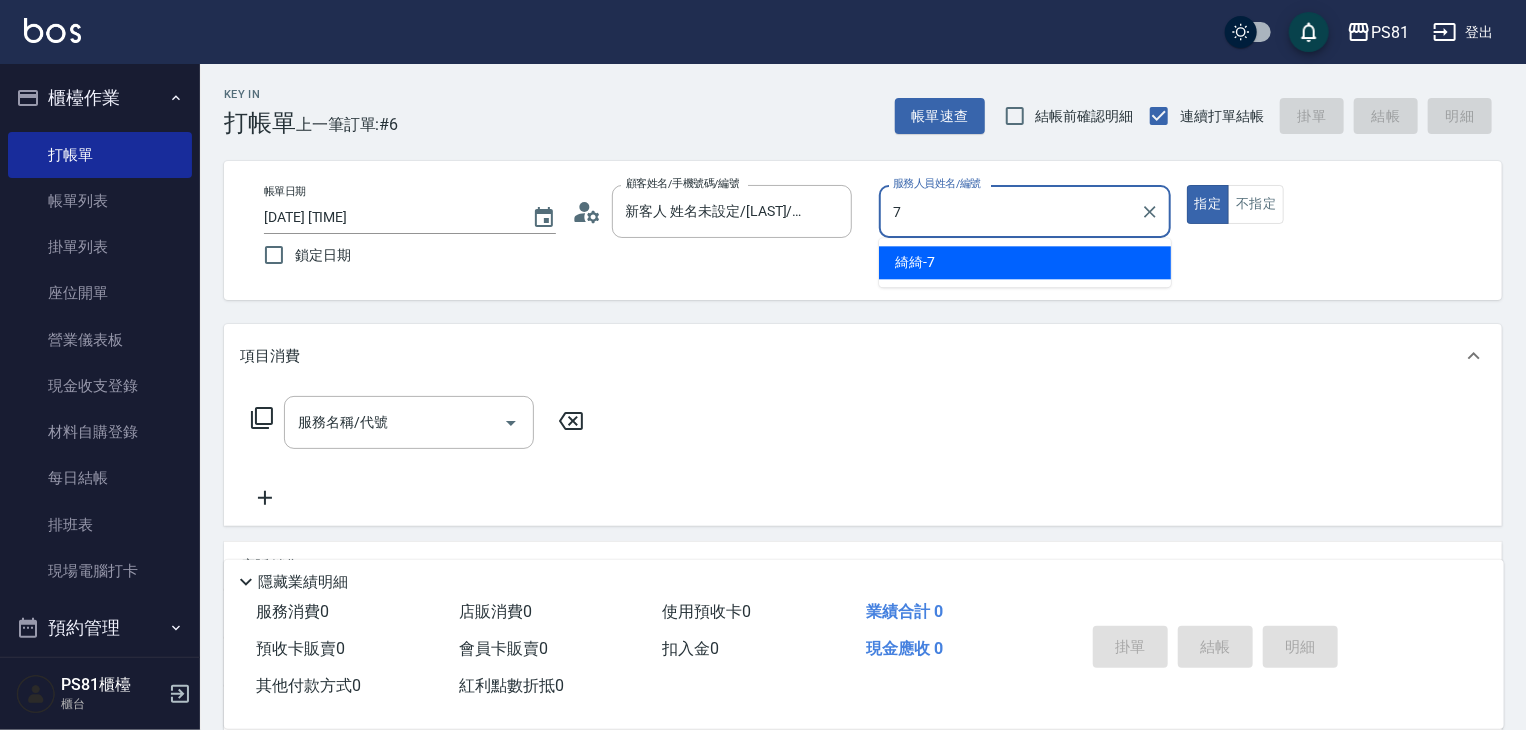 drag, startPoint x: 965, startPoint y: 261, endPoint x: 500, endPoint y: 361, distance: 475.63116 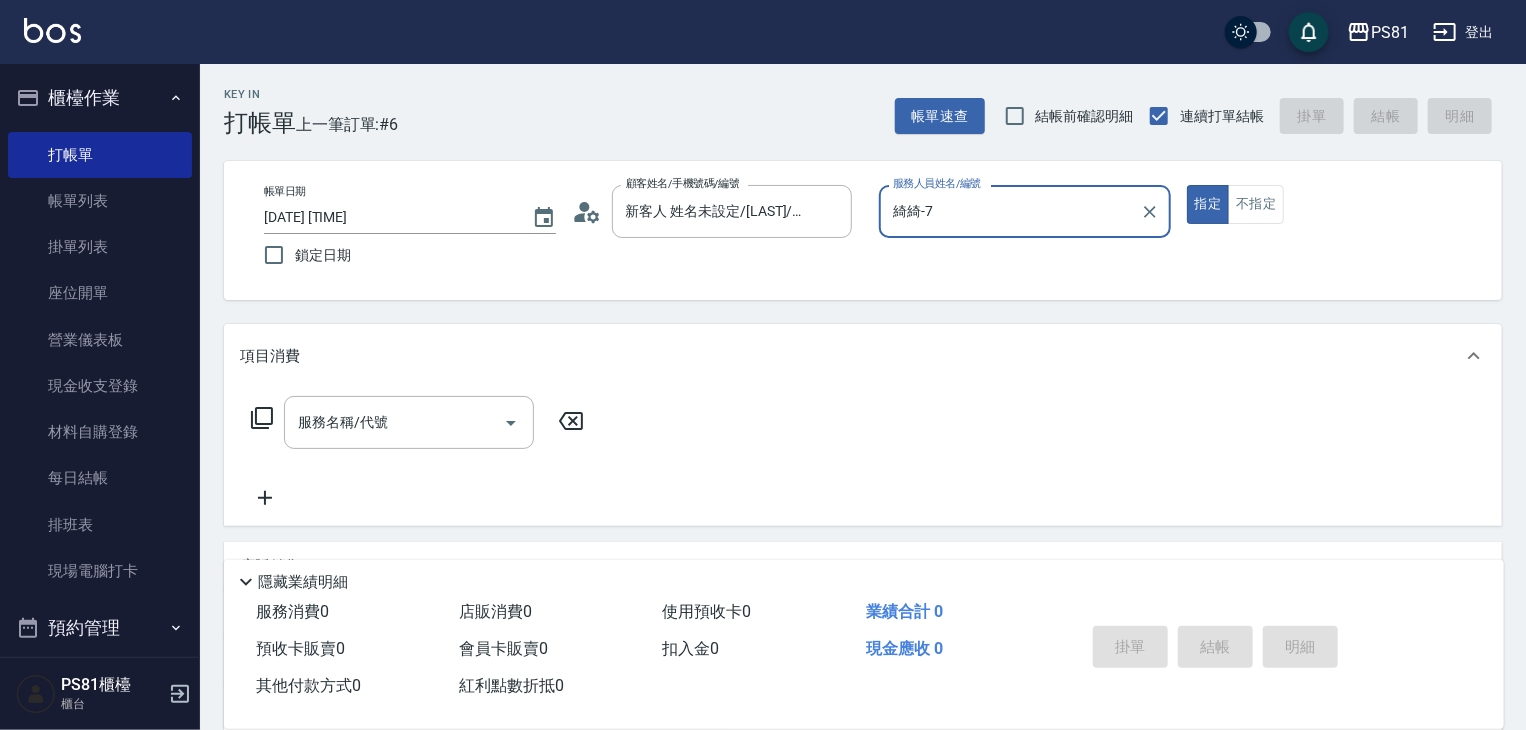 type on "綺綺-7" 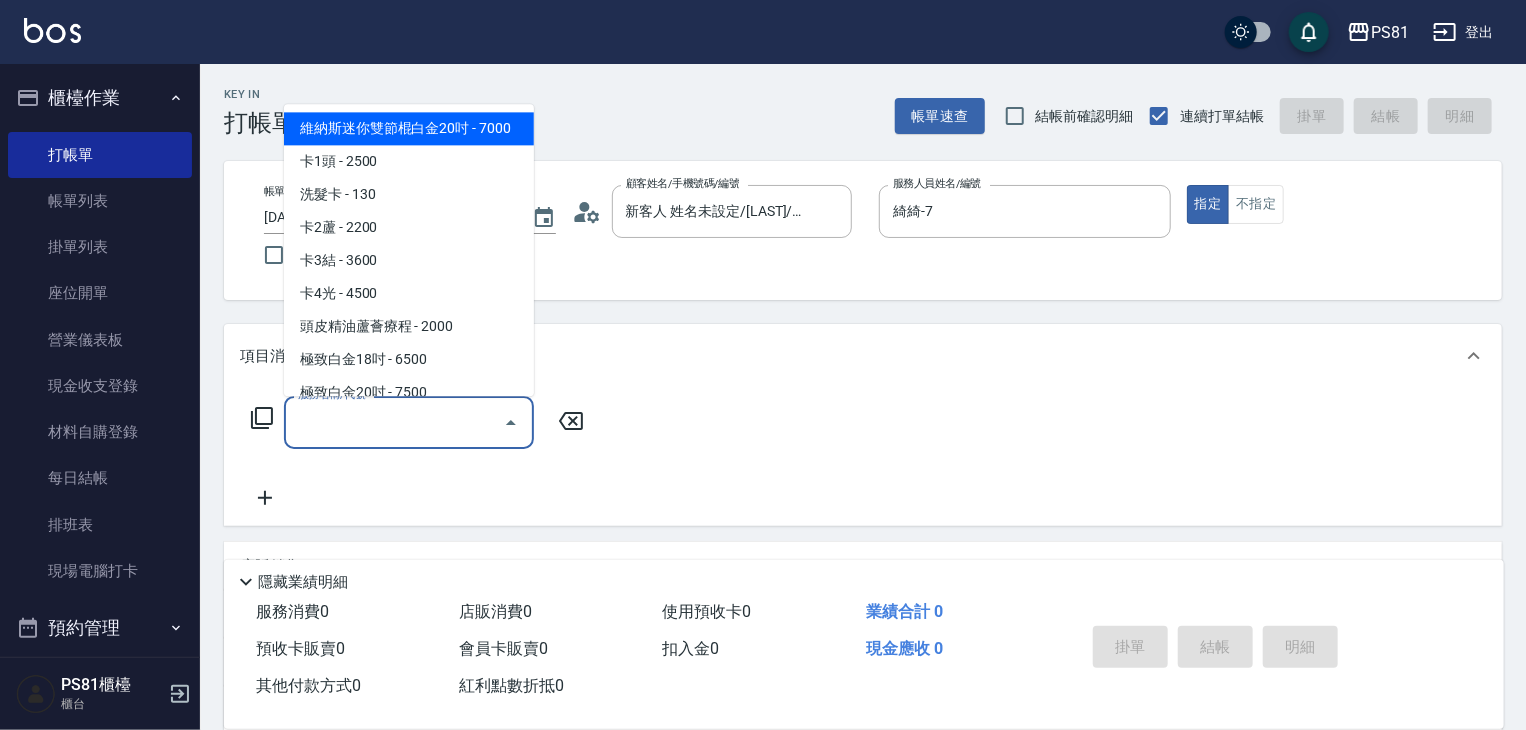 click on "服務名稱/代號 服務名稱/代號" at bounding box center (409, 422) 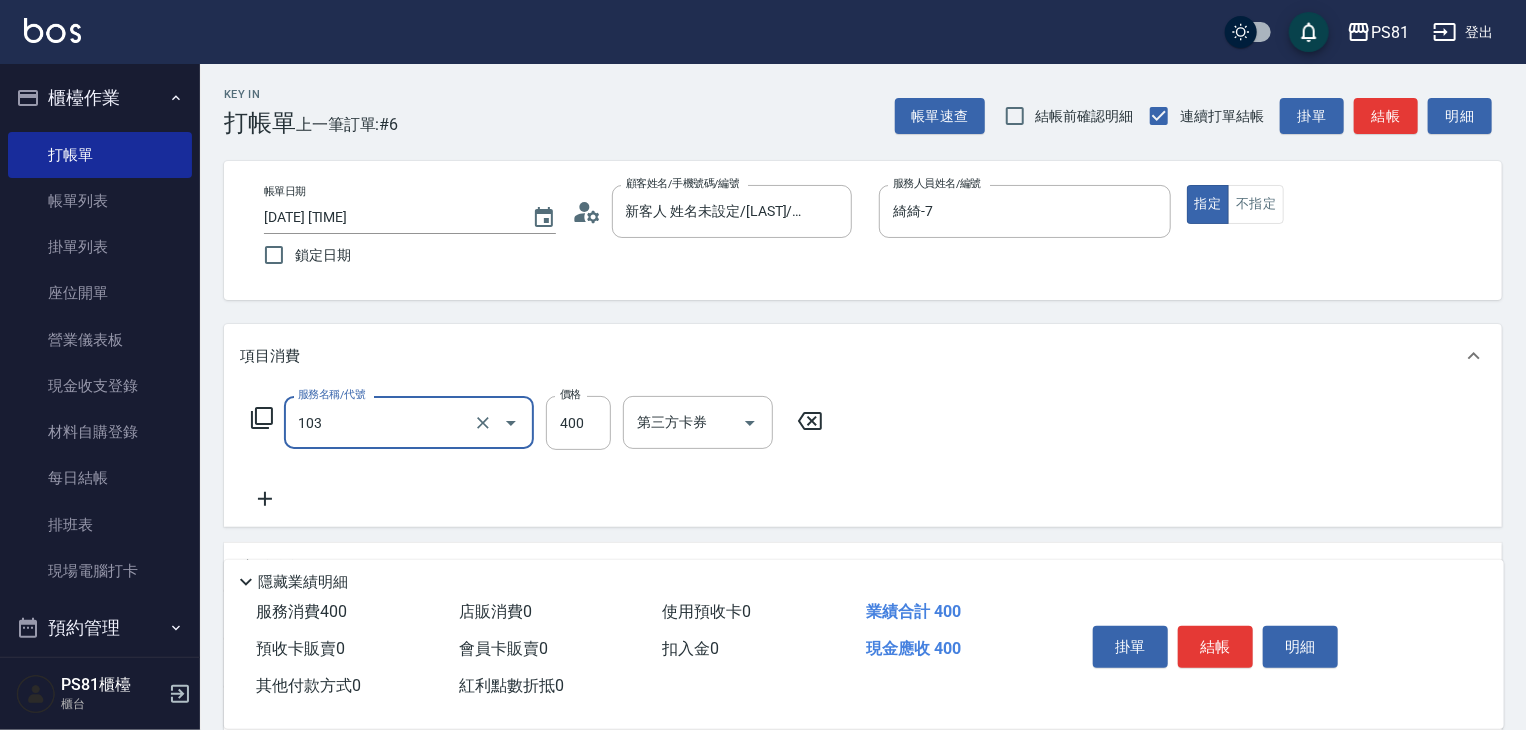 type on "C級洗剪400(103)" 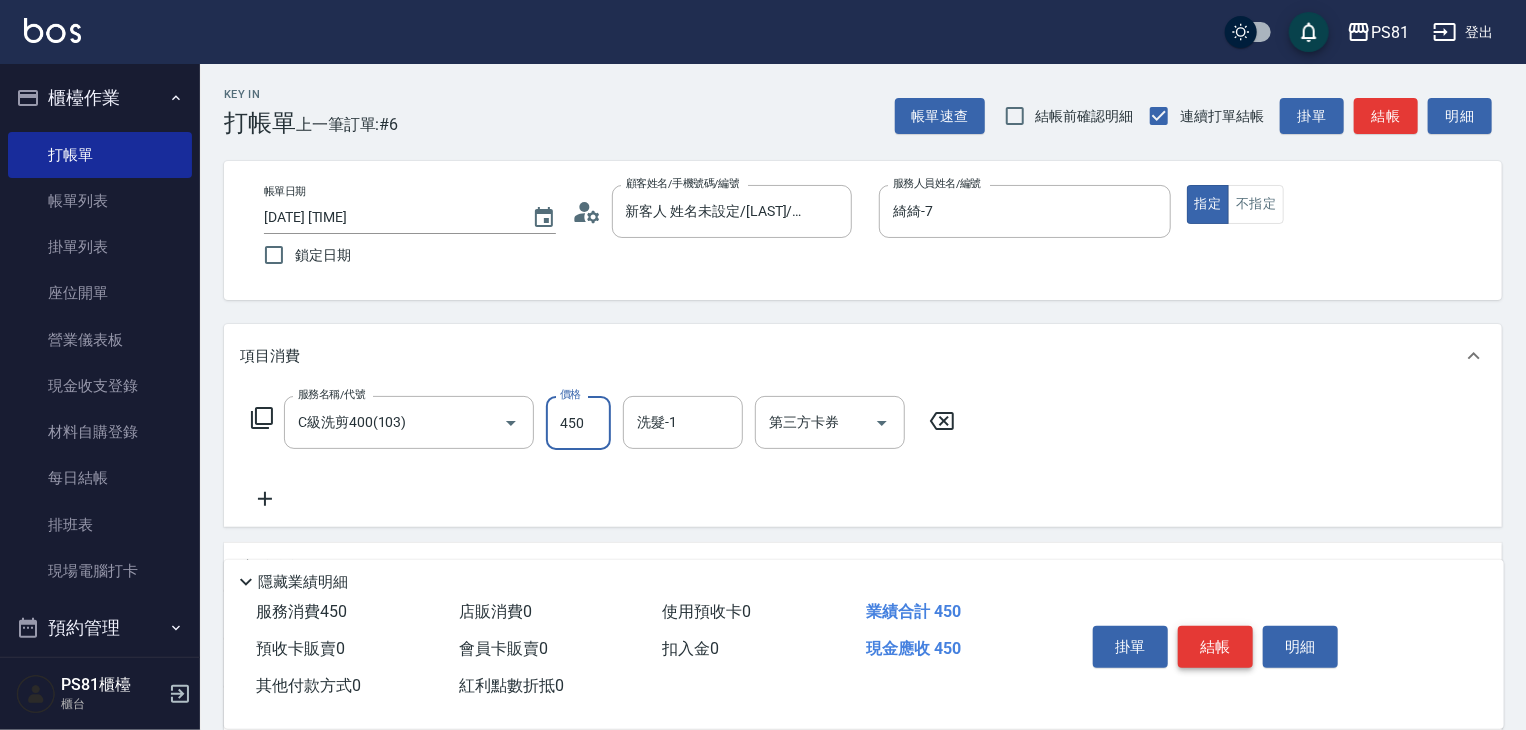 type on "450" 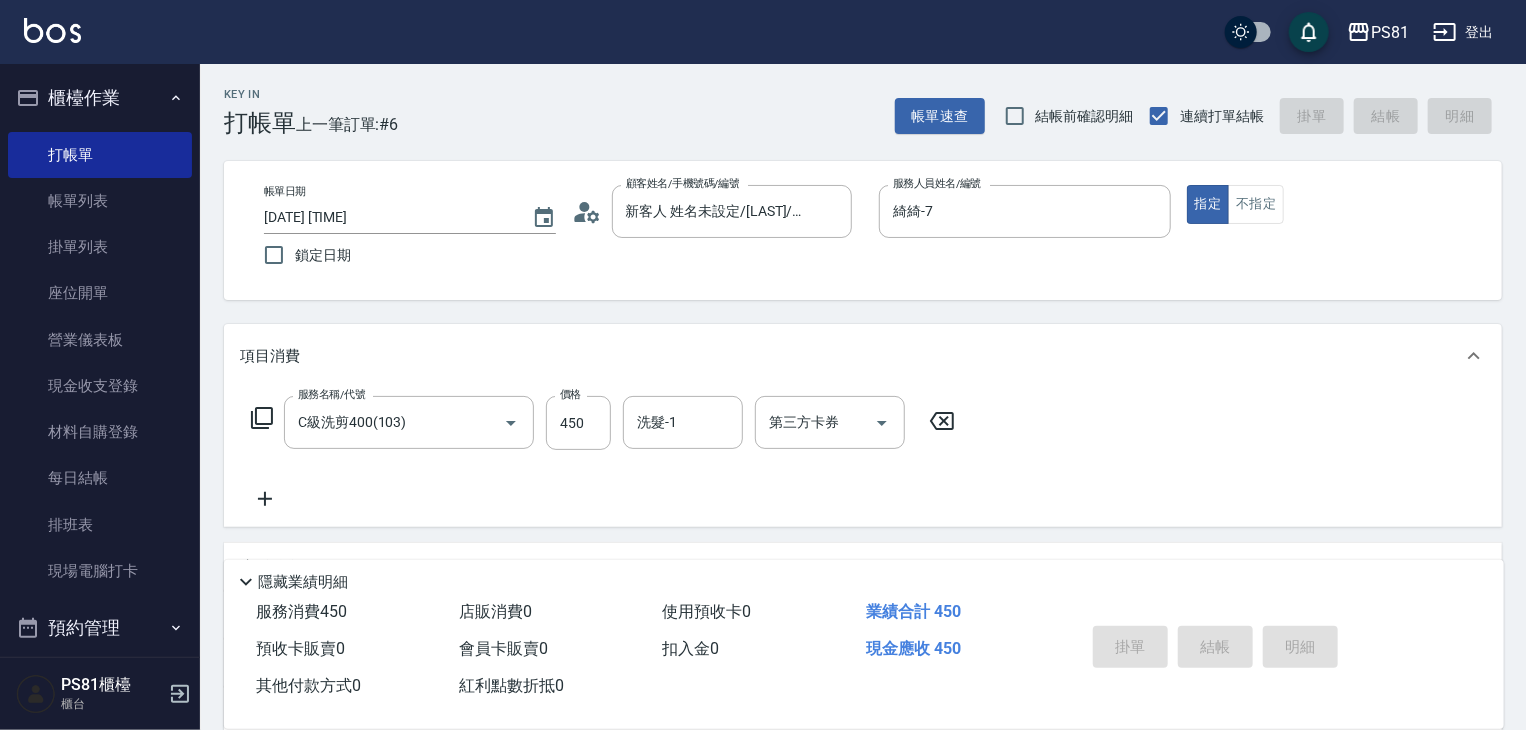 type on "[DATE] [TIME]" 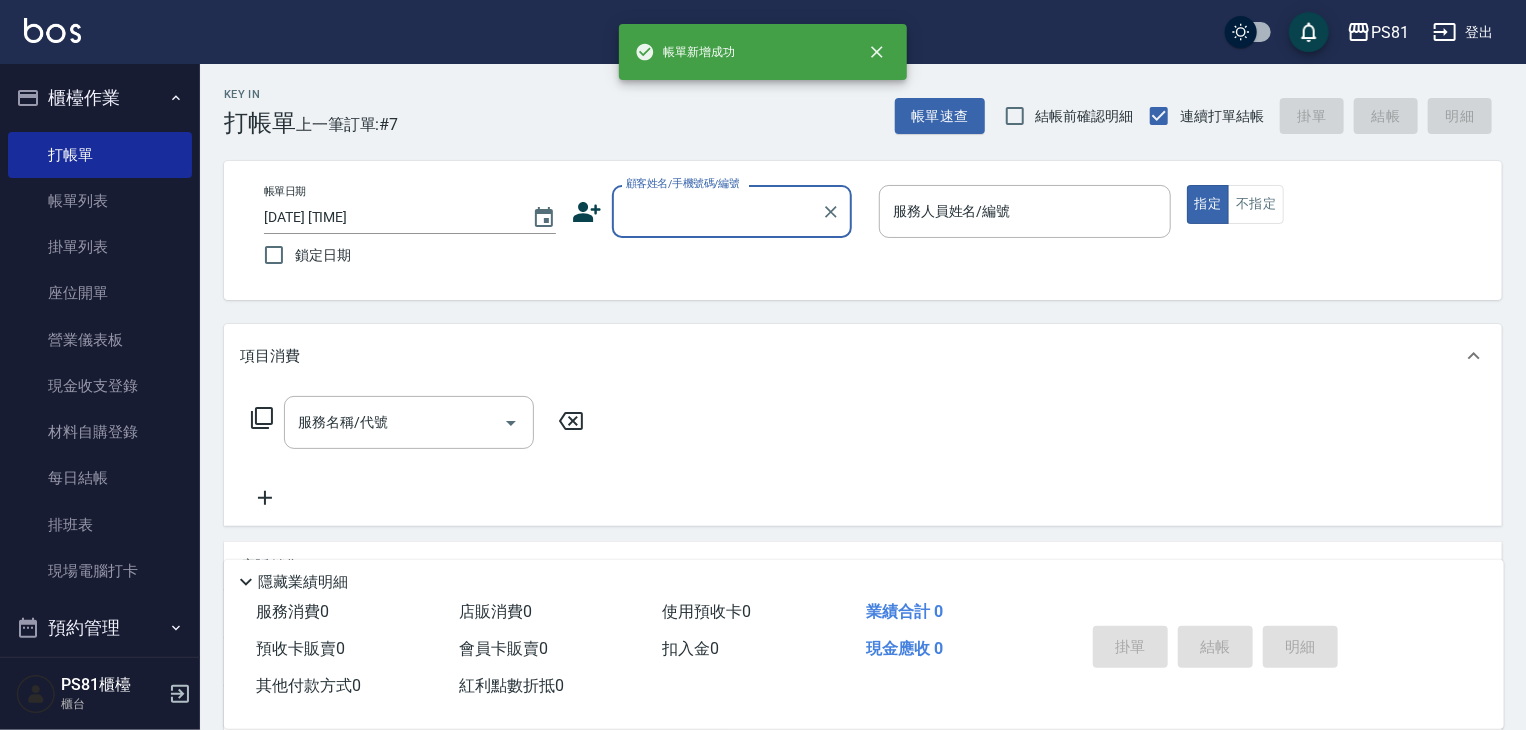 scroll, scrollTop: 0, scrollLeft: 0, axis: both 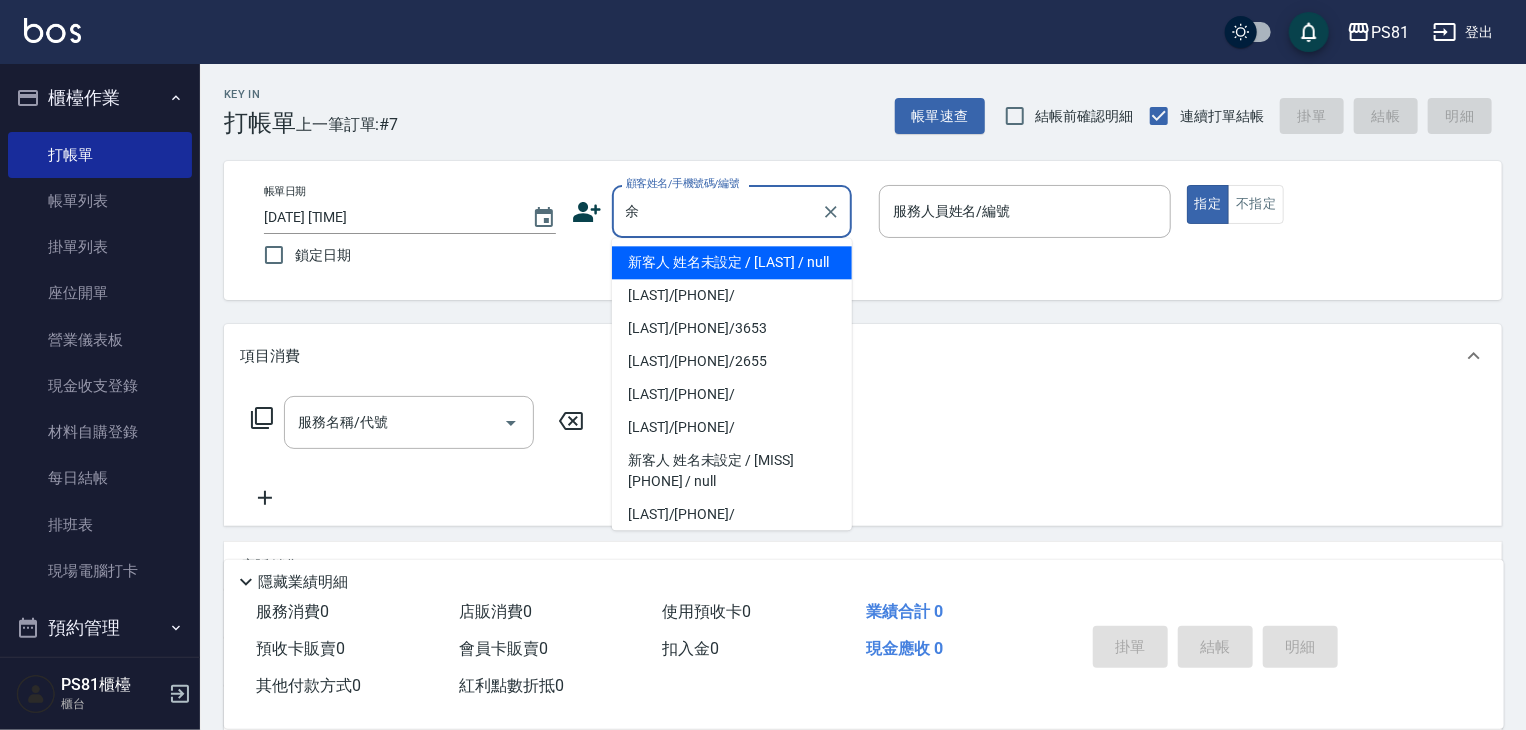click on "新客人 姓名未設定 / [LAST] / null" at bounding box center (732, 262) 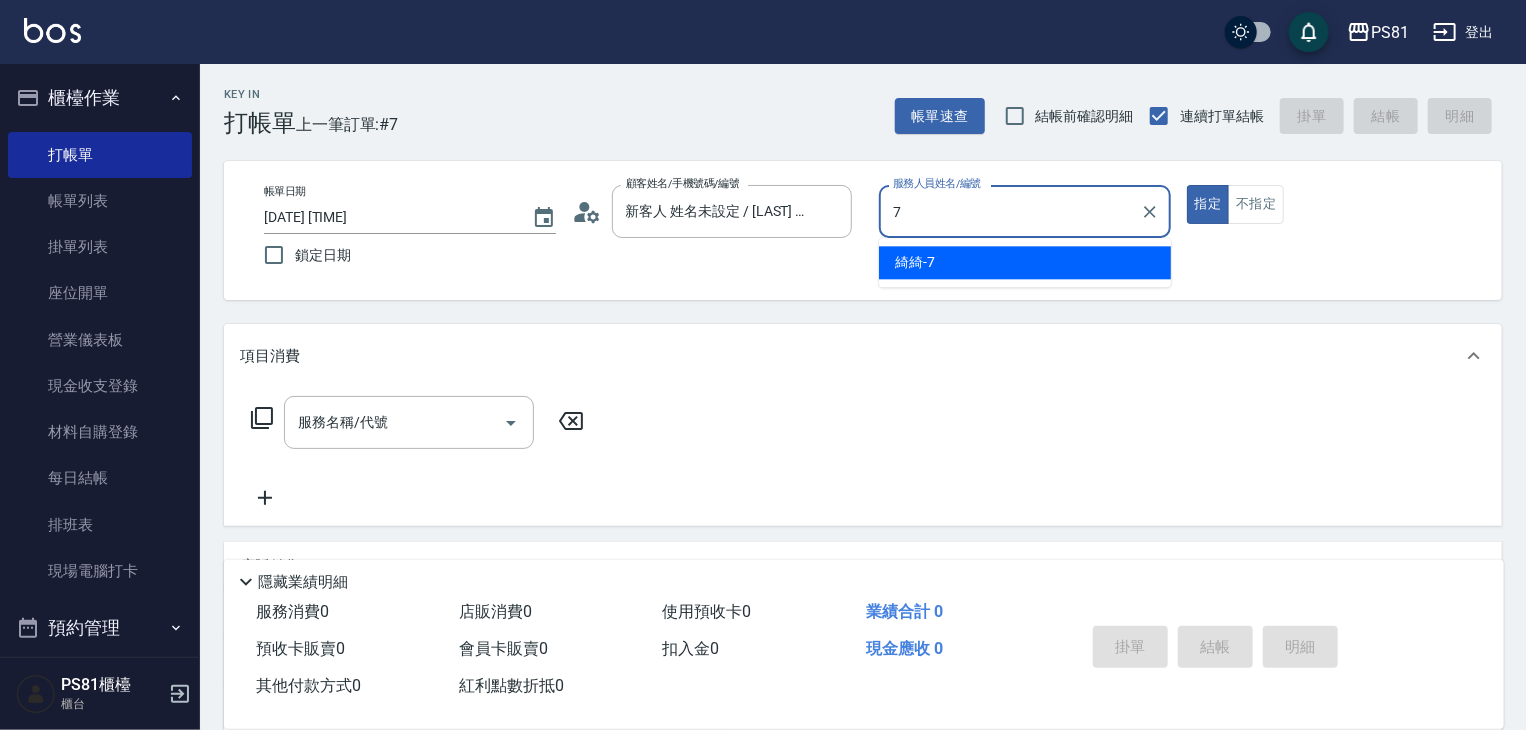 click on "[FIRST]-25" at bounding box center [1025, 262] 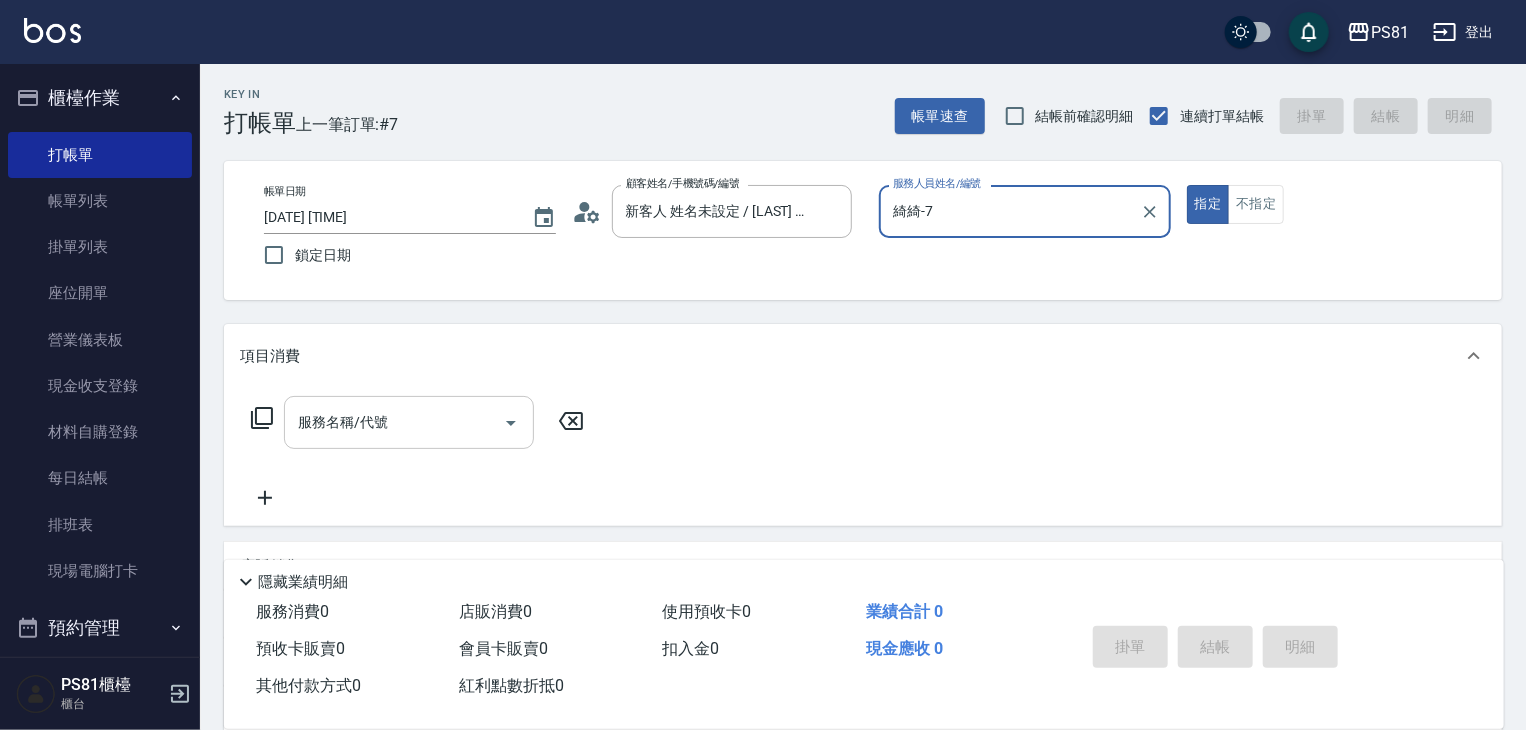 click on "服務名稱/代號" at bounding box center (409, 422) 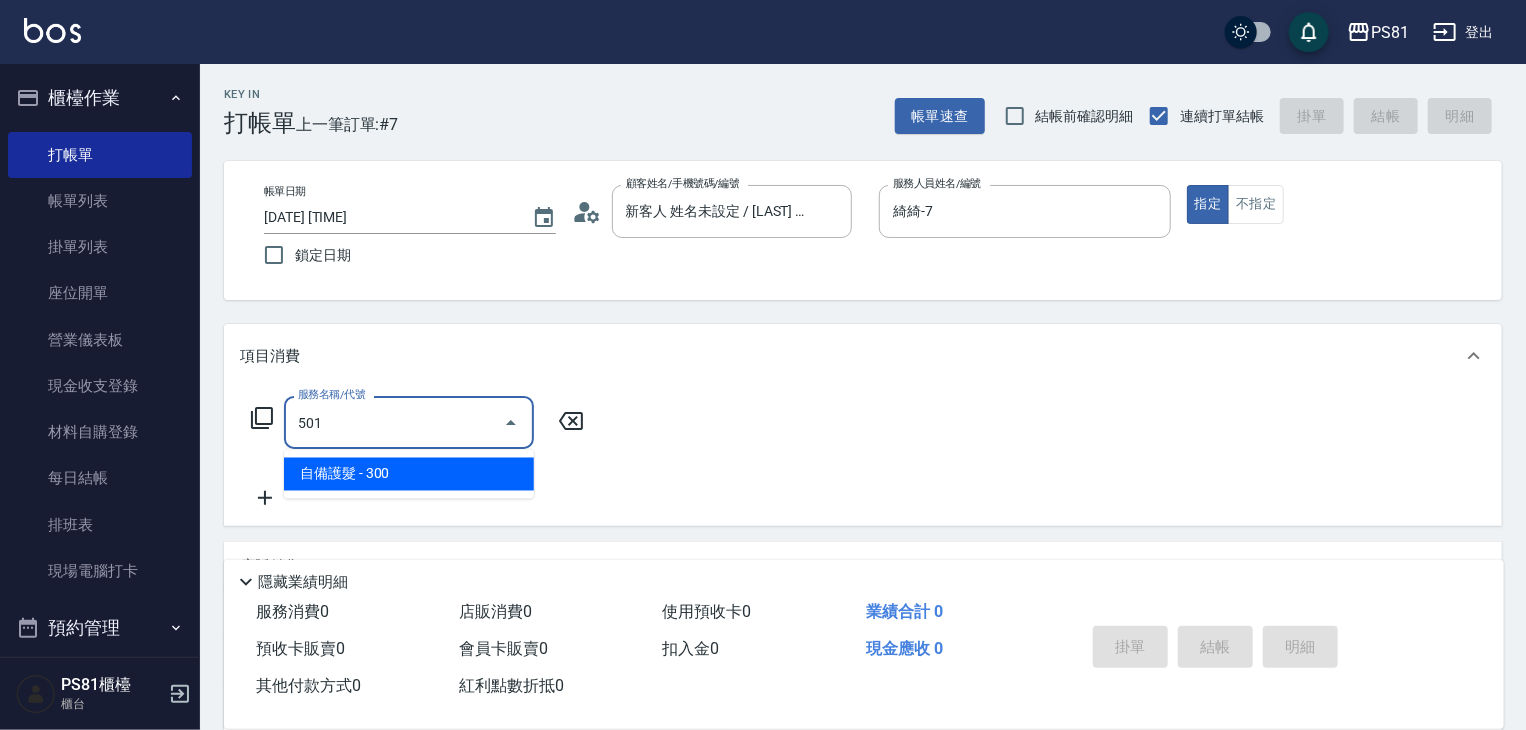 click on "自備護髮 - 300" at bounding box center [409, 474] 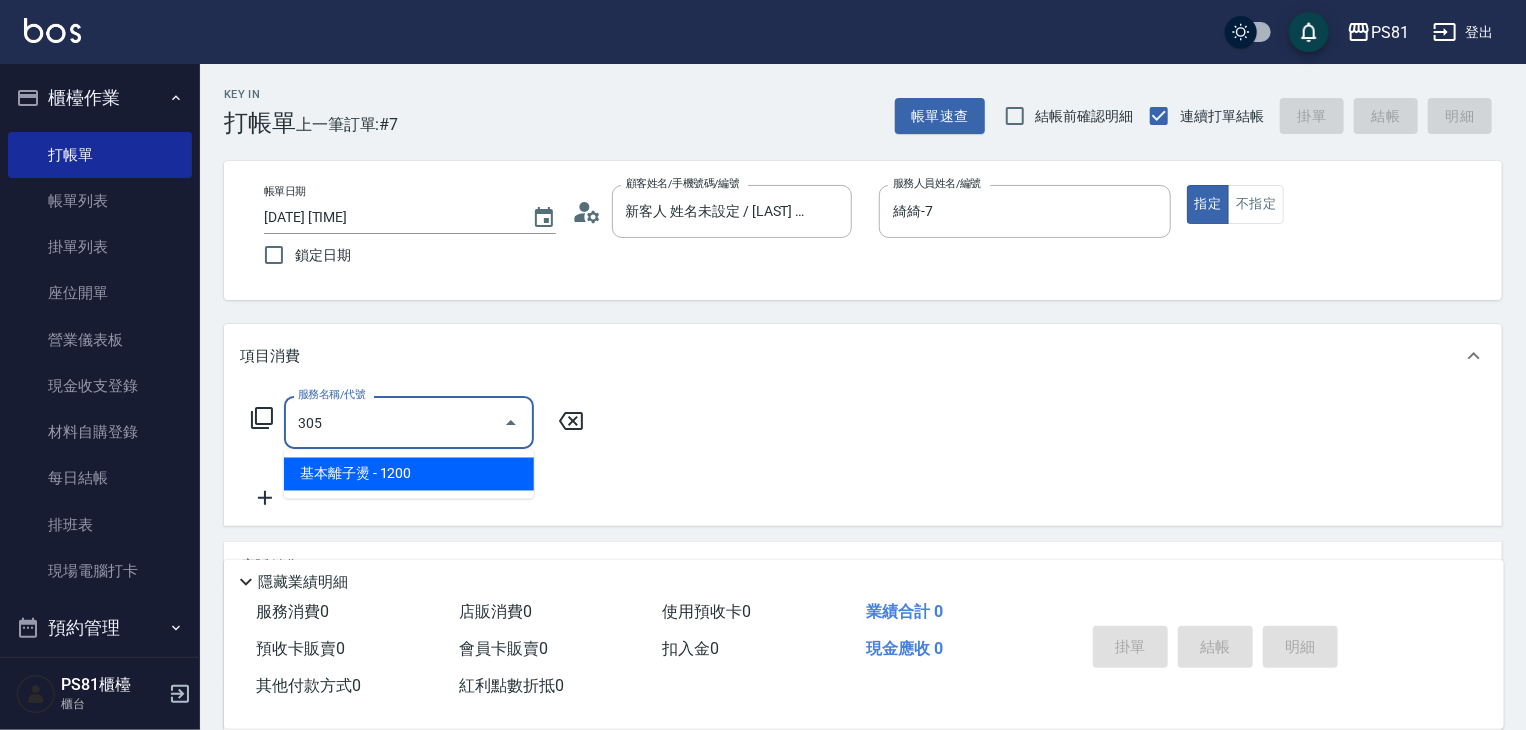 drag, startPoint x: 420, startPoint y: 471, endPoint x: 493, endPoint y: 447, distance: 76.843994 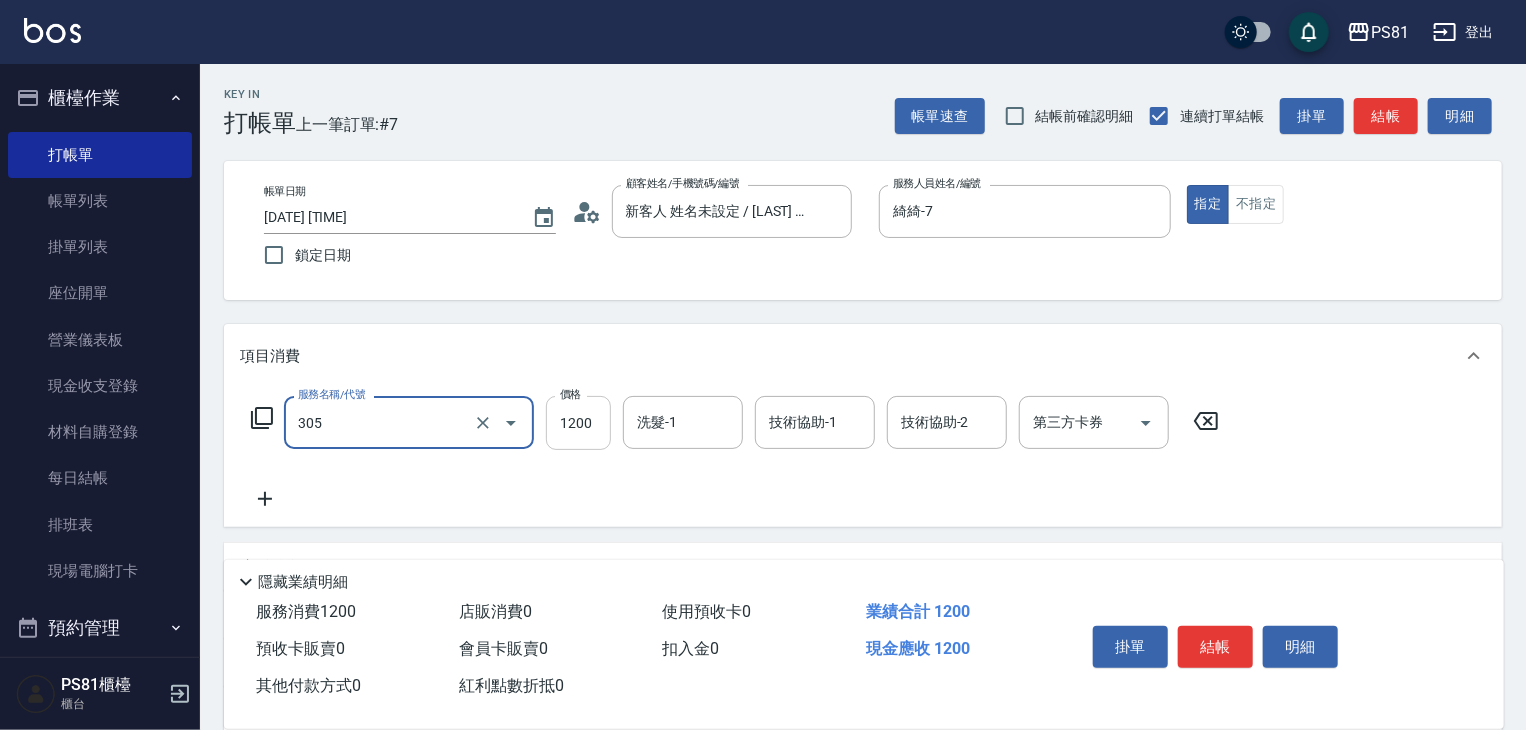type on "基本離子燙(305)" 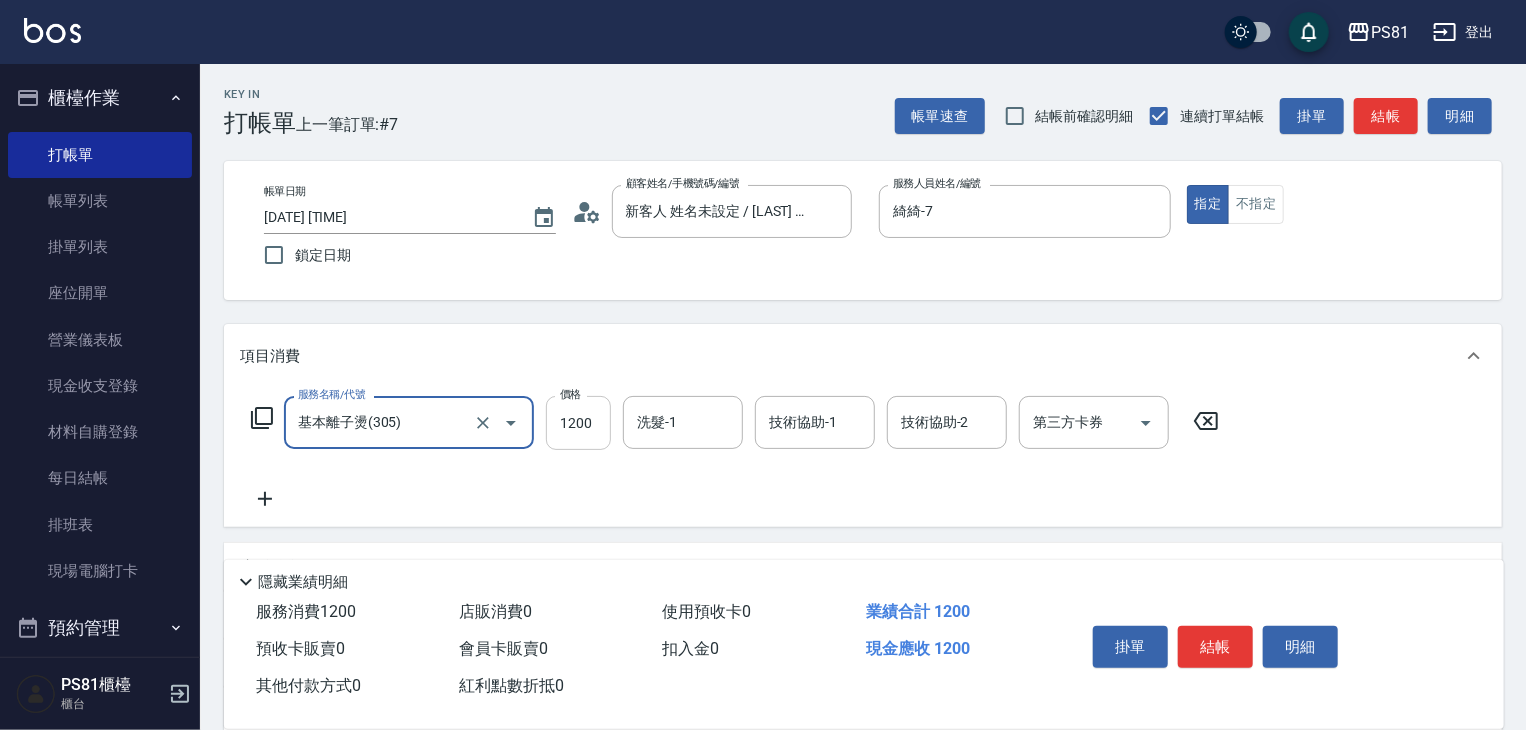 click on "1200" at bounding box center (578, 423) 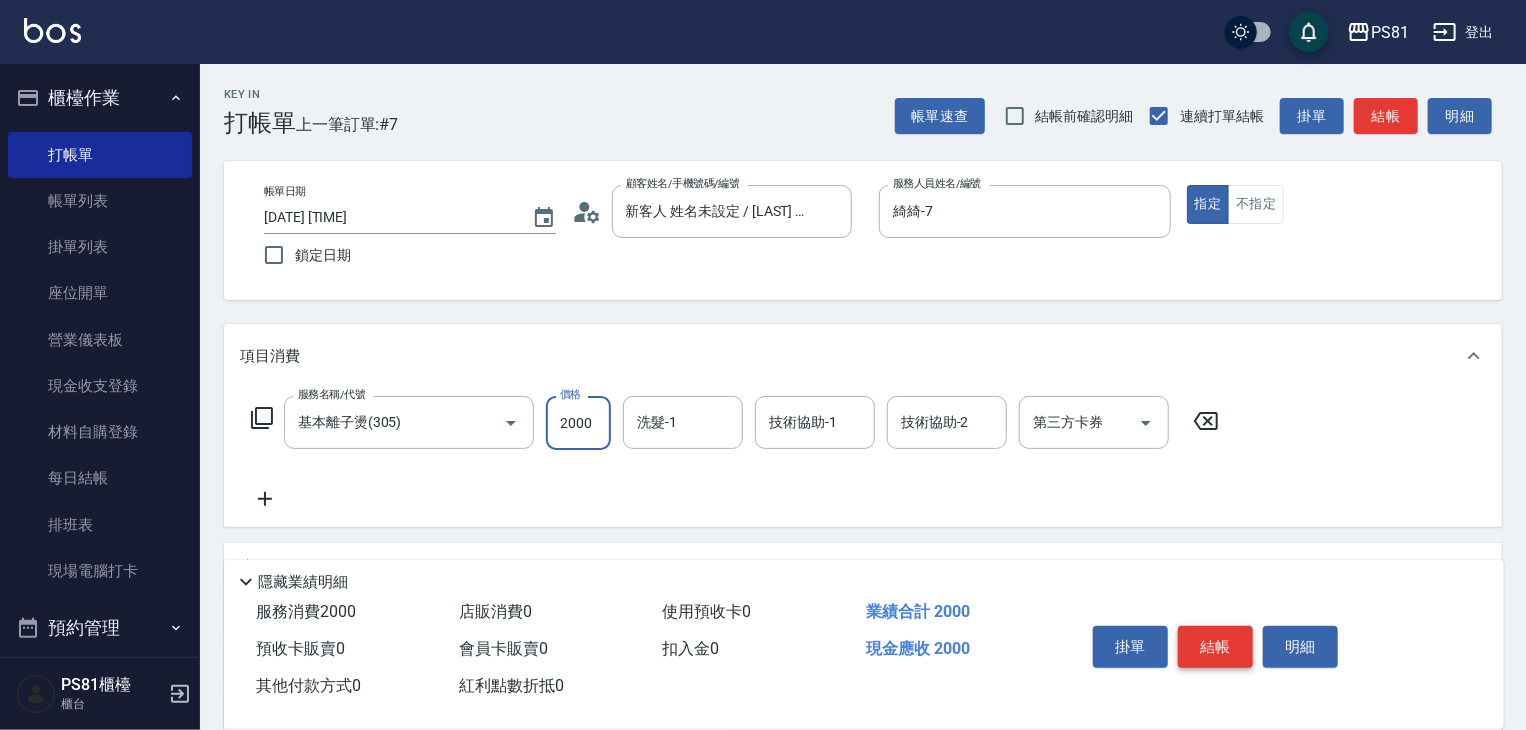 type on "2000" 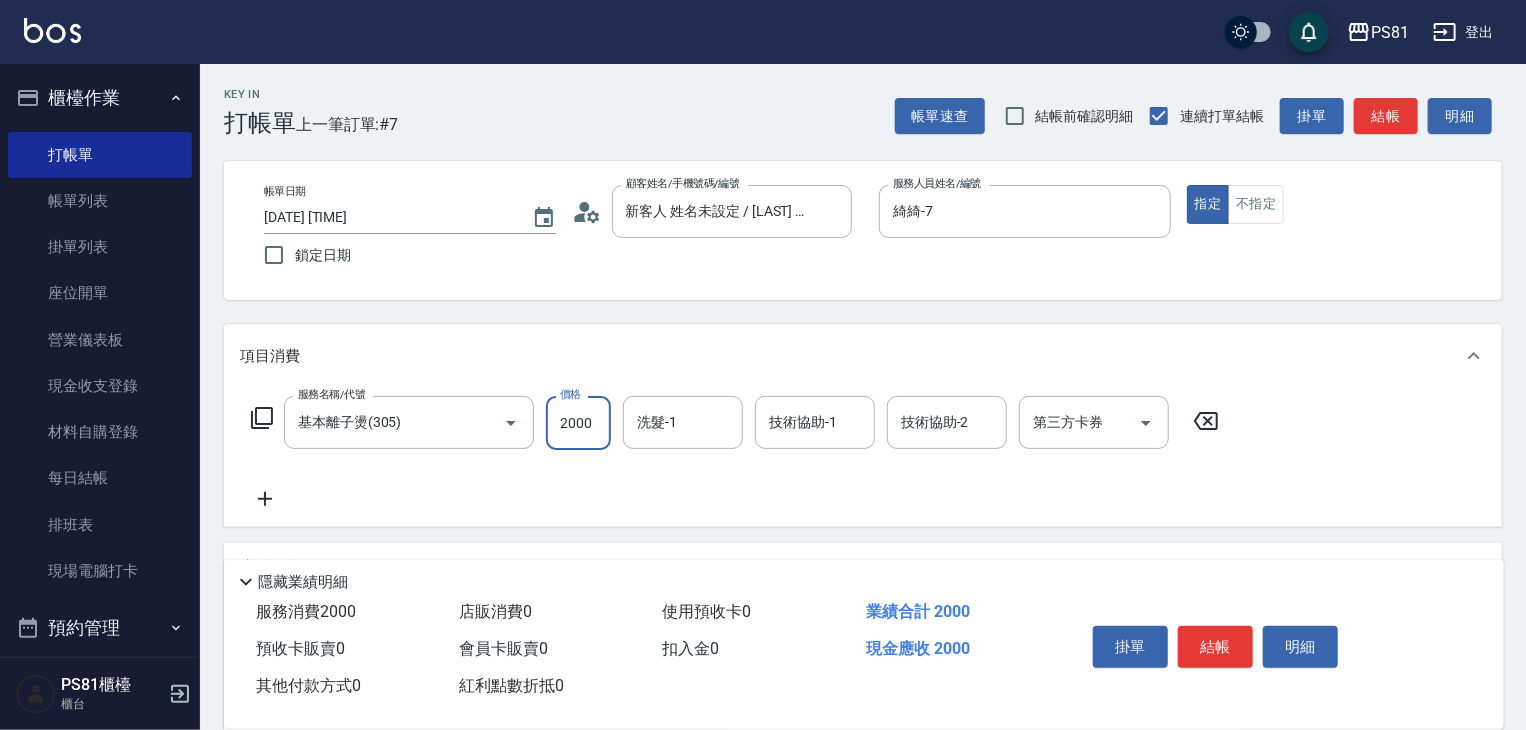 click on "結帳" at bounding box center (1215, 647) 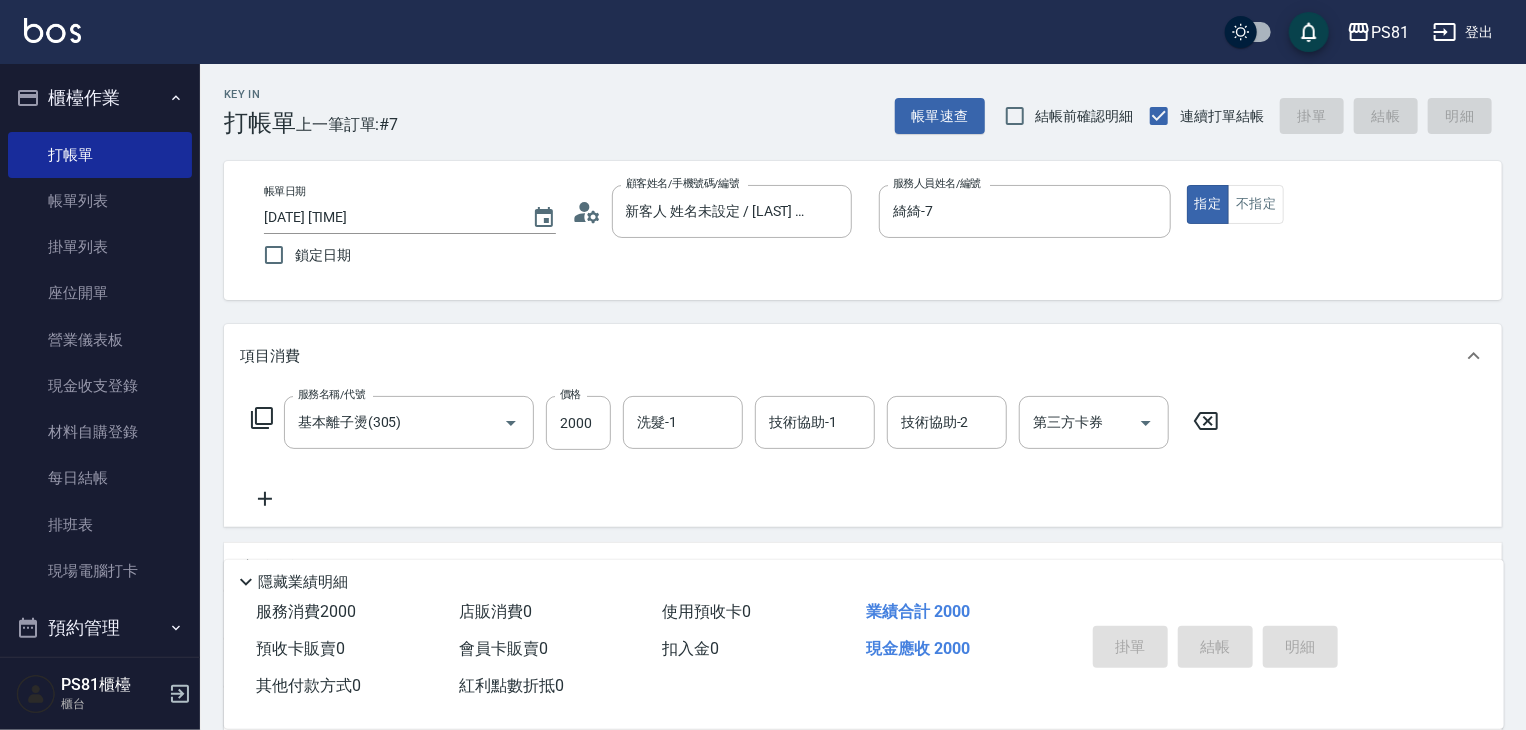 type on "[DATE] [TIME]" 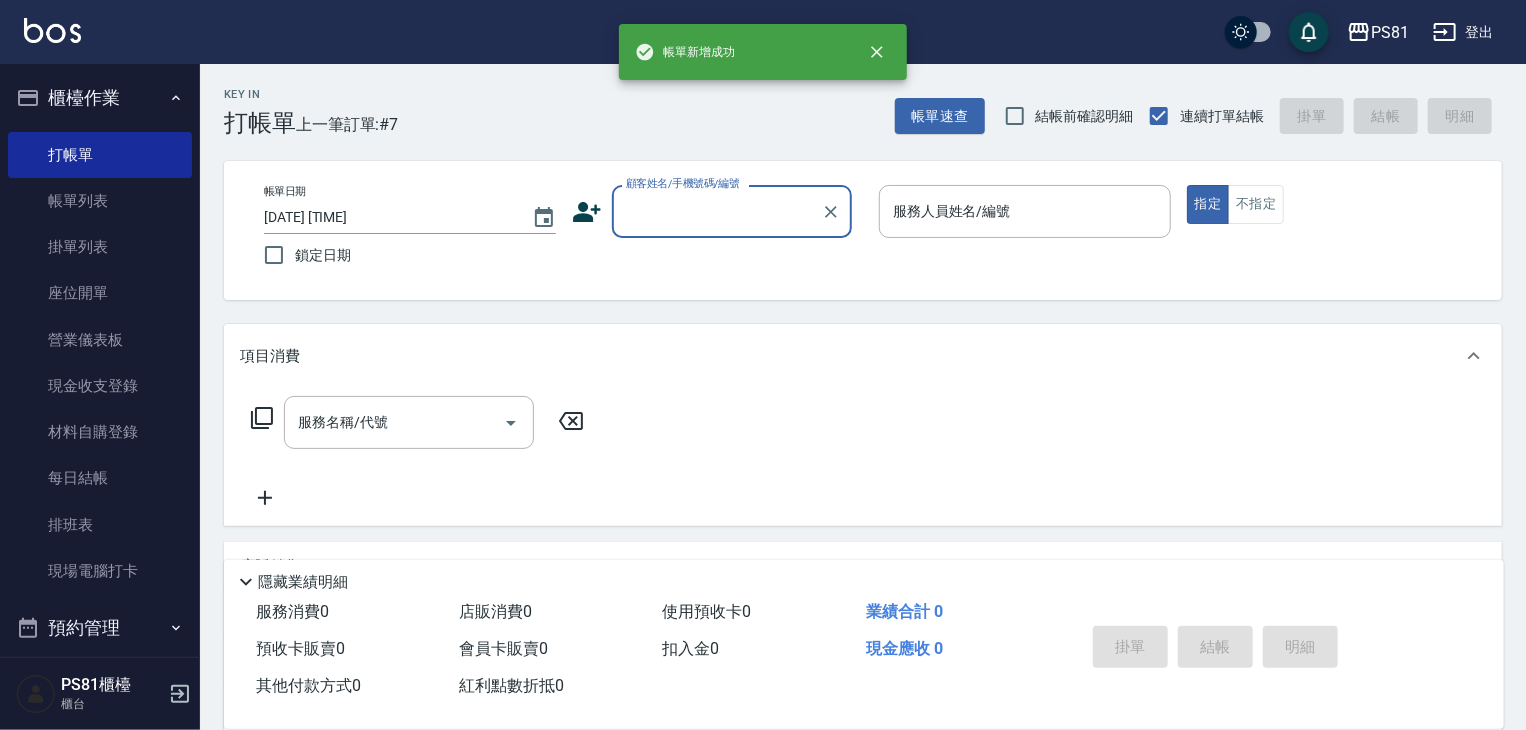 scroll, scrollTop: 0, scrollLeft: 0, axis: both 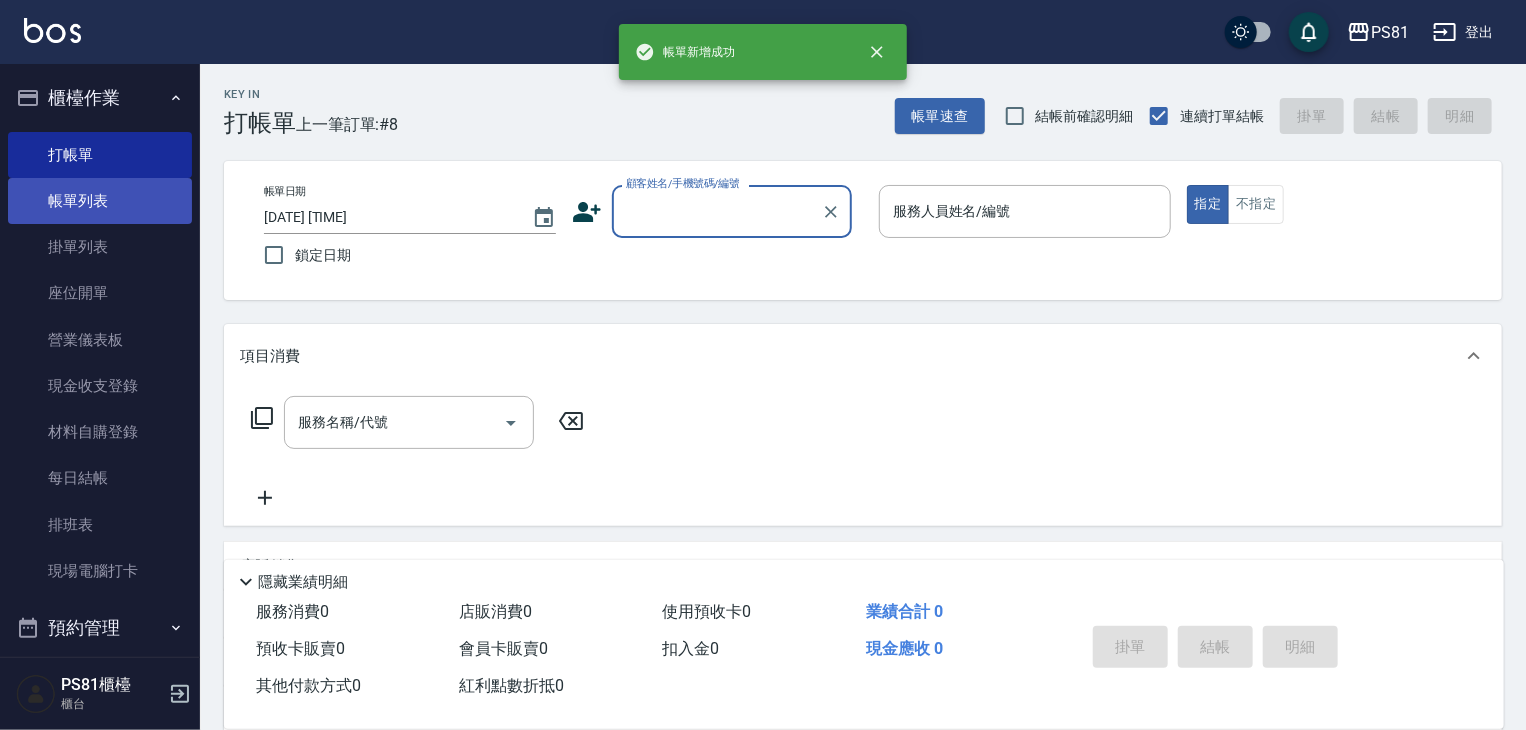 click on "帳單列表" at bounding box center (100, 201) 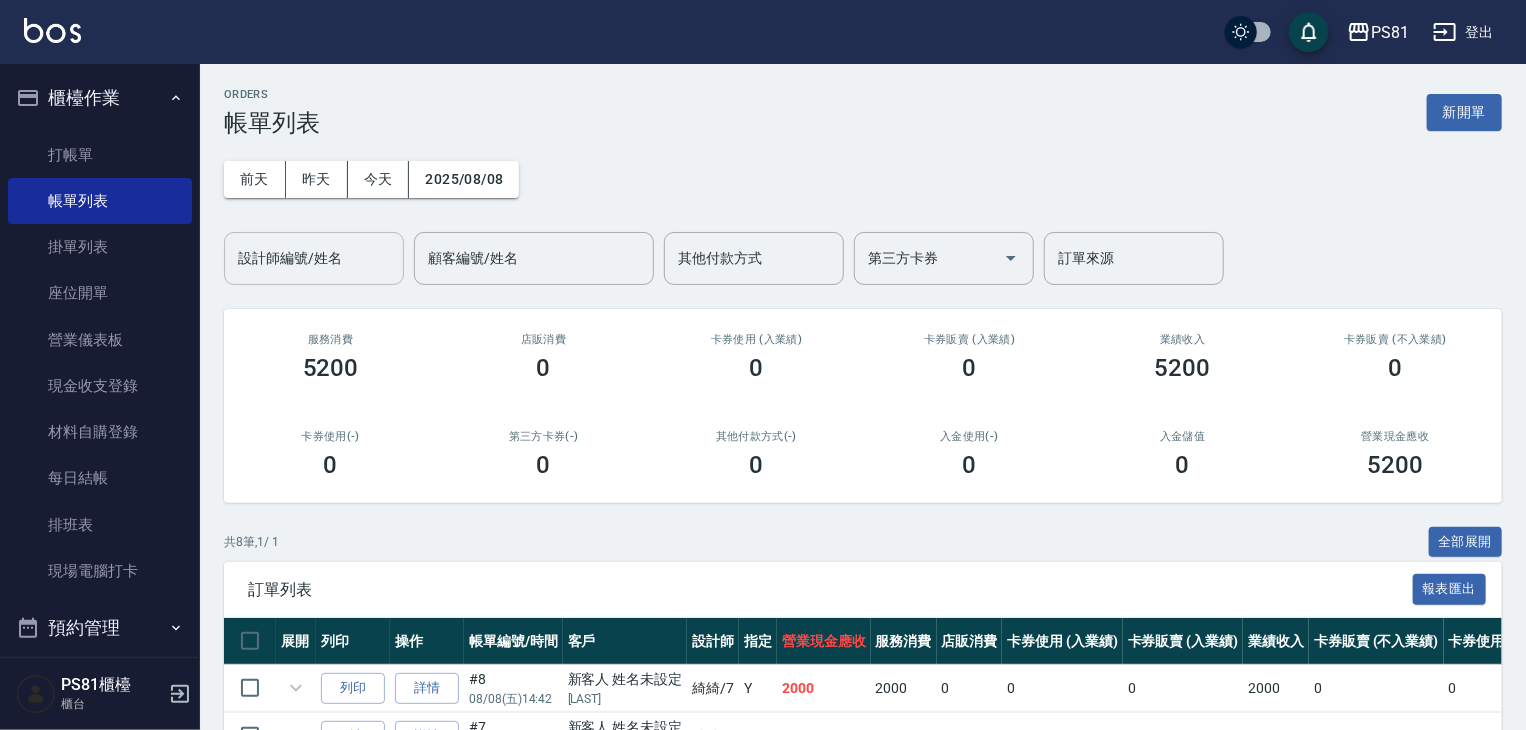 click on "設計師編號/姓名 設計師編號/姓名" at bounding box center [314, 258] 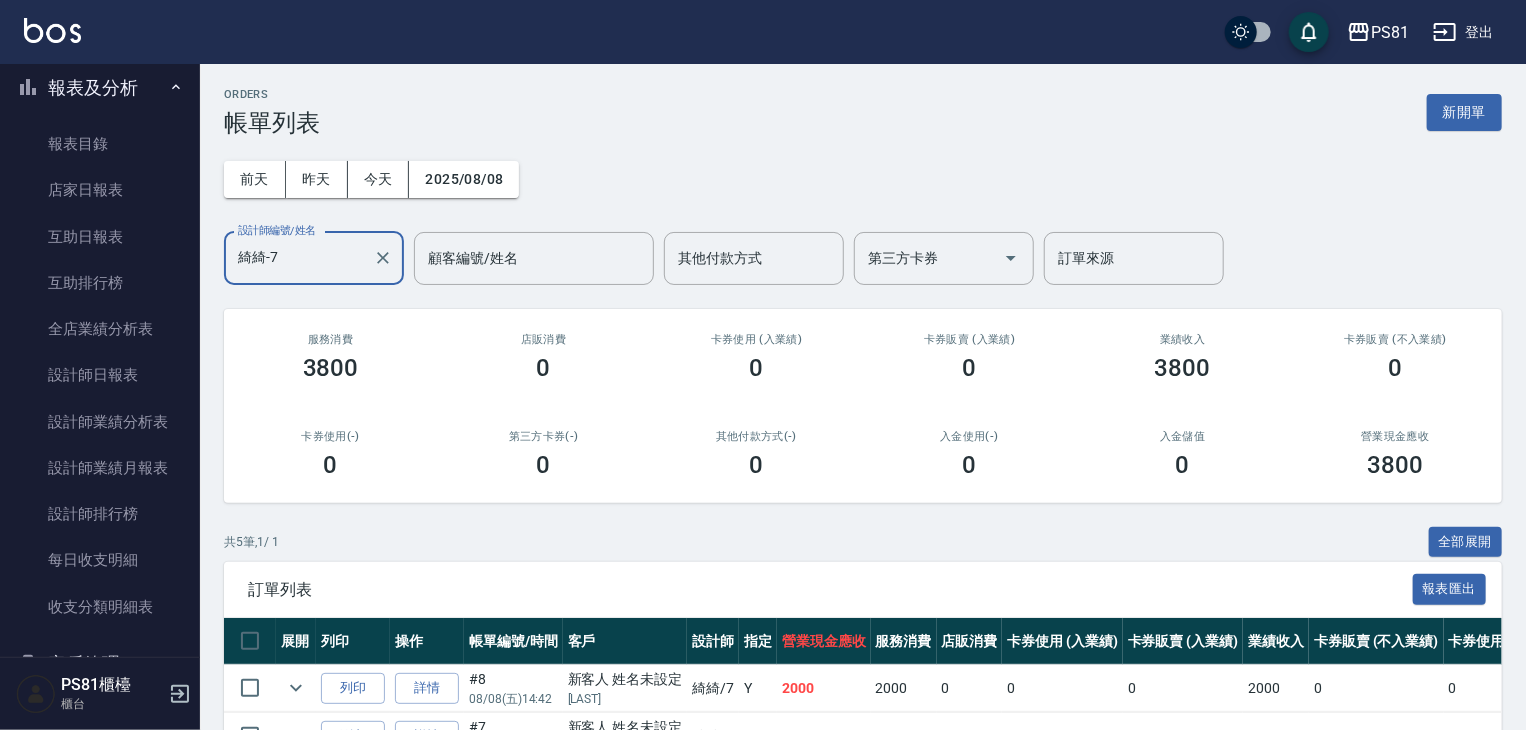 scroll, scrollTop: 600, scrollLeft: 0, axis: vertical 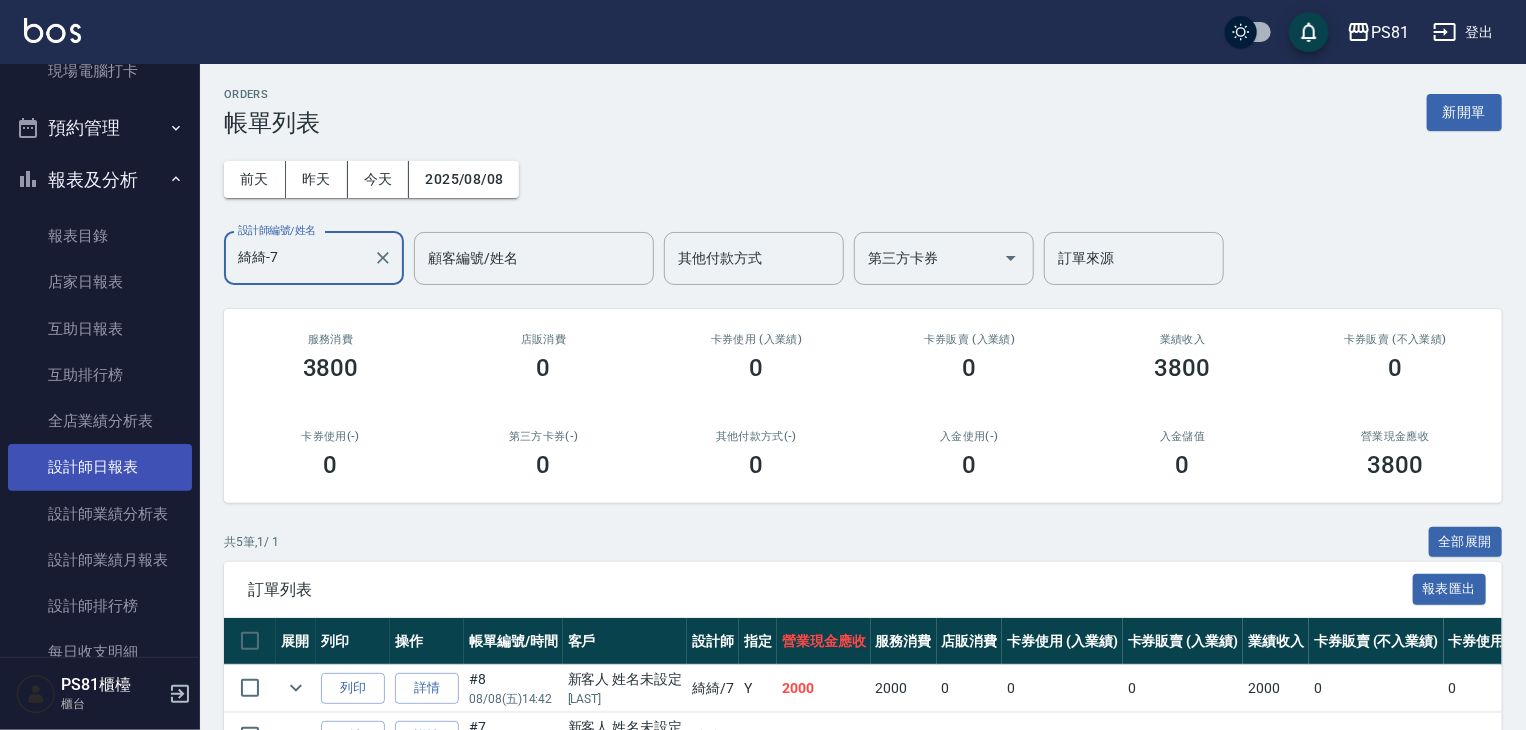 type on "綺綺-7" 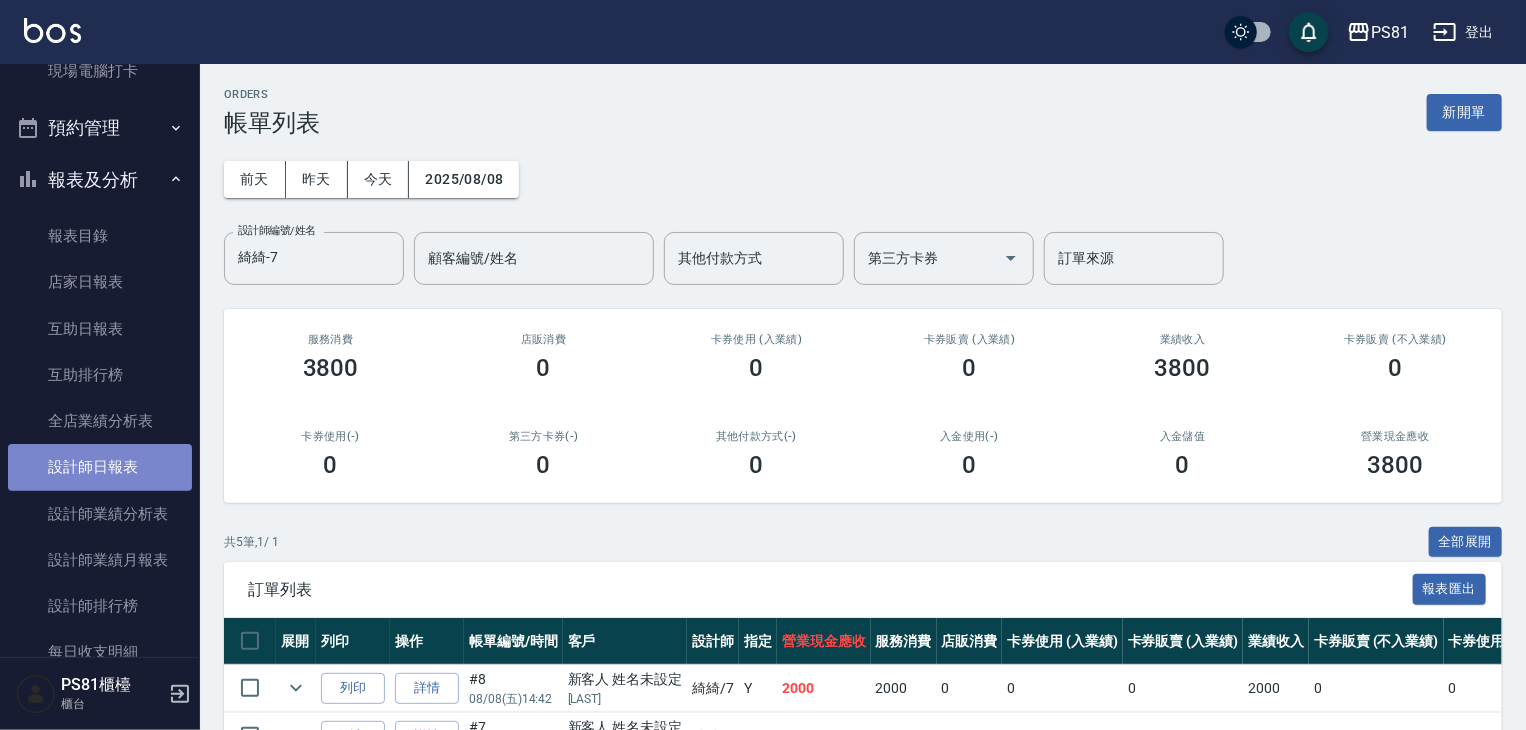 click on "設計師日報表" at bounding box center (100, 467) 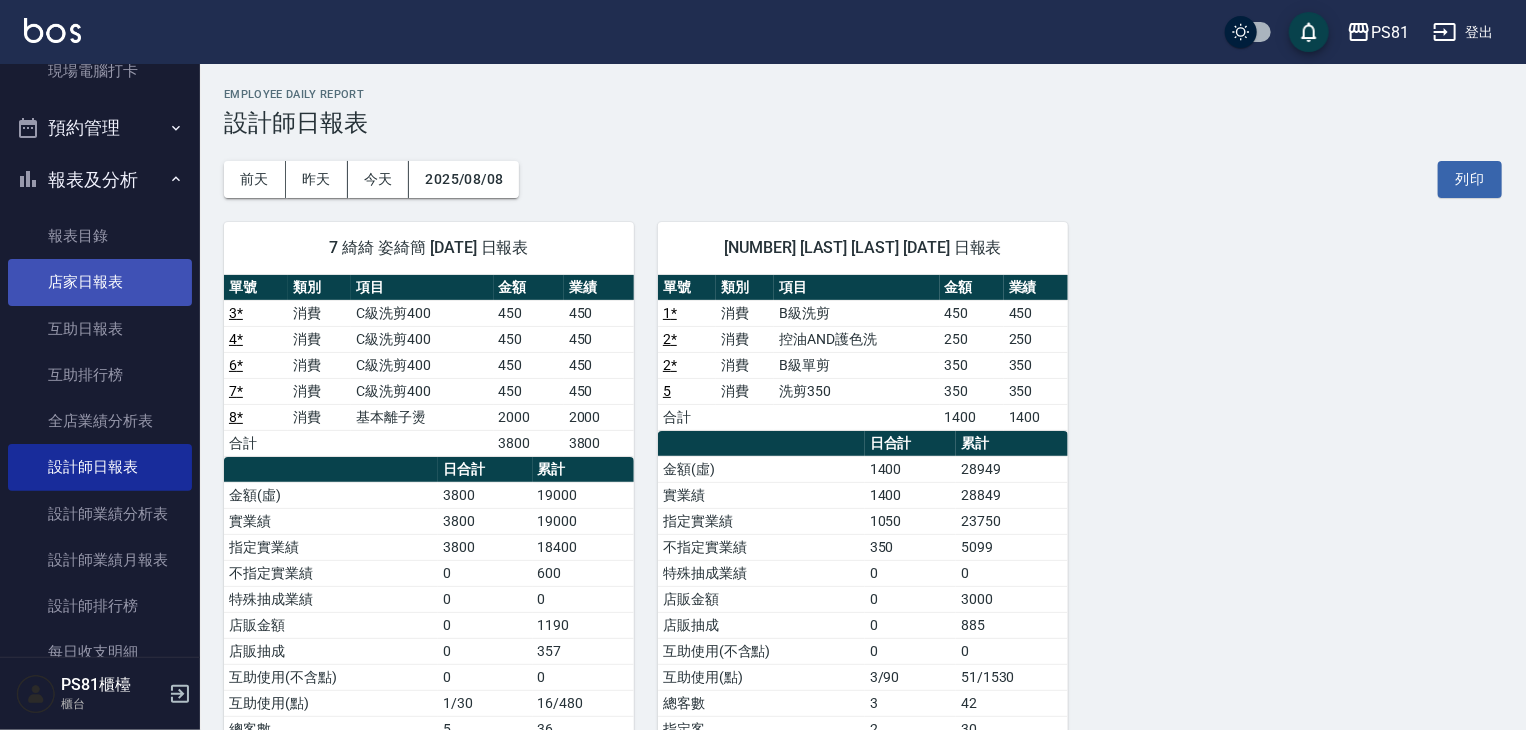 scroll, scrollTop: 0, scrollLeft: 0, axis: both 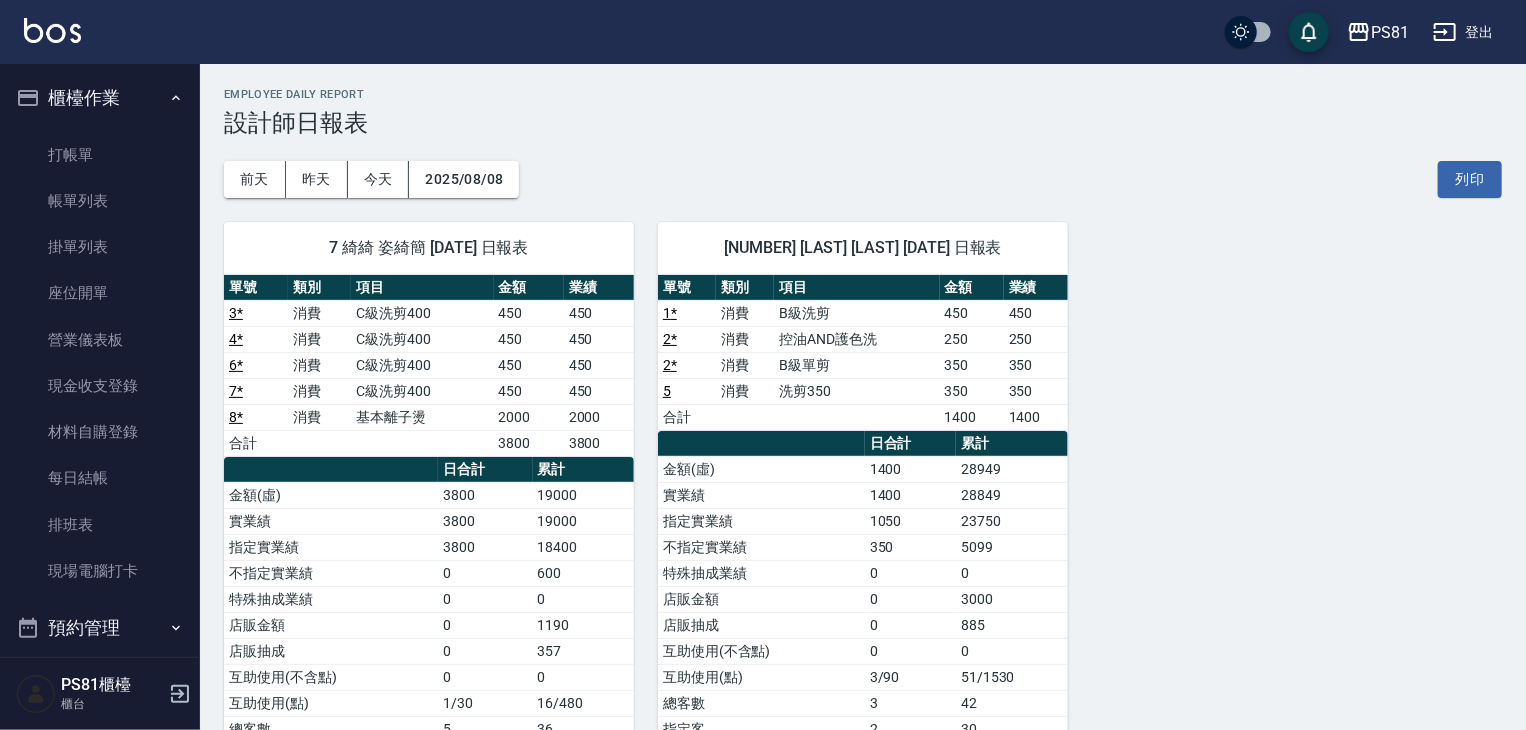 click on "櫃檯作業" at bounding box center [100, 98] 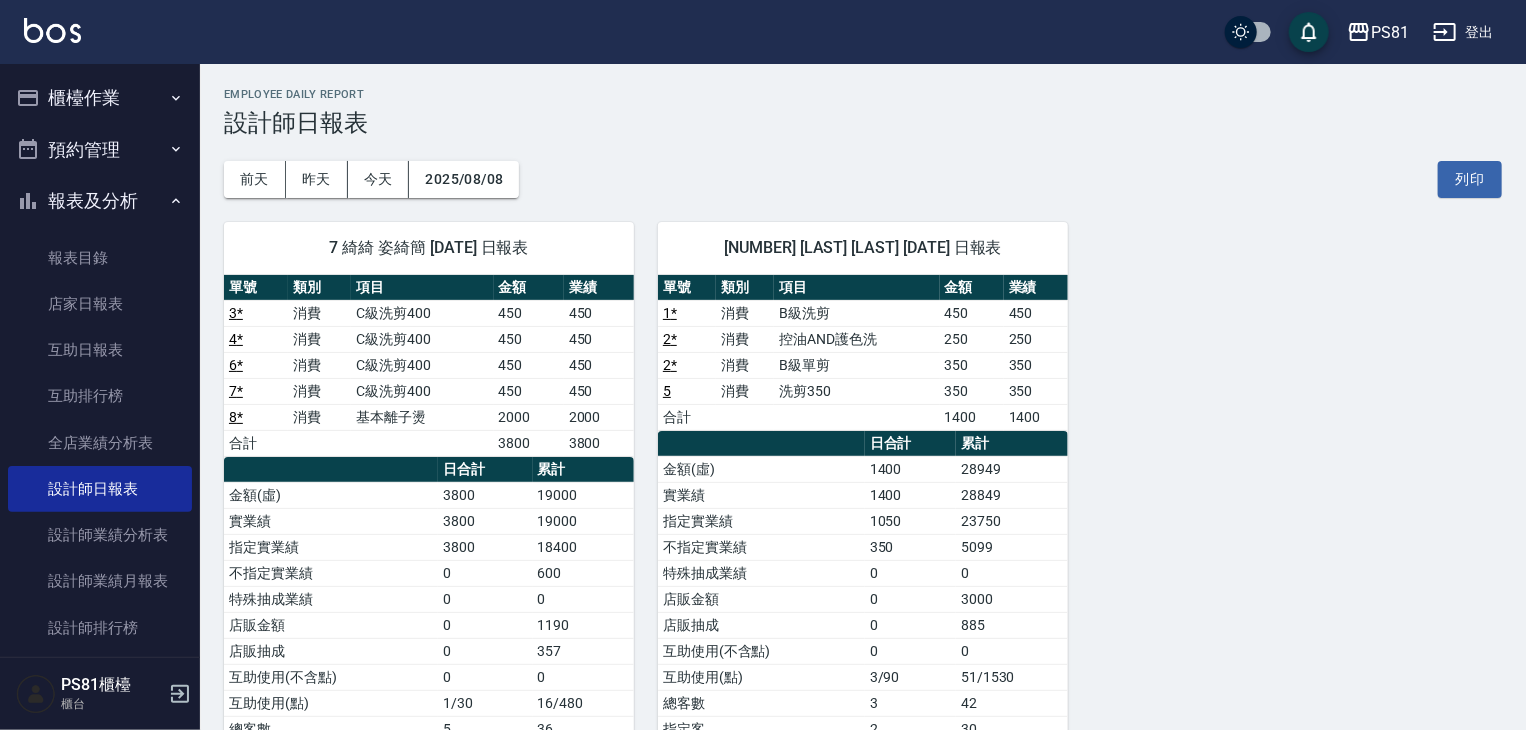 click on "打帳單" at bounding box center (100, 155) 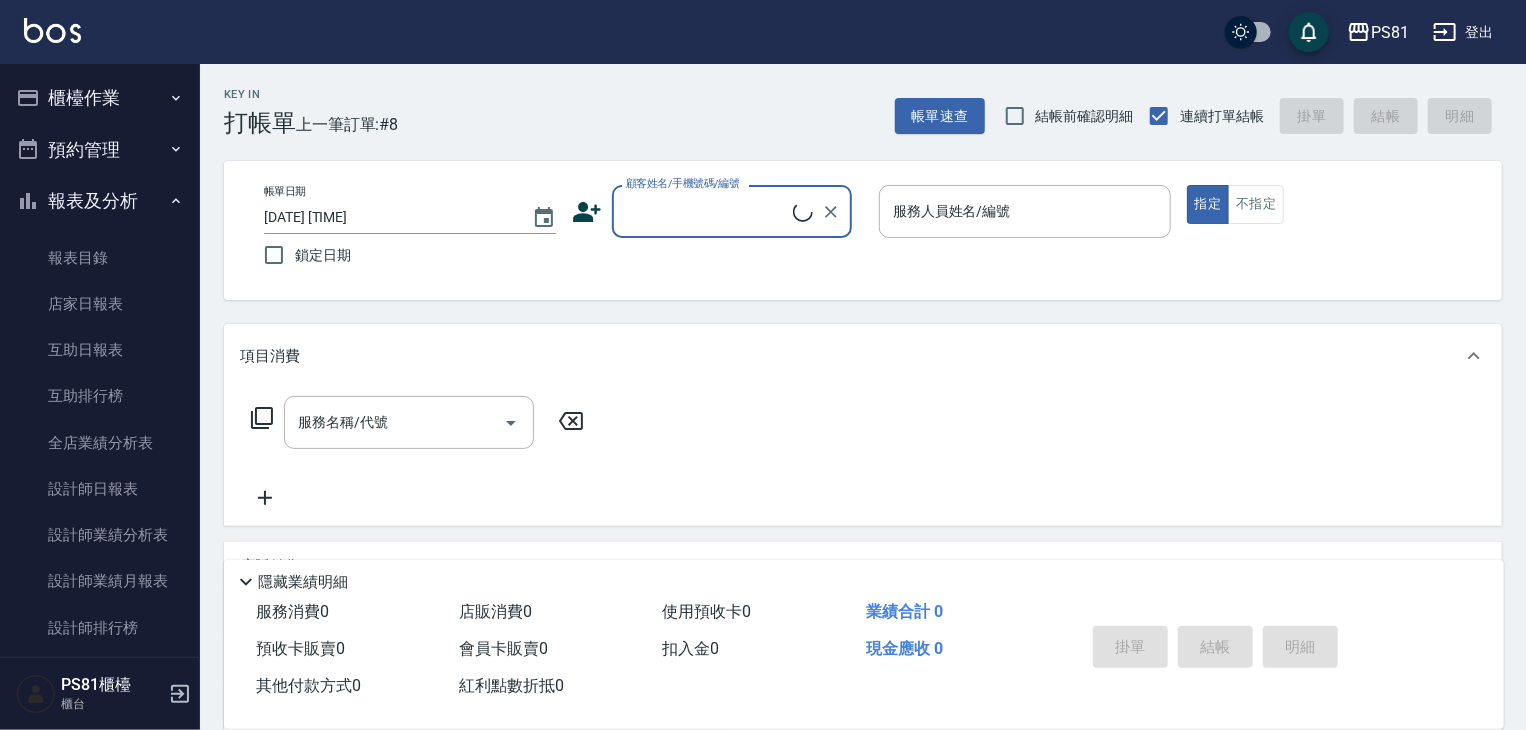 drag, startPoint x: 104, startPoint y: 93, endPoint x: 88, endPoint y: 132, distance: 42.154476 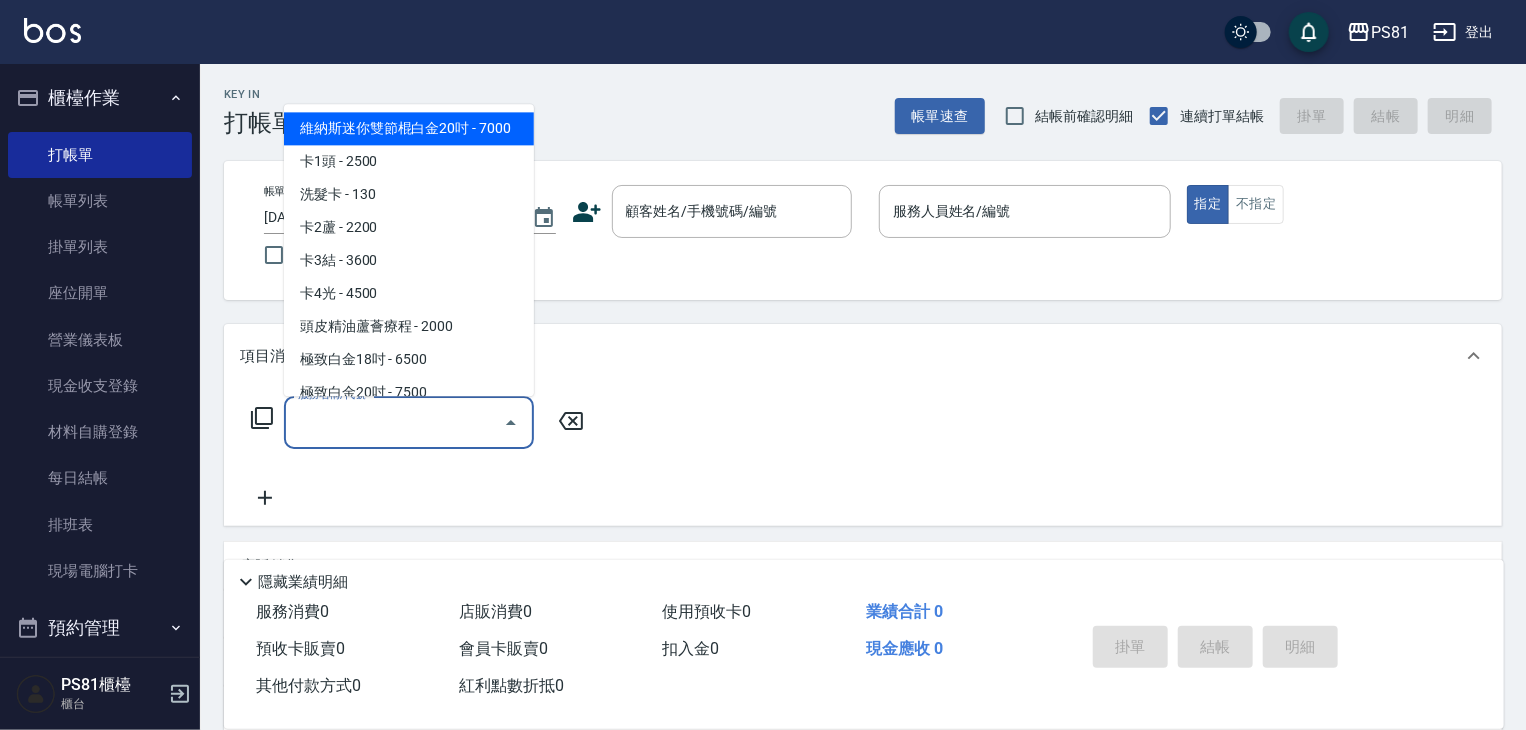 click on "服務名稱/代號" at bounding box center [394, 422] 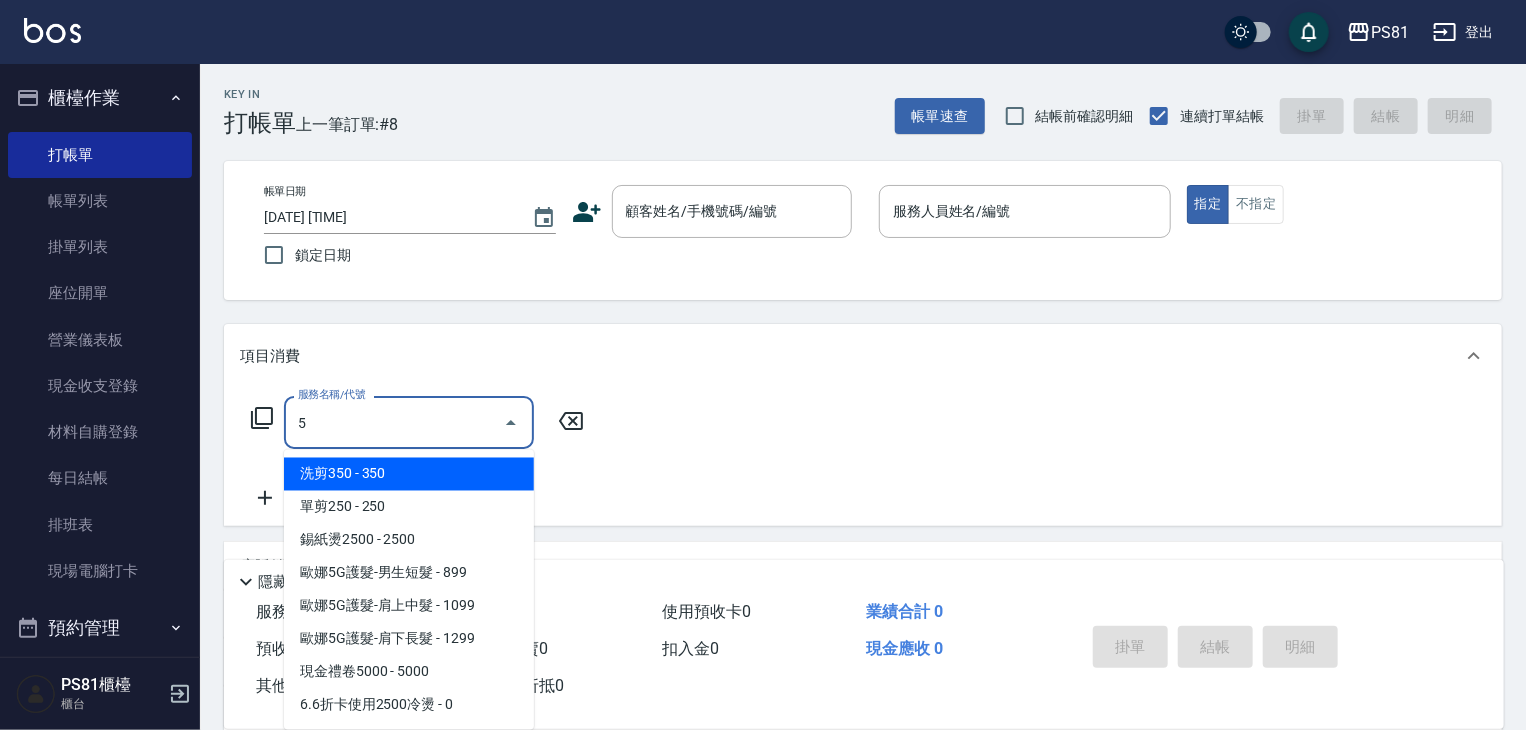 type on "5" 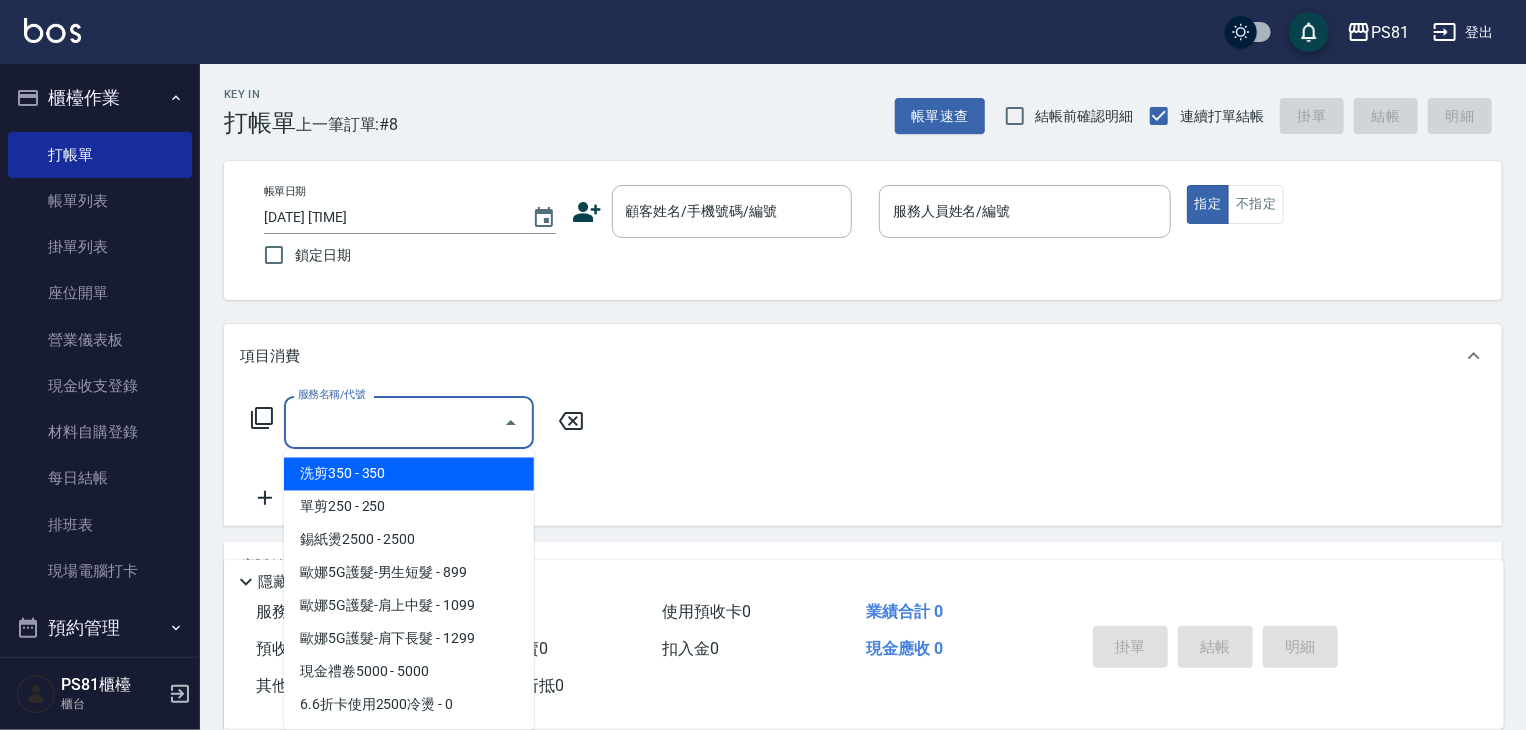 click on "服務名稱/代號 服務名稱/代號" at bounding box center [863, 457] 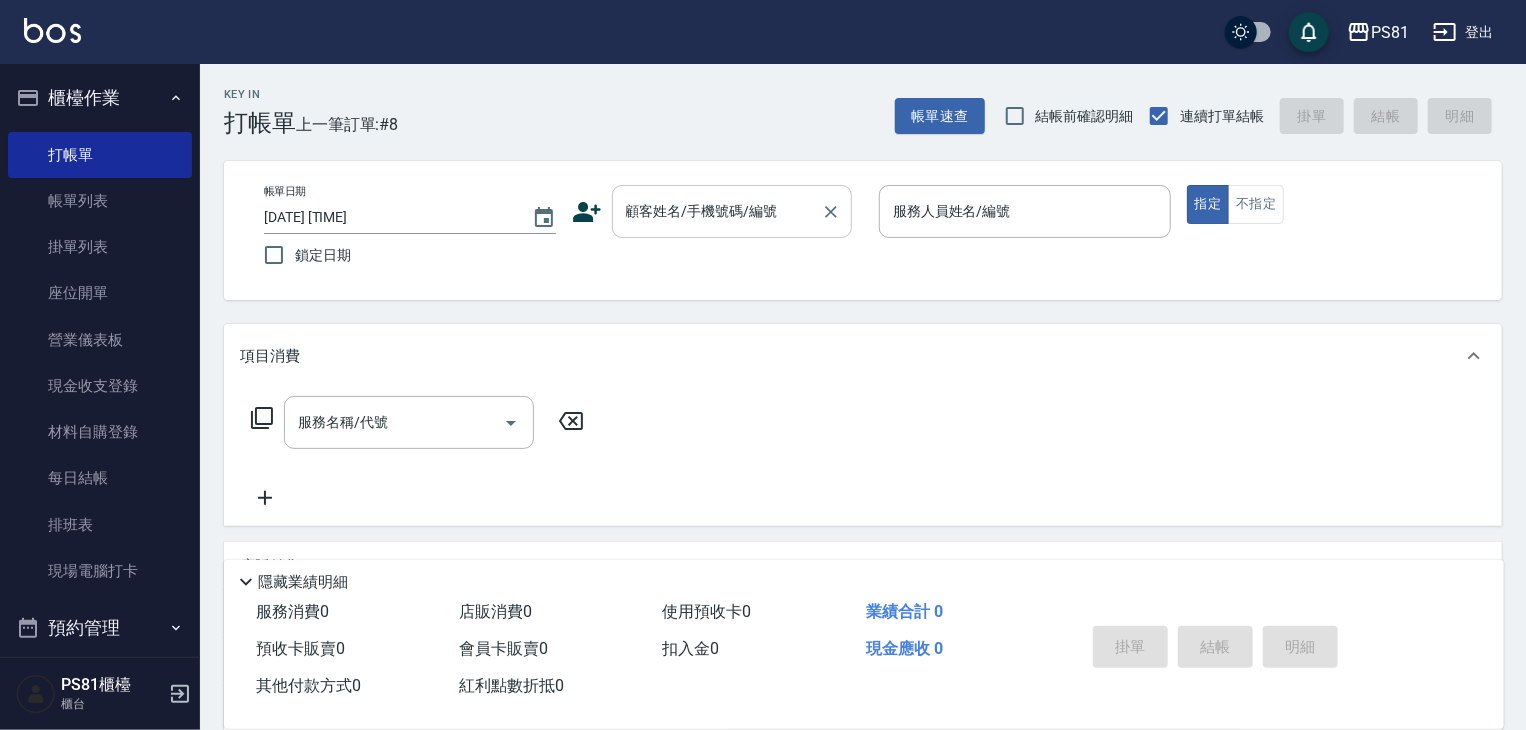 click on "顧客姓名/手機號碼/編號" at bounding box center (732, 211) 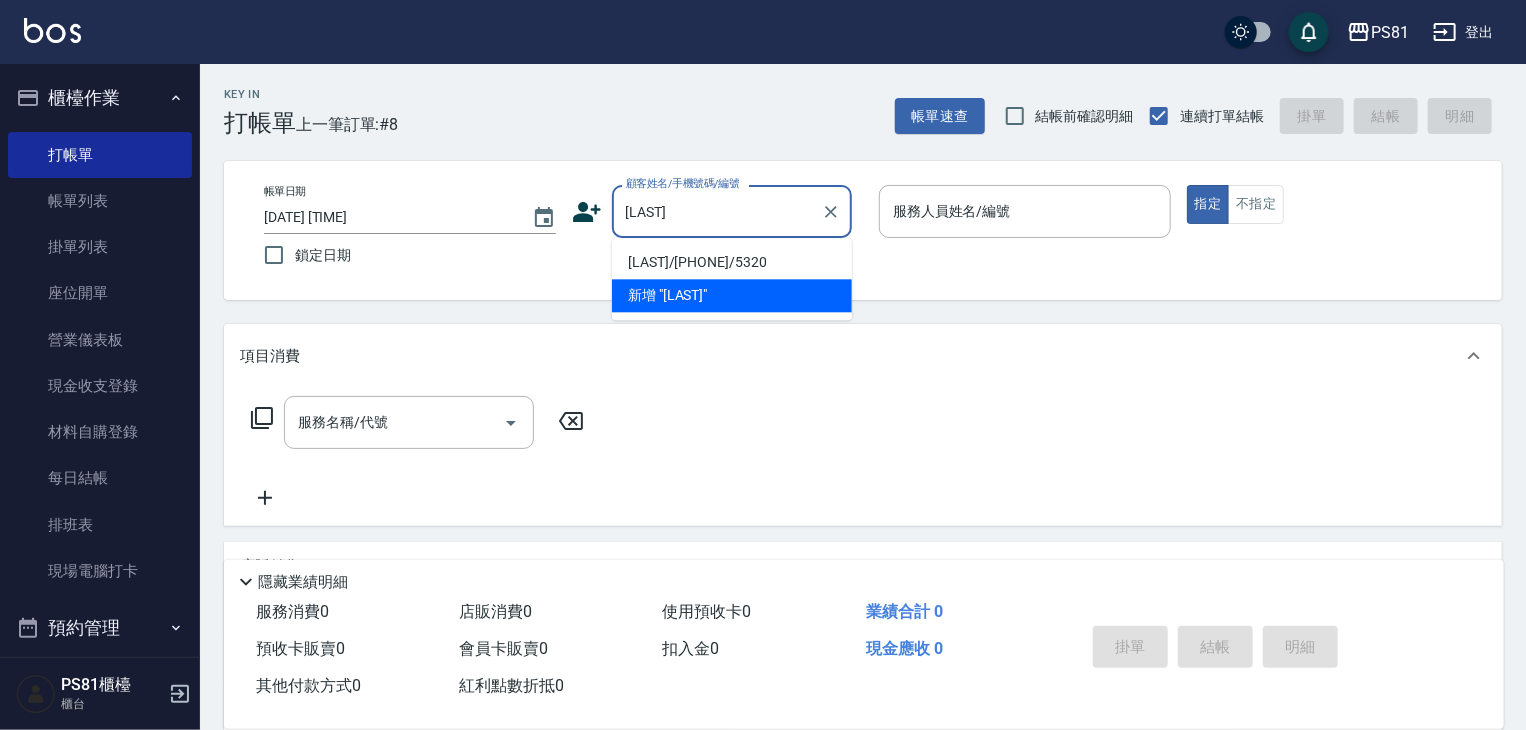 drag, startPoint x: 704, startPoint y: 257, endPoint x: 715, endPoint y: 254, distance: 11.401754 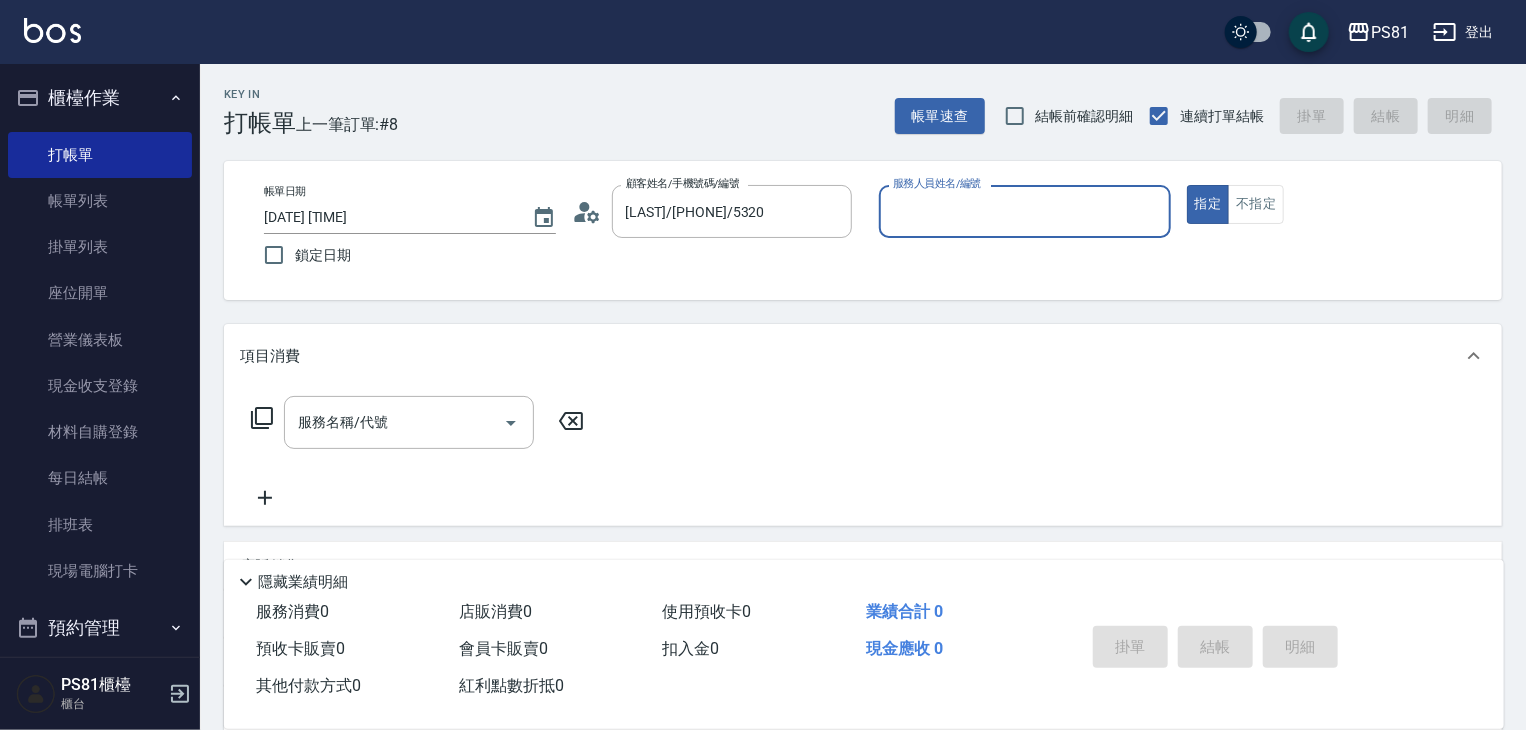 type on "小芸-8" 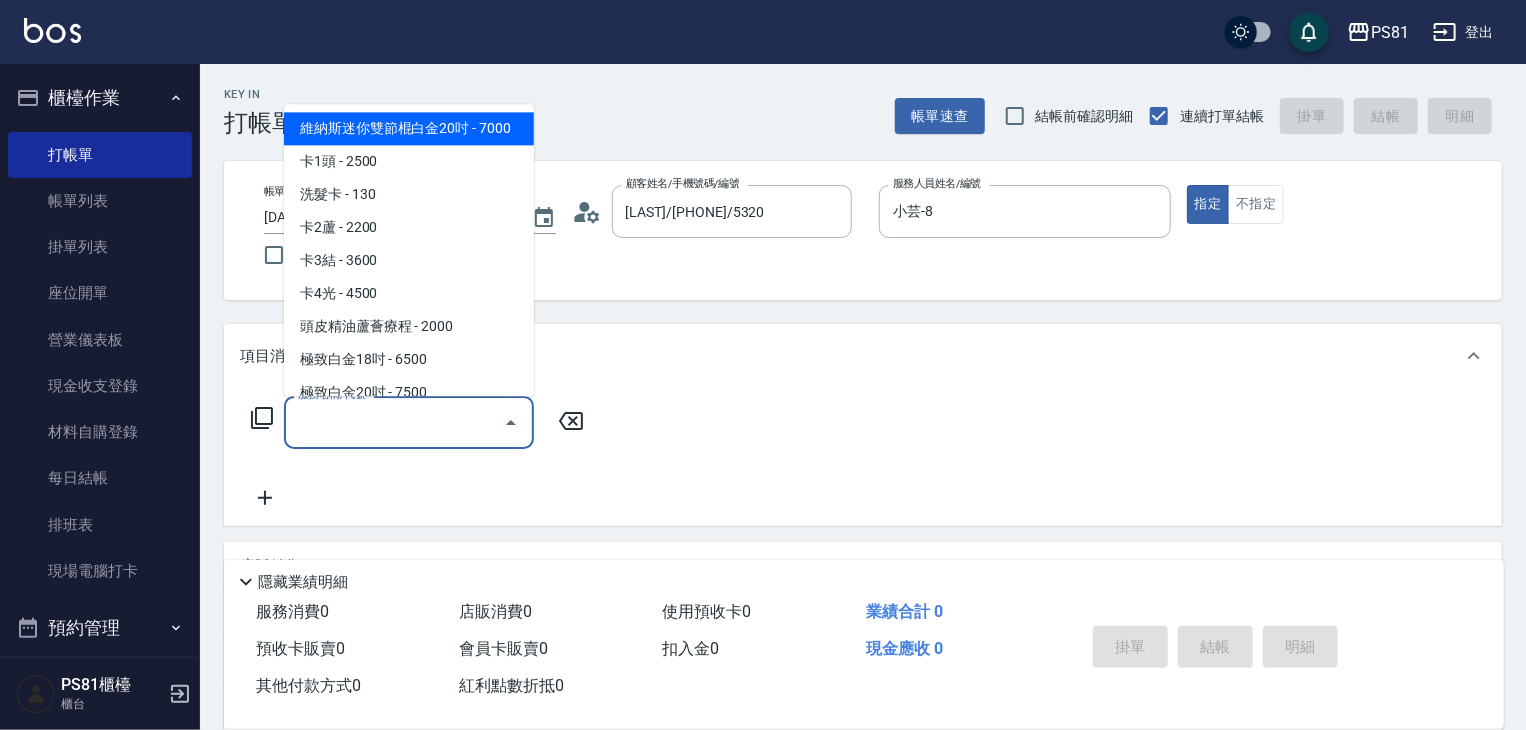 drag, startPoint x: 406, startPoint y: 421, endPoint x: 416, endPoint y: 429, distance: 12.806249 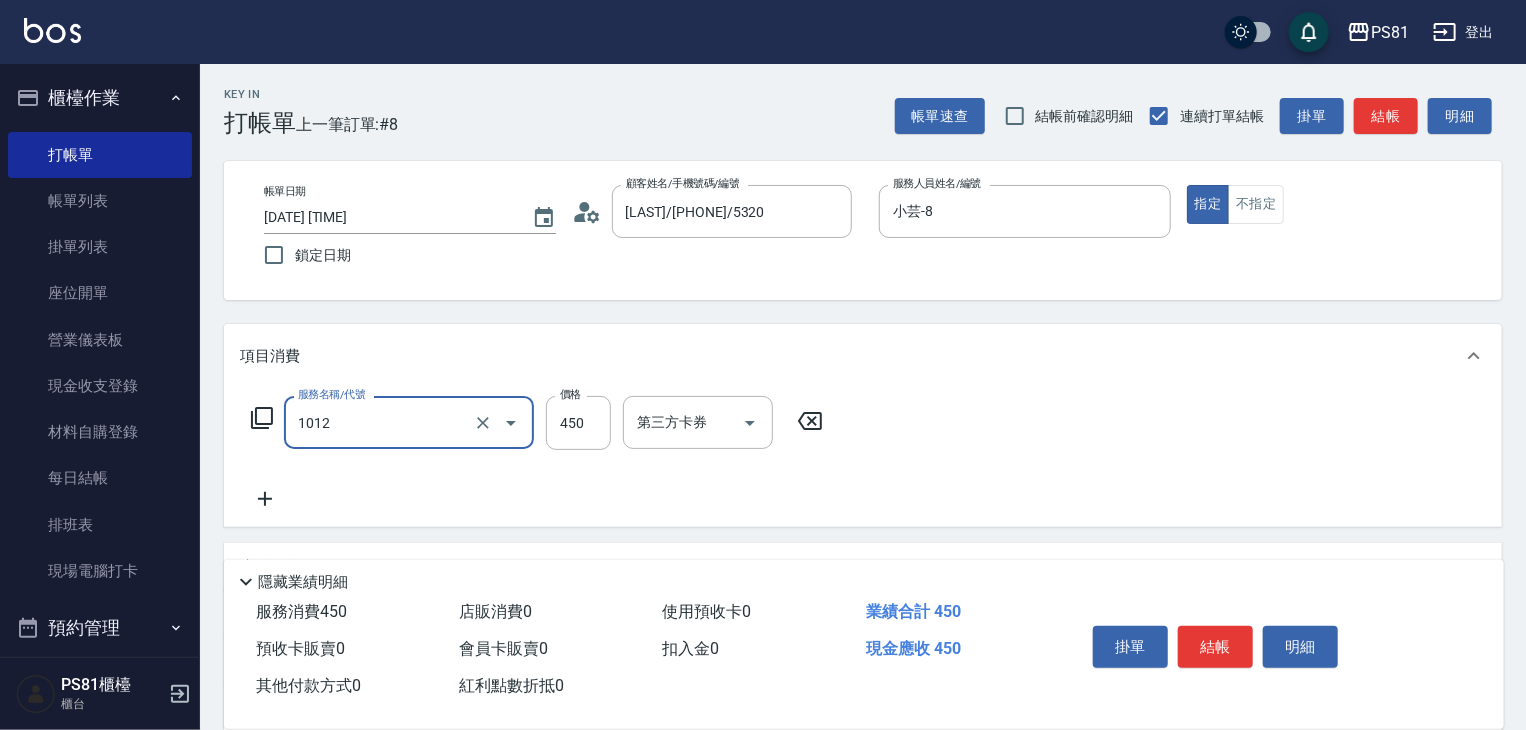 type on "B級洗剪(1012)" 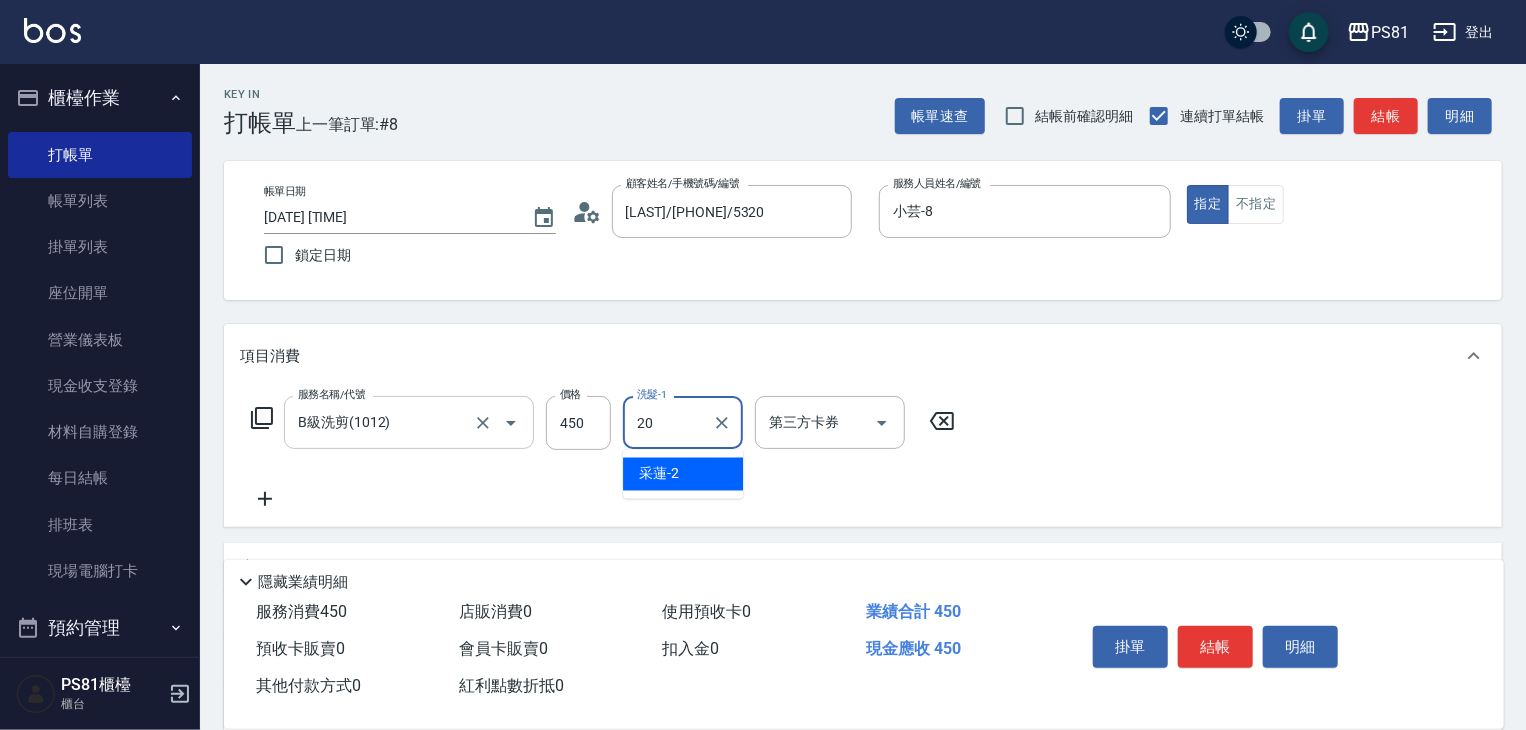 type on "妍妍-20" 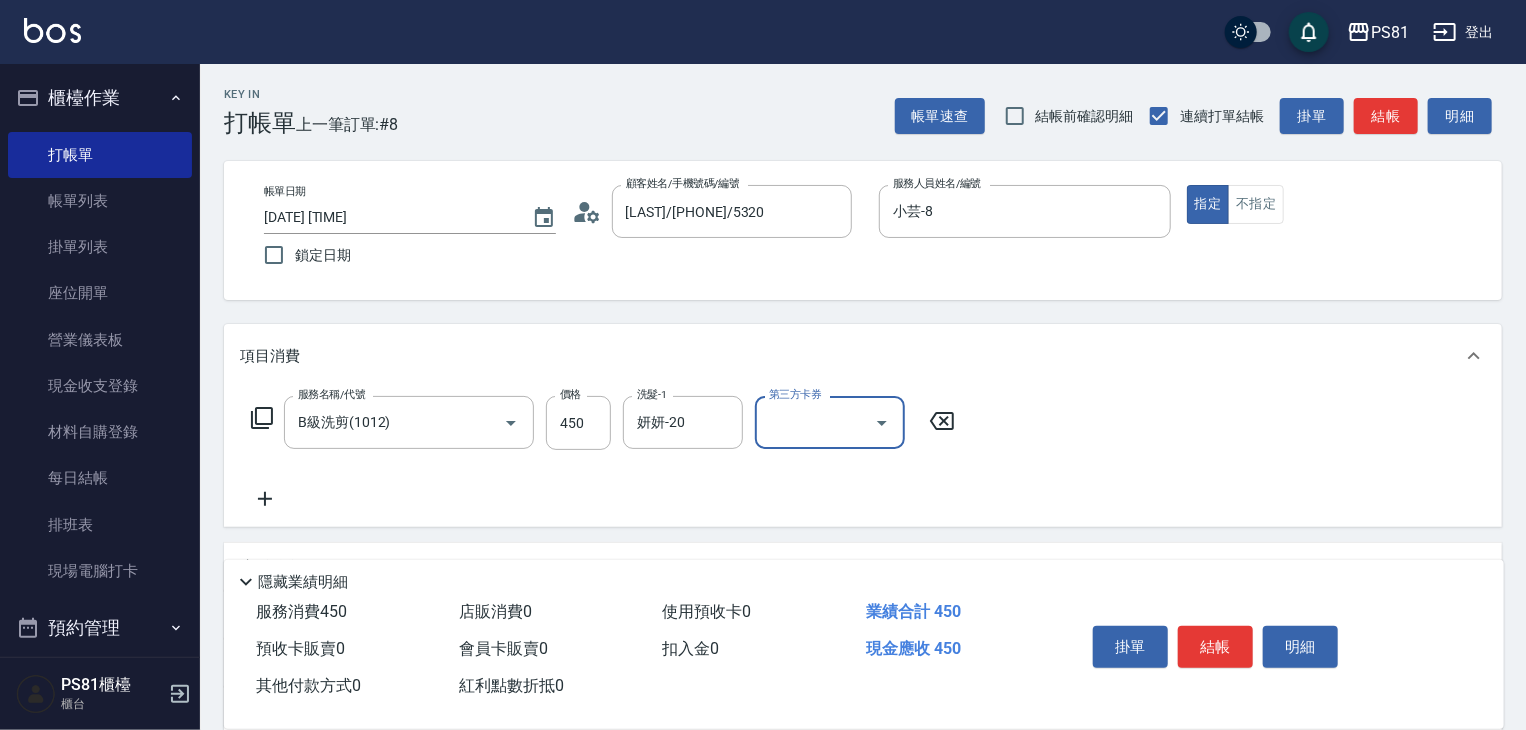 click on "掛單 結帳 明細" at bounding box center [1215, 649] 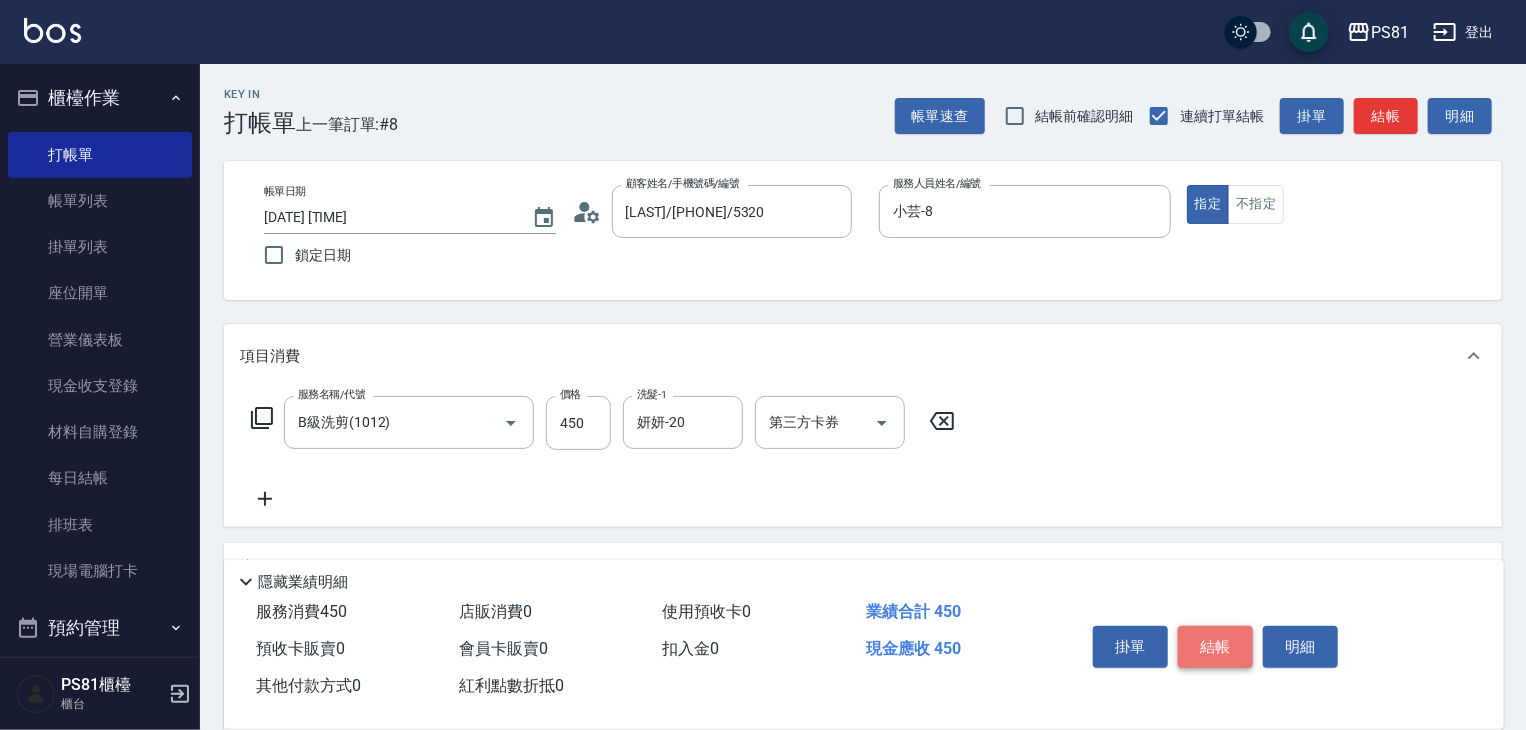 click on "結帳" at bounding box center [1215, 647] 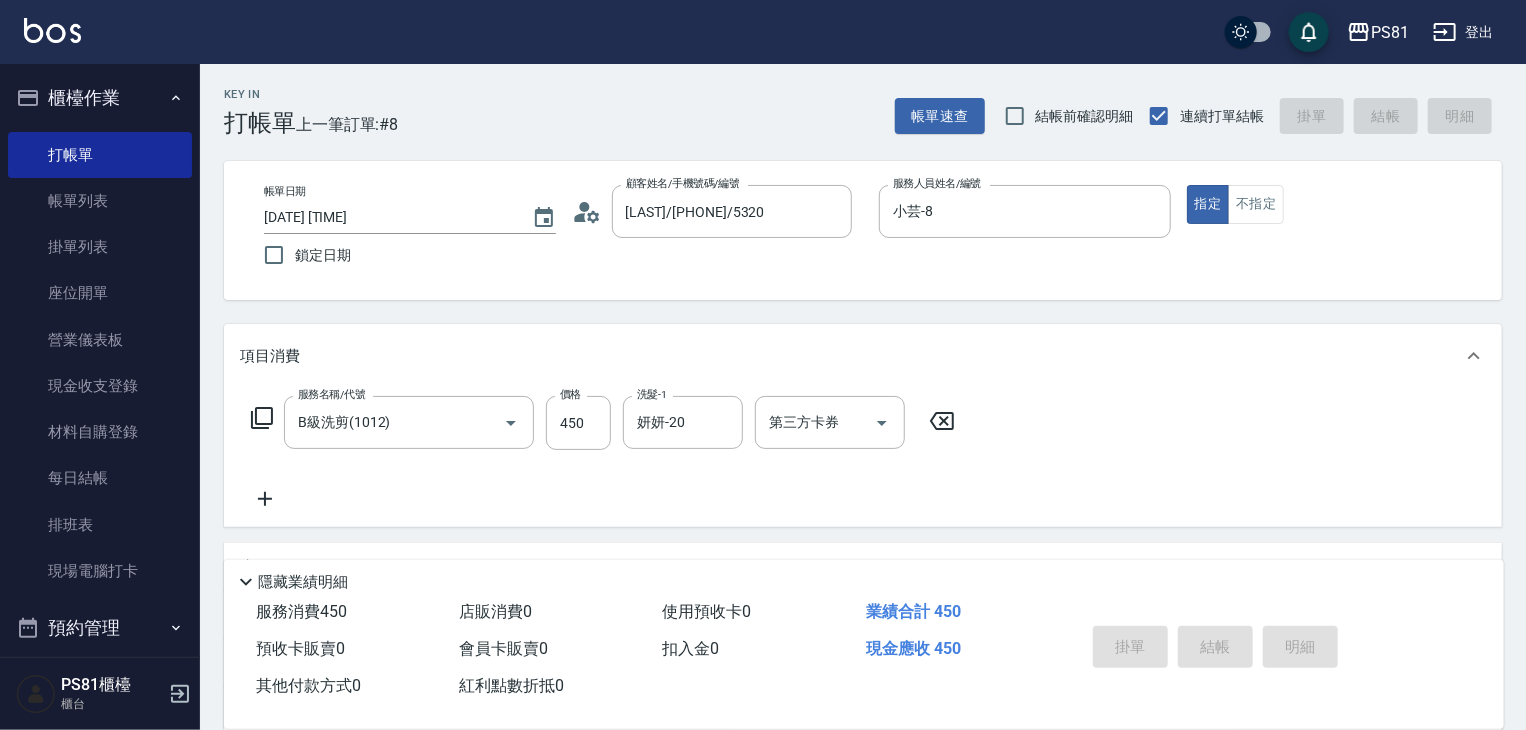type on "[DATE] [TIME]" 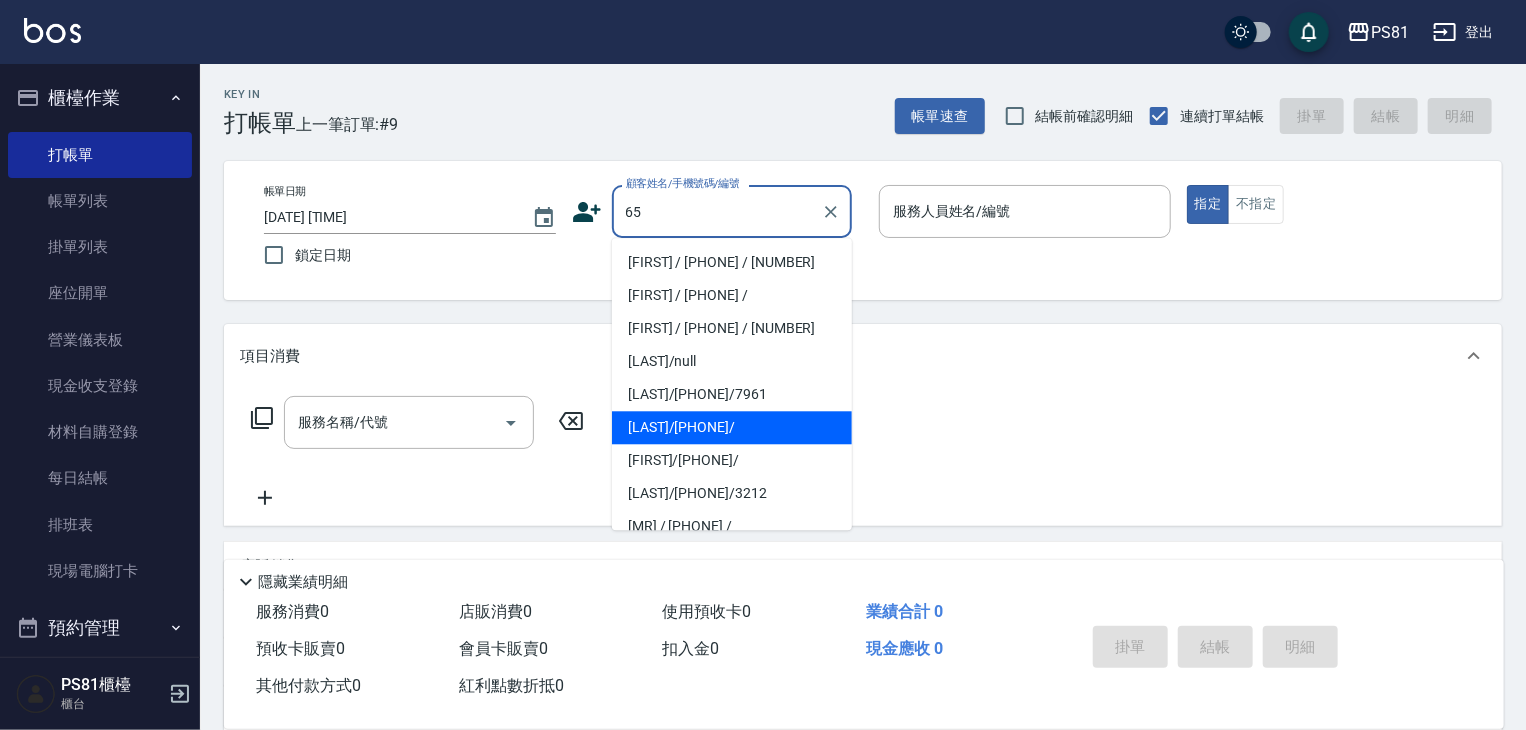 click on "[LAST]/[PHONE]/" at bounding box center (732, 427) 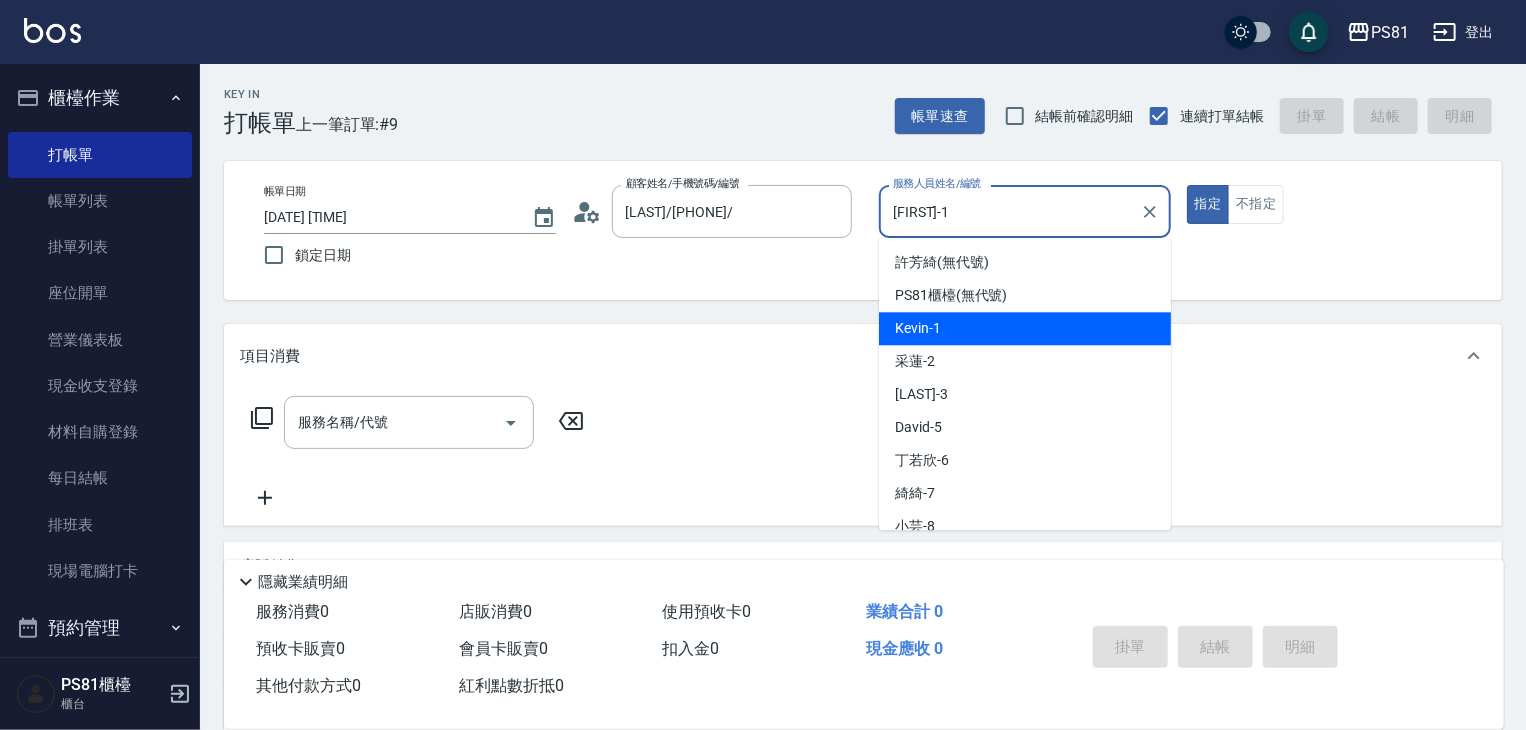 click on "[FIRST]-1" at bounding box center [1010, 211] 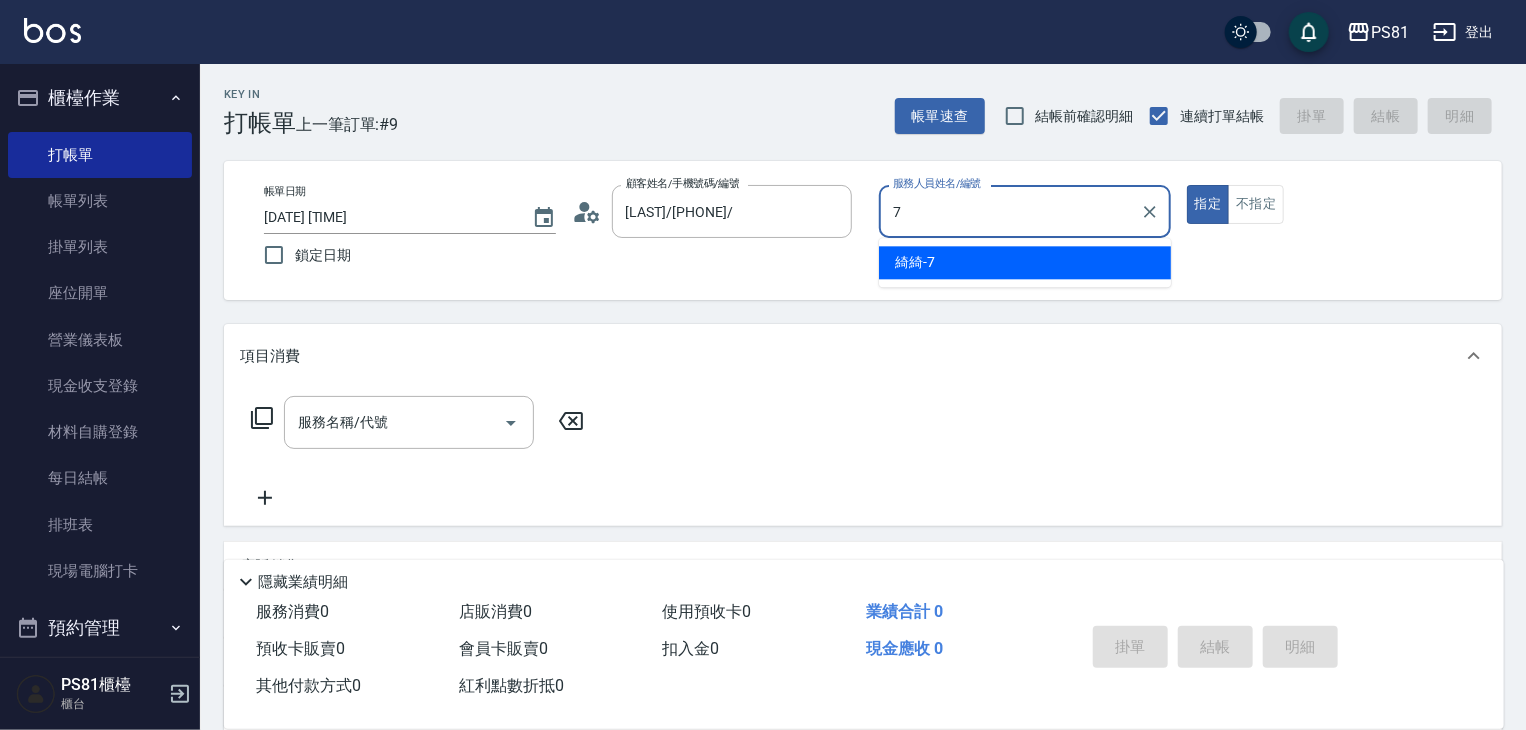 type on "綺綺-7" 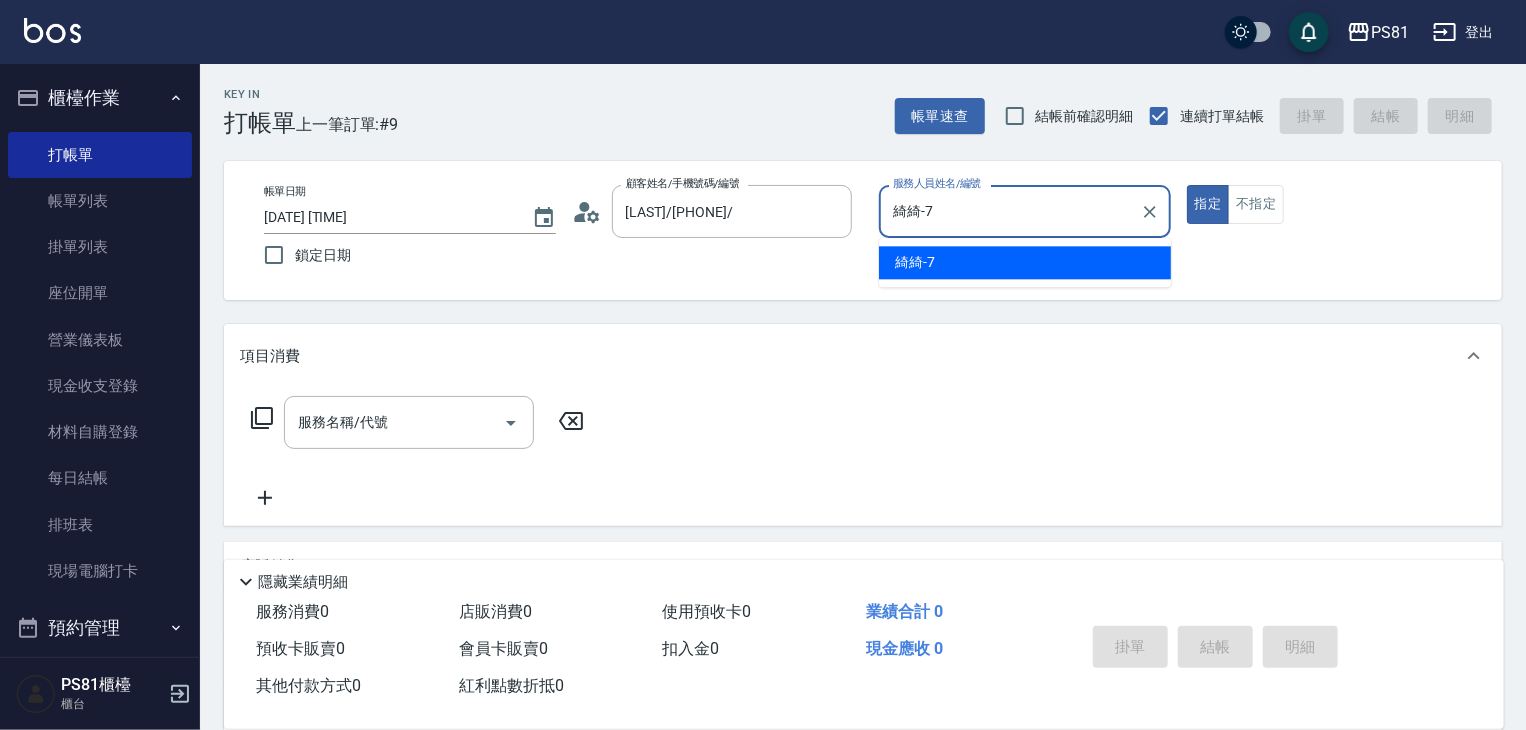 type on "true" 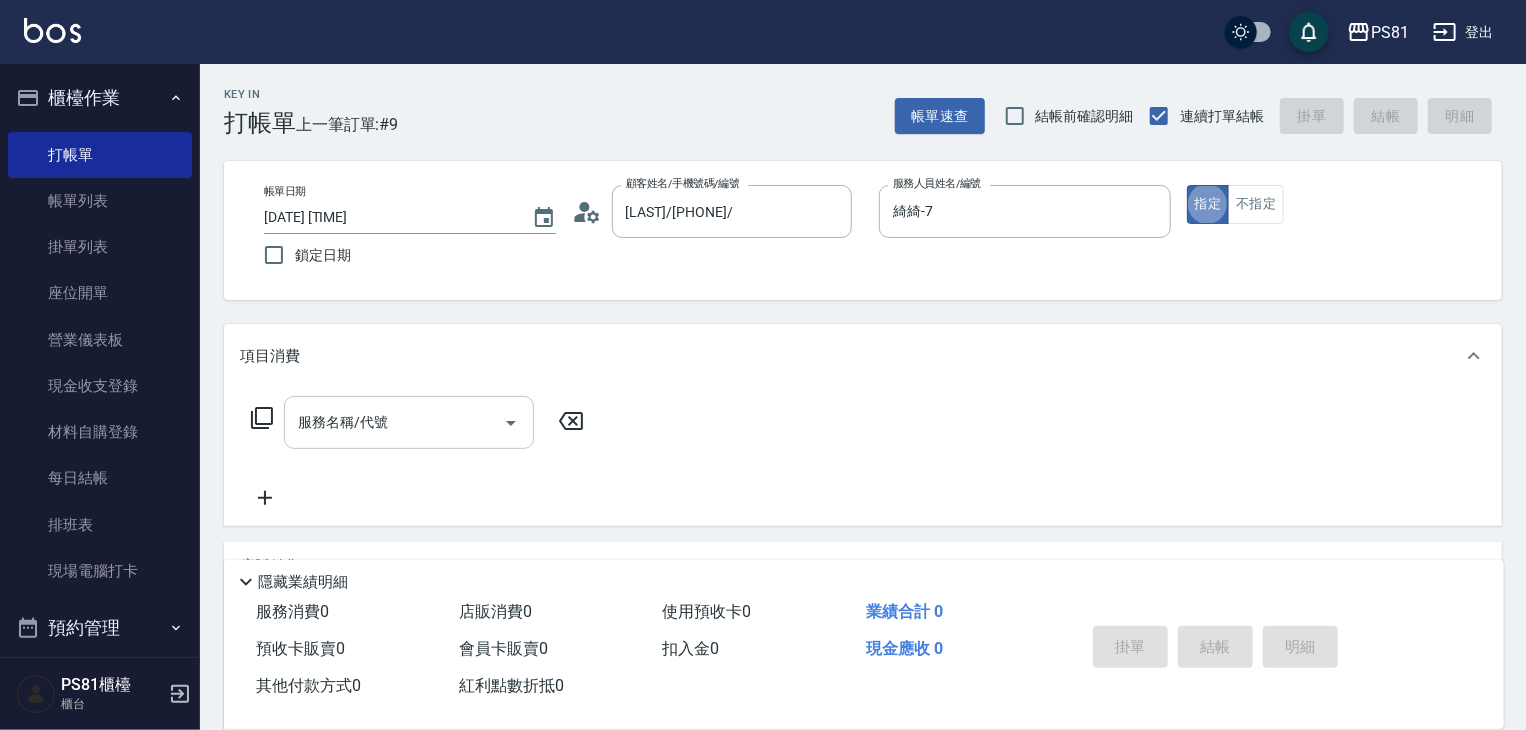 click on "服務名稱/代號" at bounding box center (409, 422) 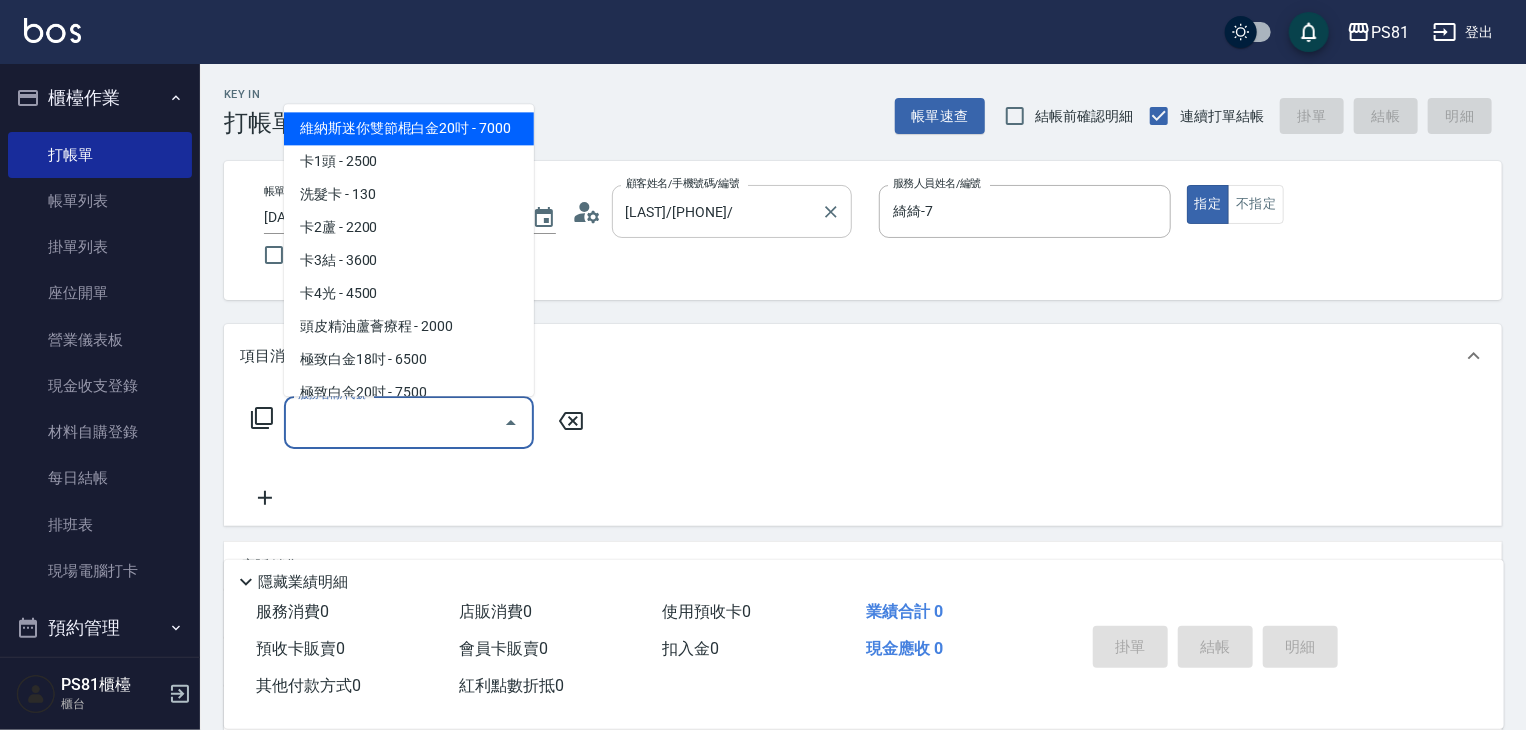 click on "[LAST]/[PHONE]/" at bounding box center (717, 211) 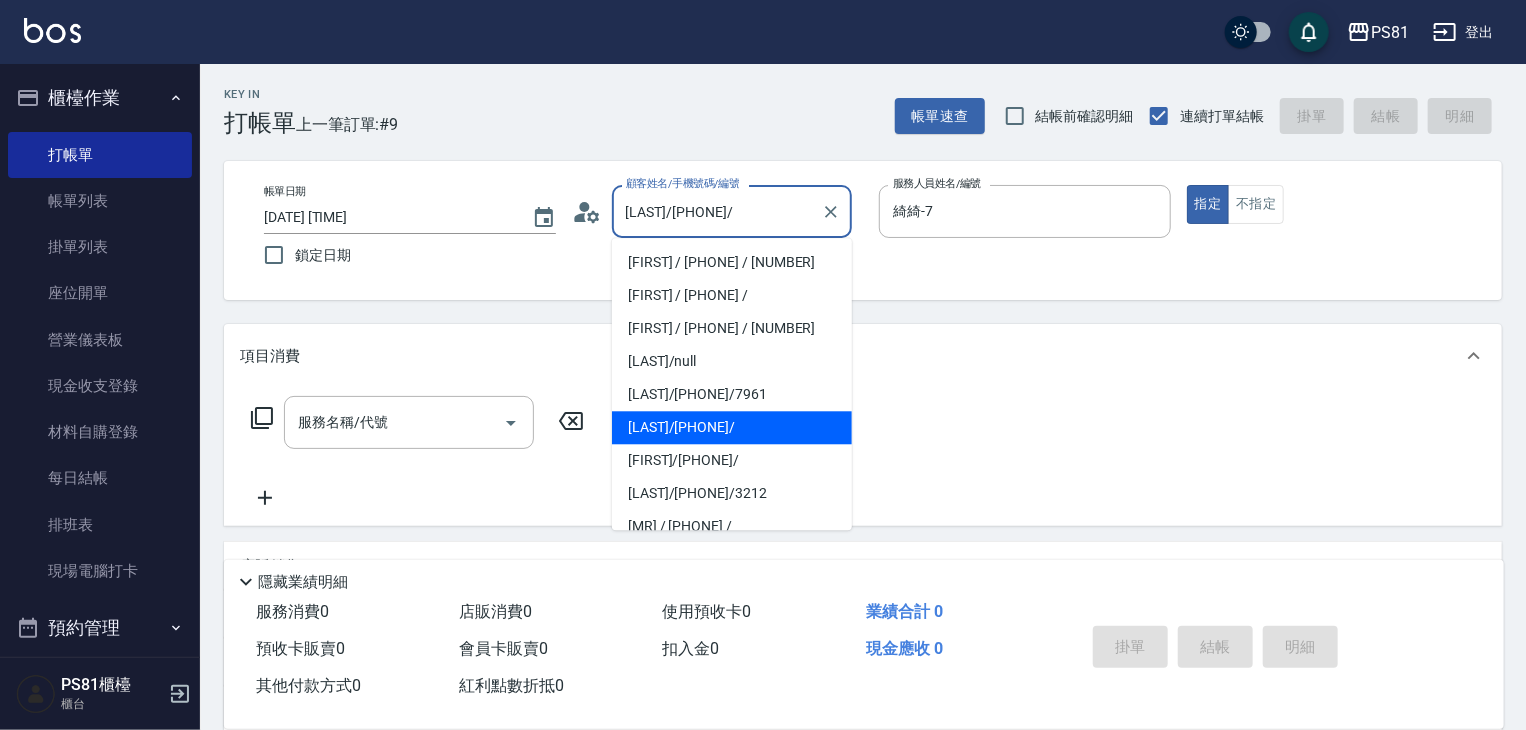 scroll, scrollTop: 384, scrollLeft: 0, axis: vertical 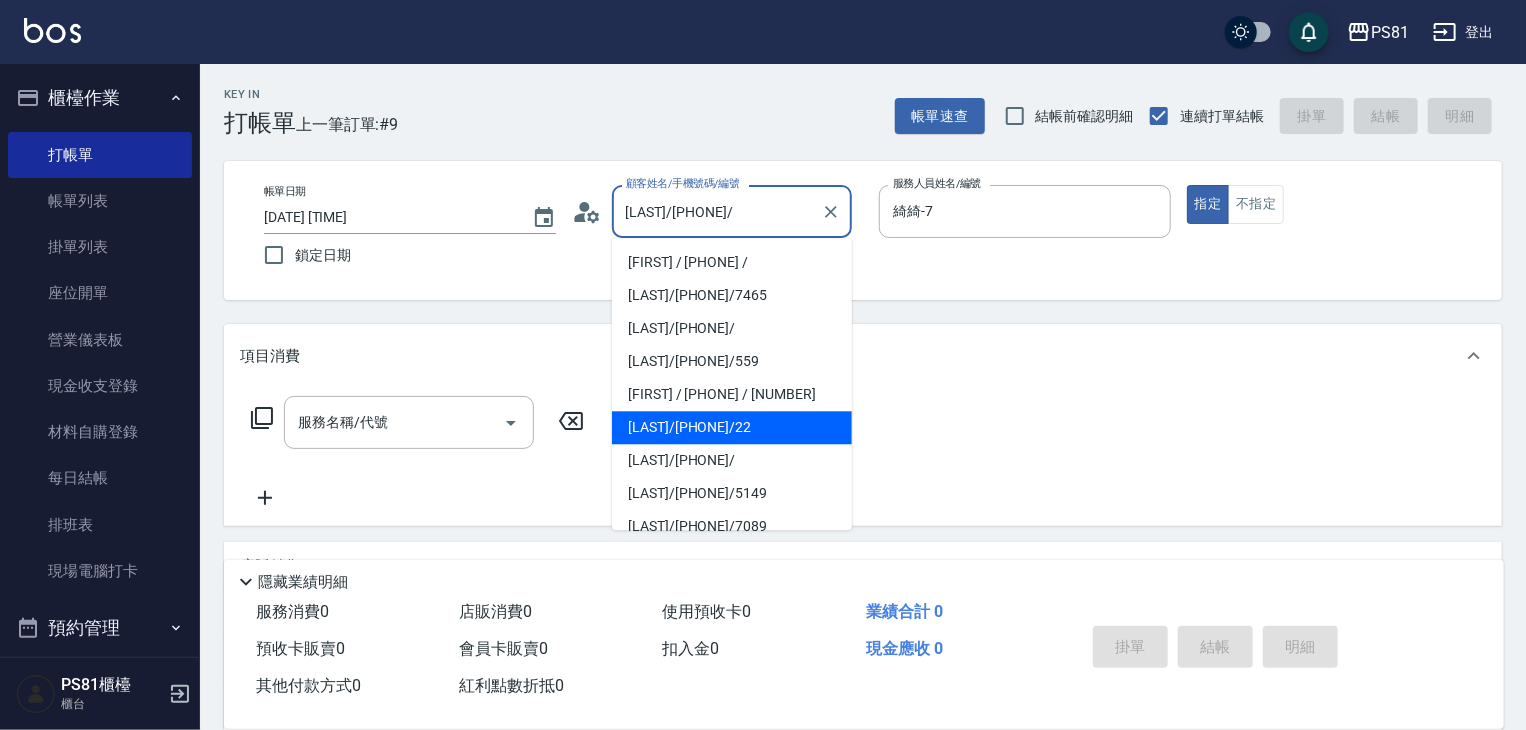 click on "[LAST]/[PHONE]/22" at bounding box center [732, 427] 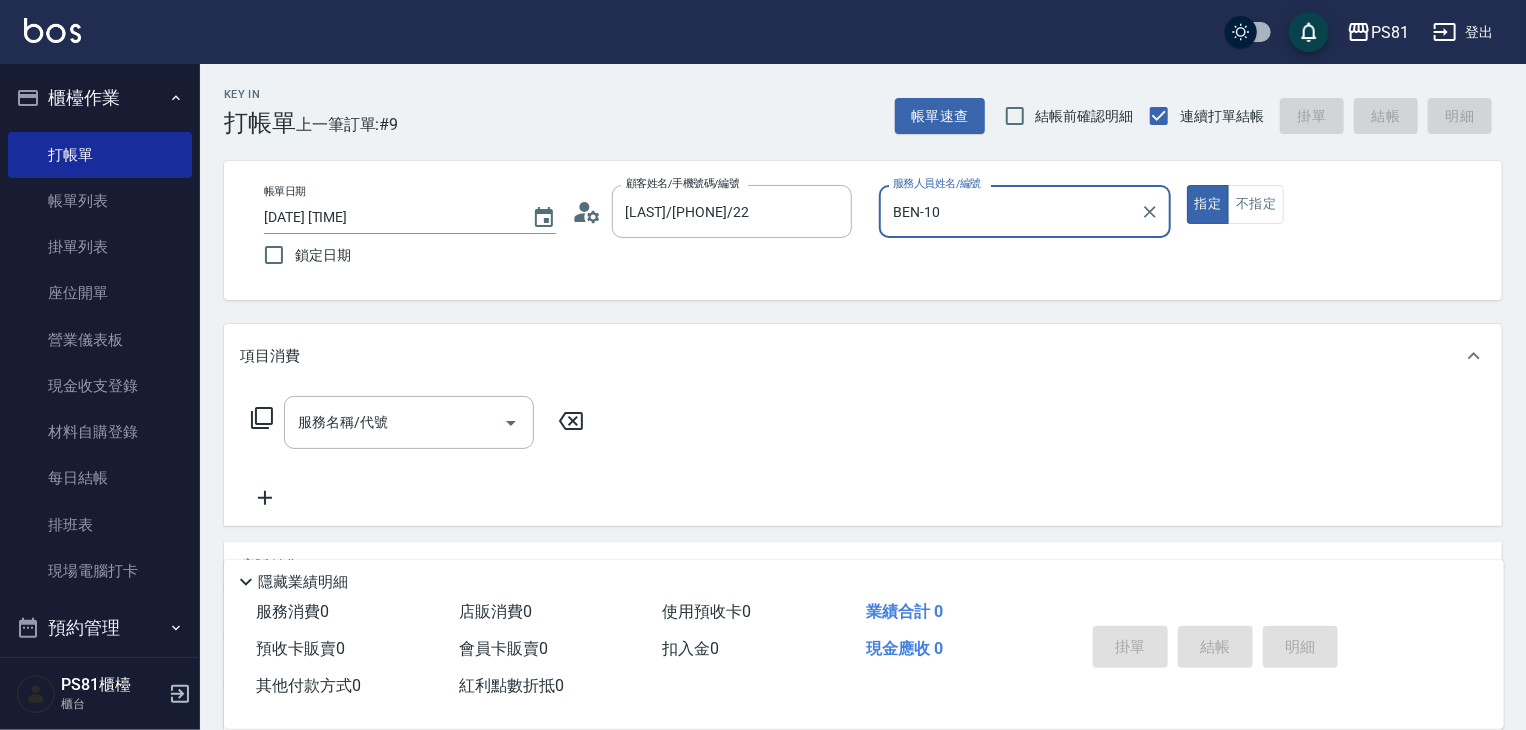 click on "BEN-10" at bounding box center [1010, 211] 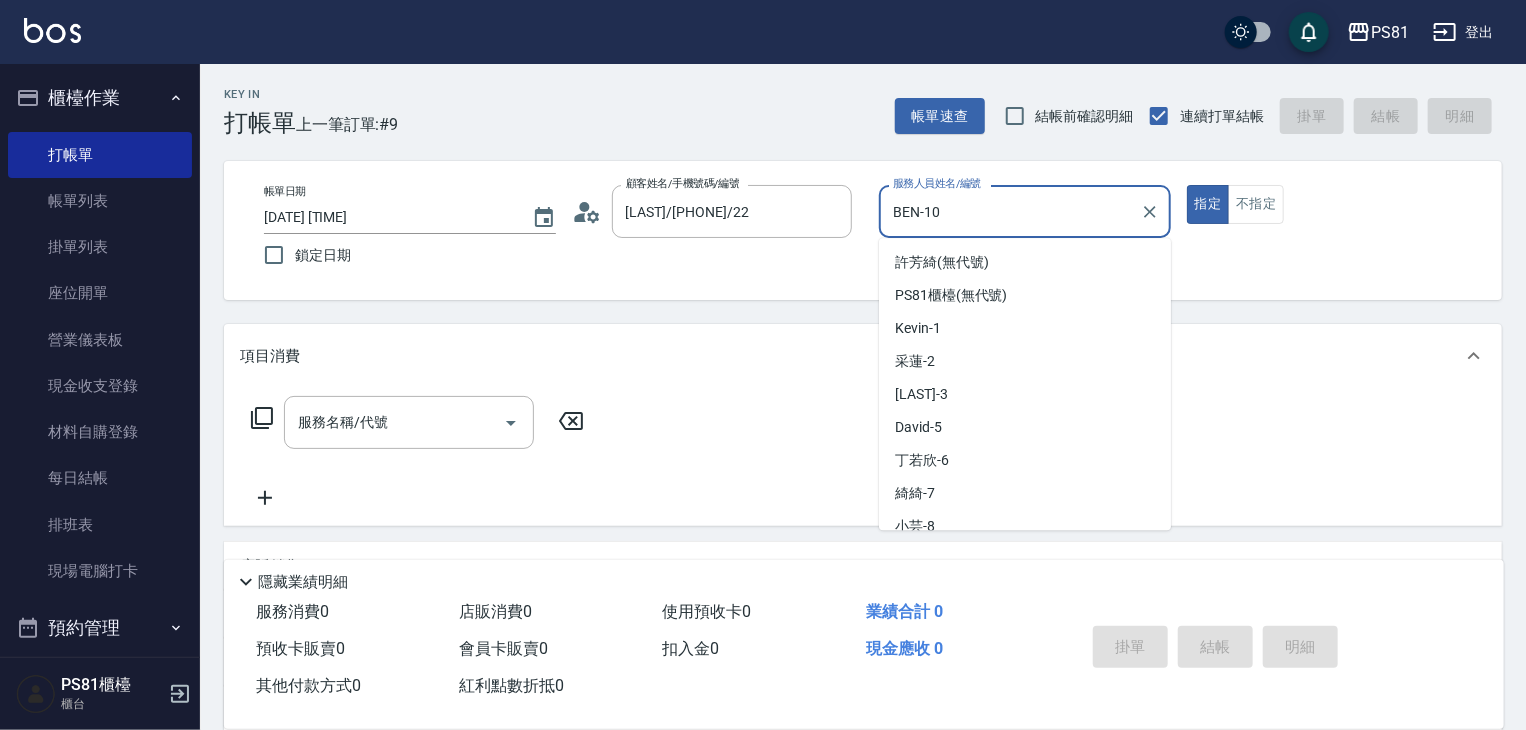 click on "BEN-10" at bounding box center (1010, 211) 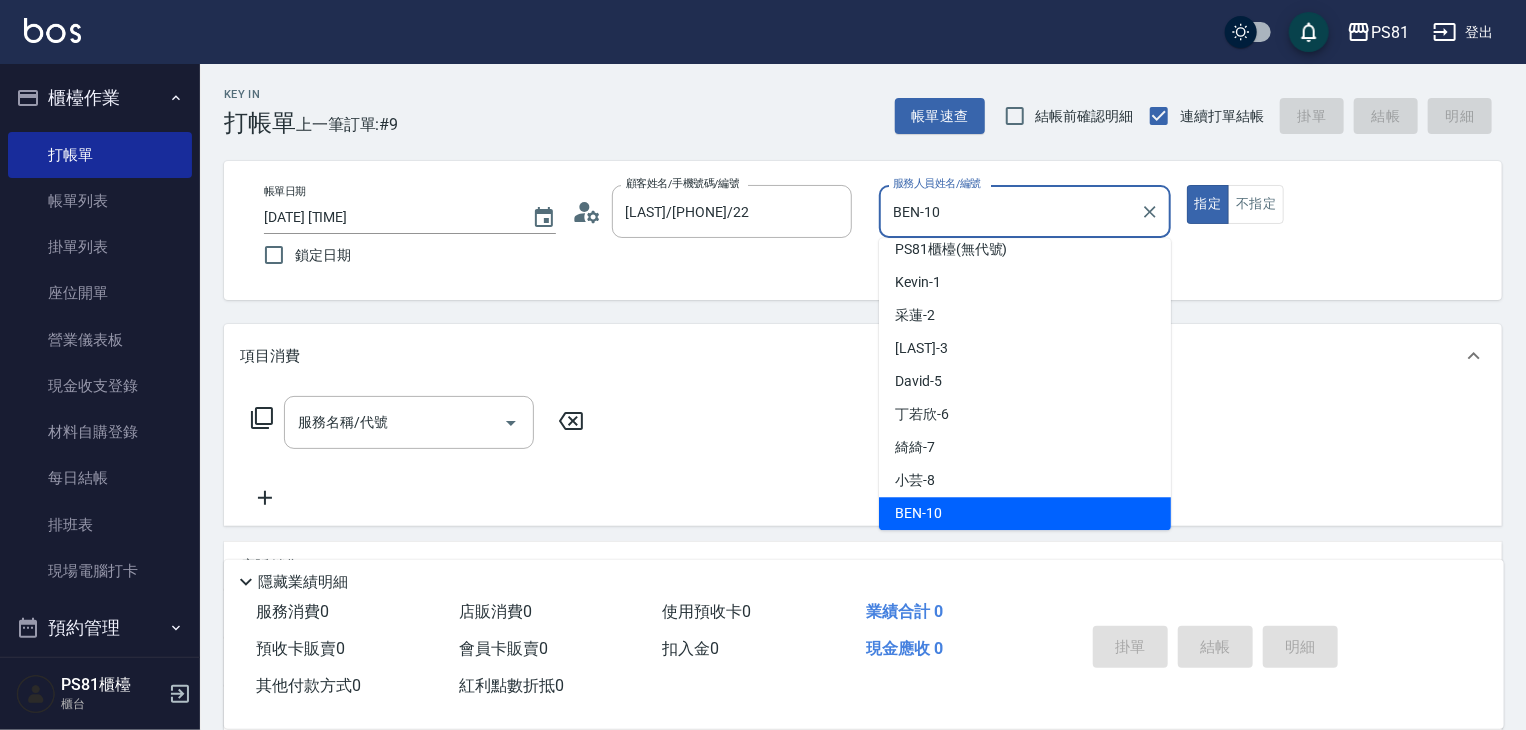 click on "BEN-10" at bounding box center (1010, 211) 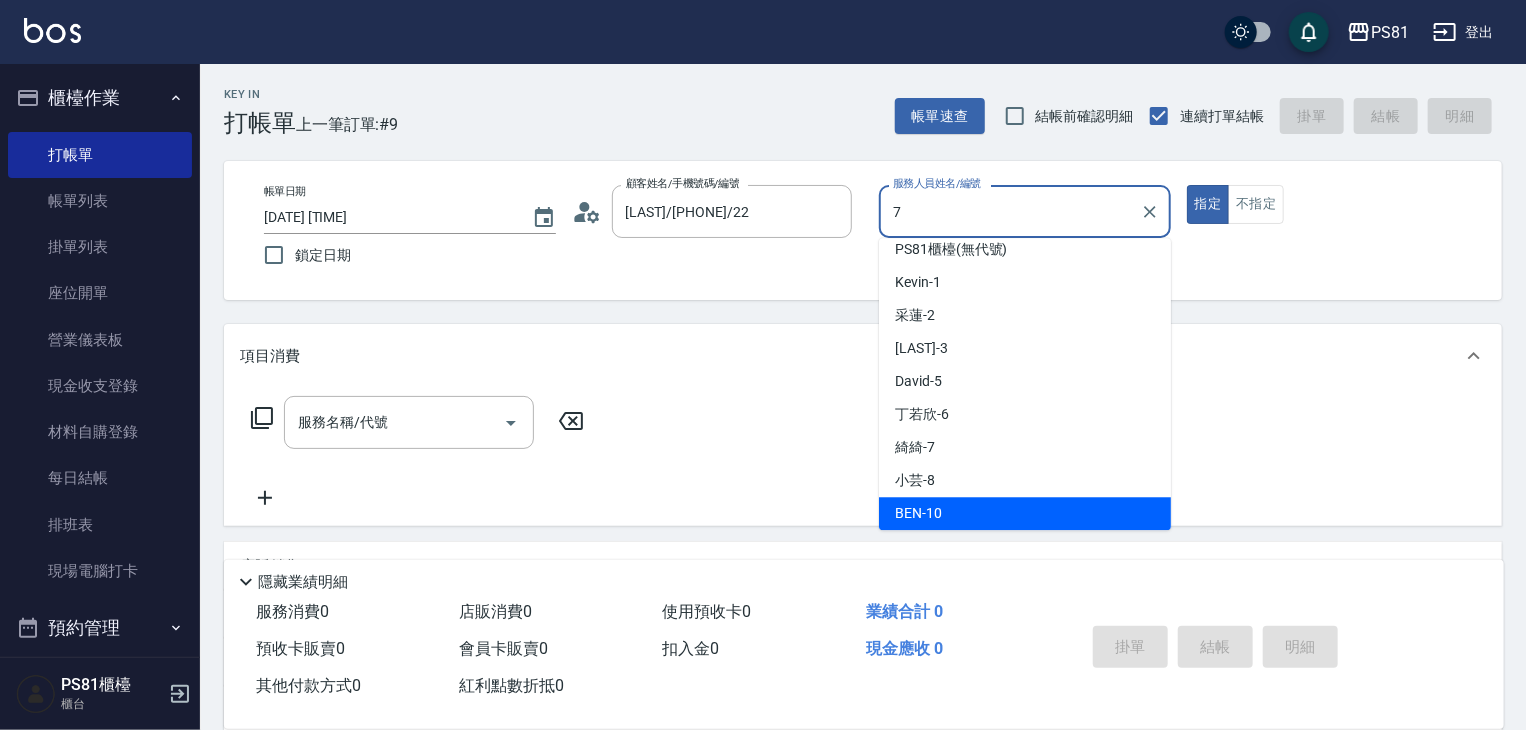 scroll, scrollTop: 0, scrollLeft: 0, axis: both 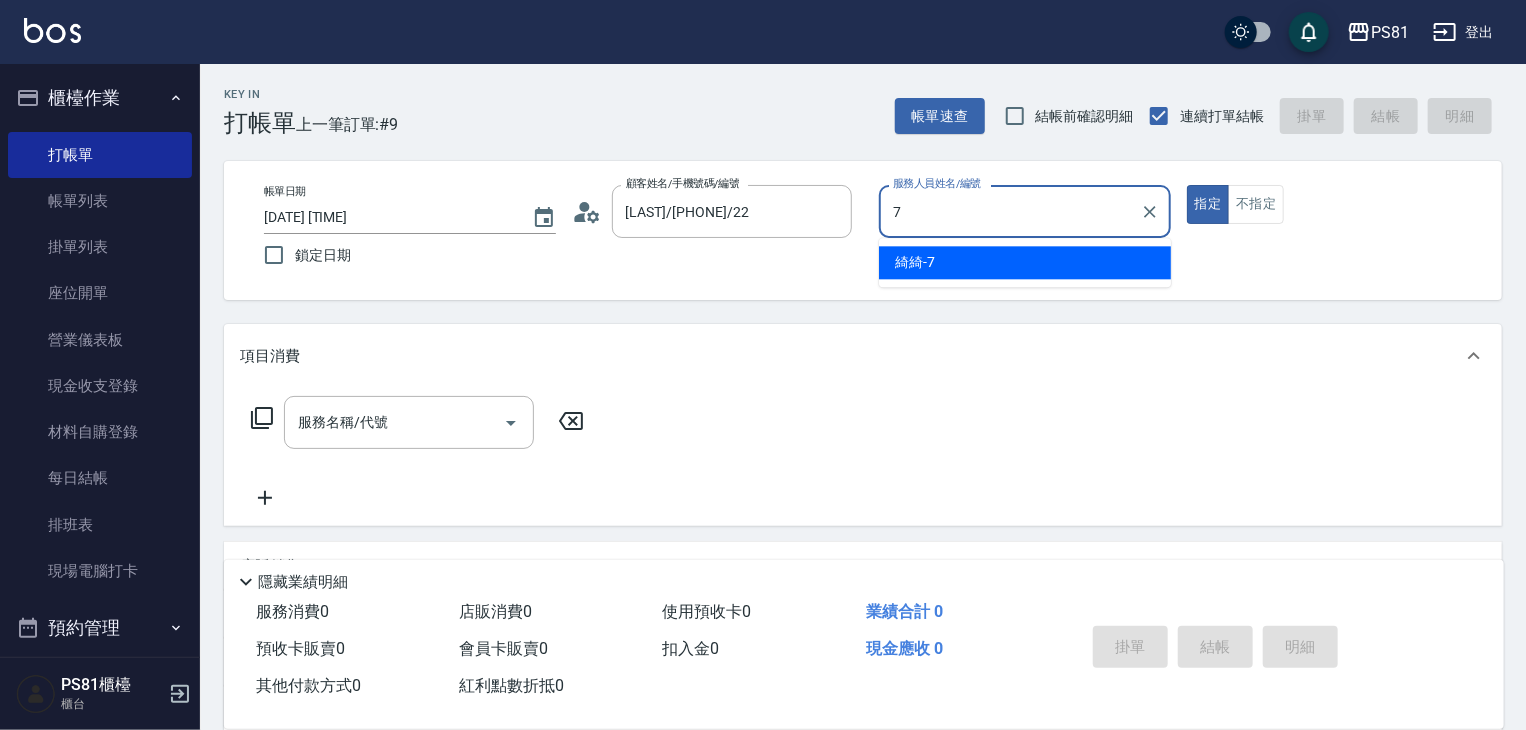 type on "綺綺-7" 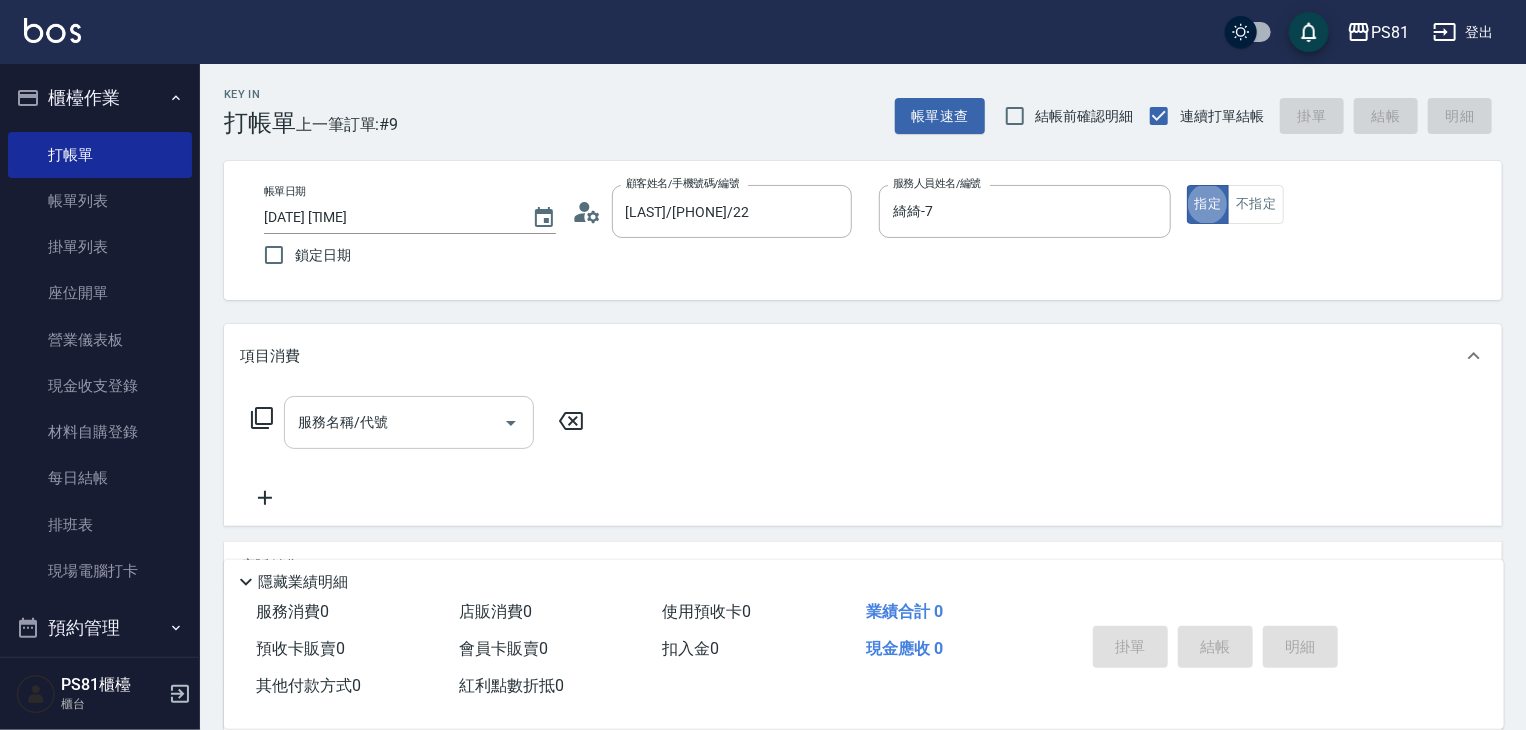 click on "服務名稱/代號" at bounding box center [394, 422] 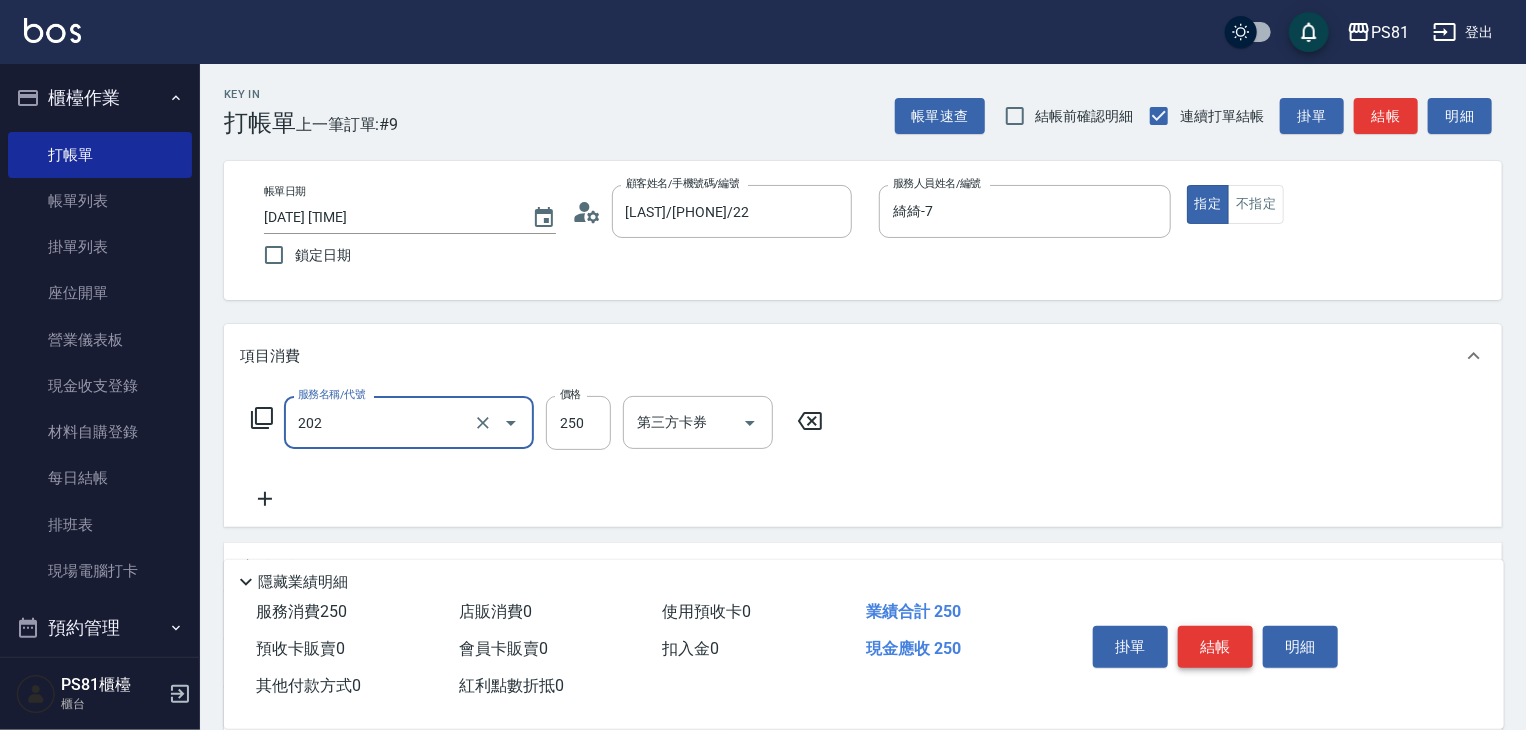 type on "單剪250(202)" 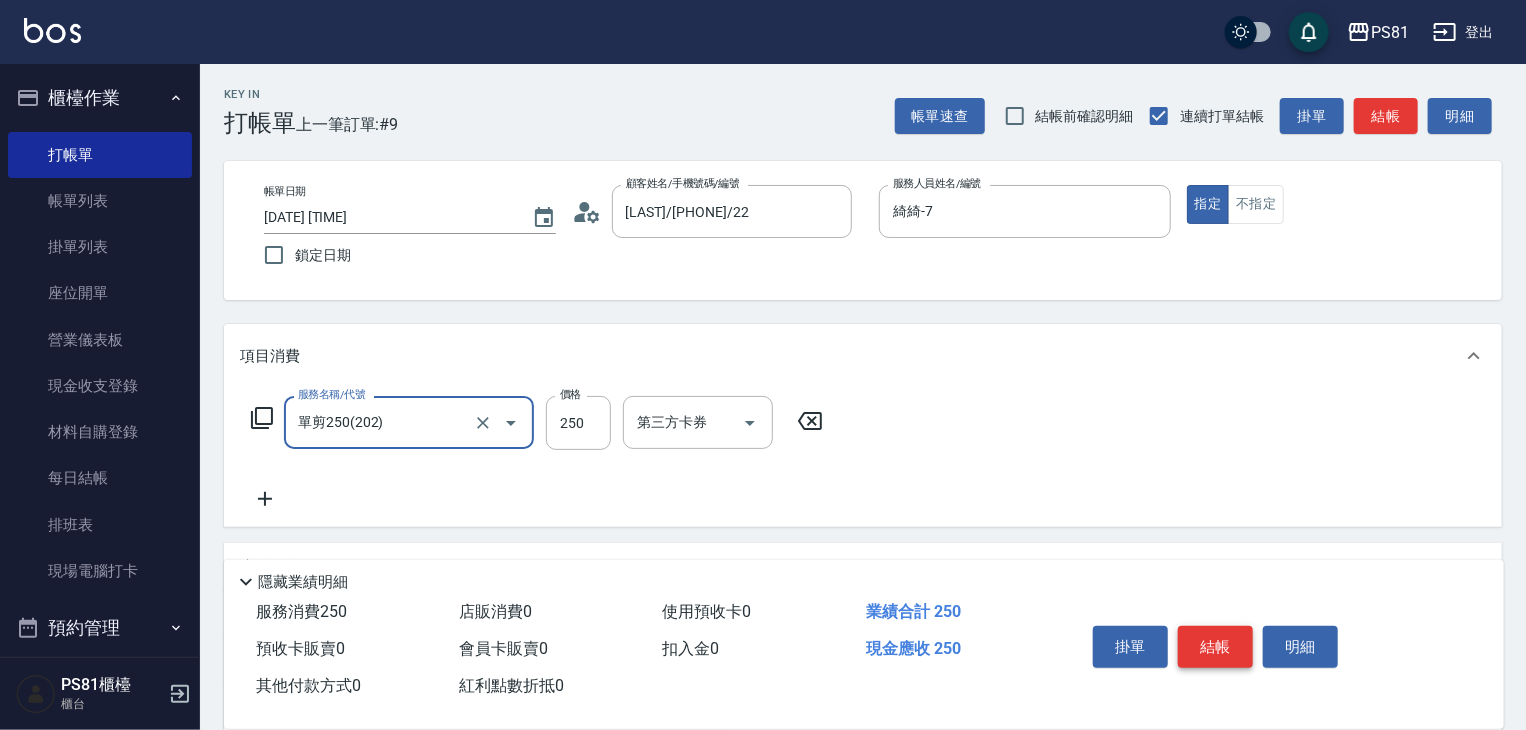 click on "結帳" at bounding box center (1215, 647) 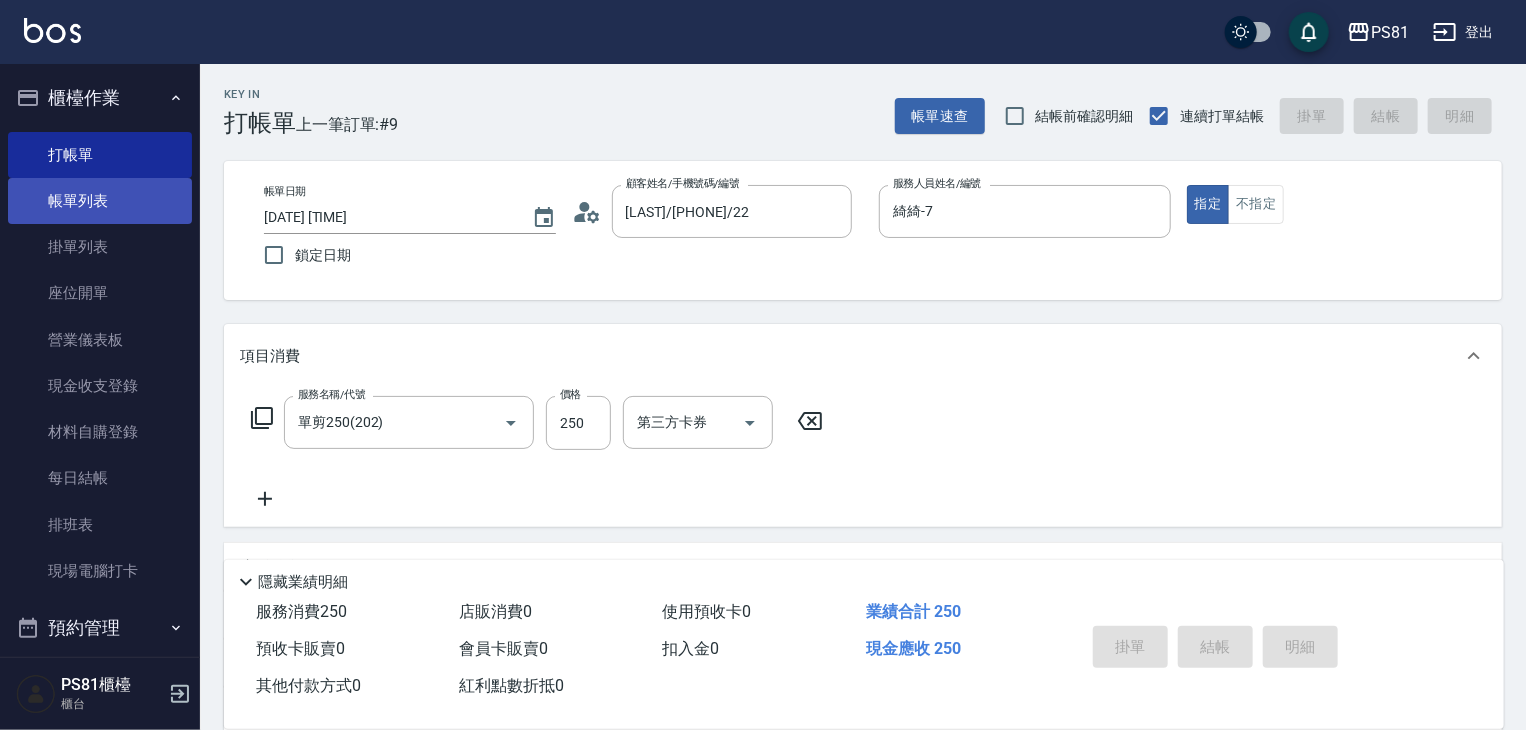 type on "[DATE] [TIME]" 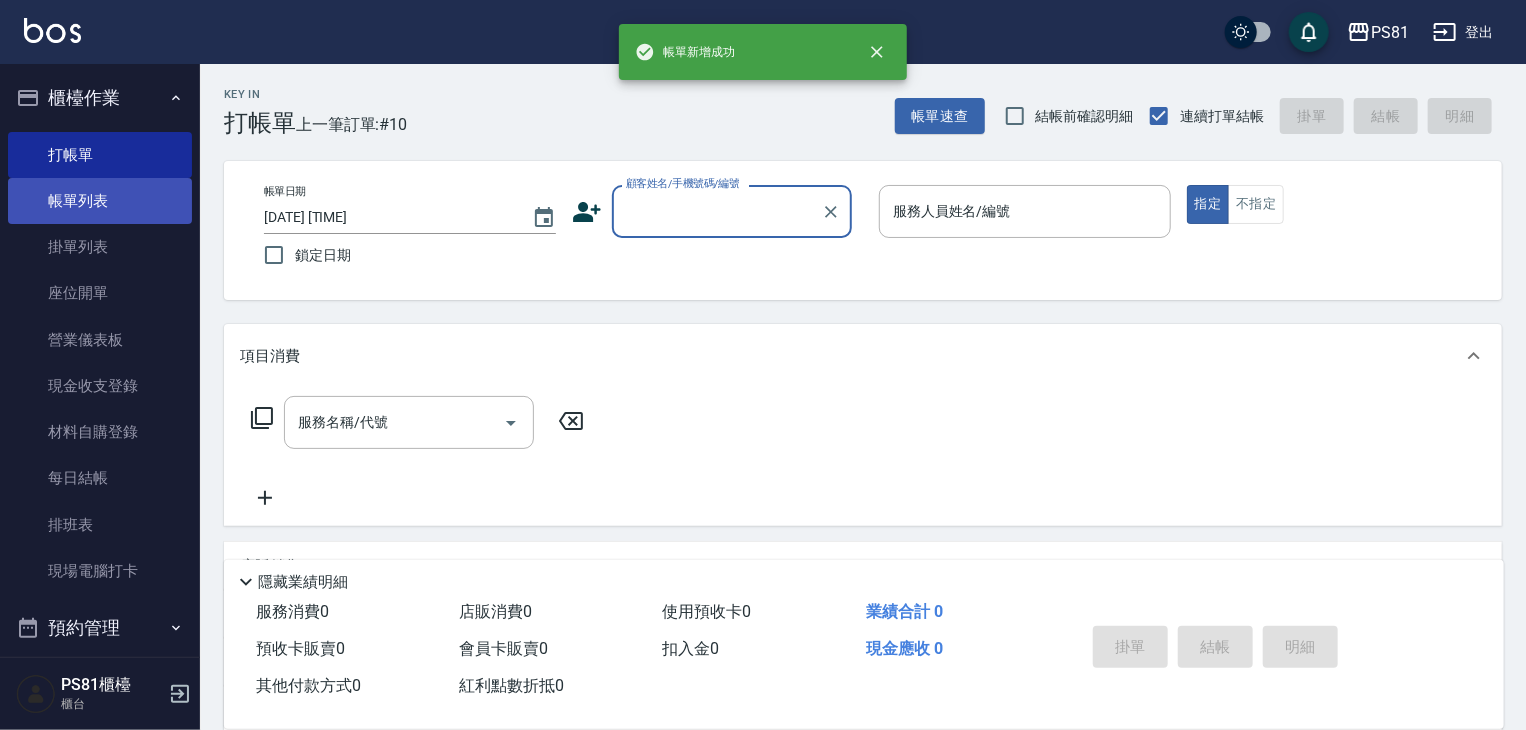 click on "帳單列表" at bounding box center [100, 201] 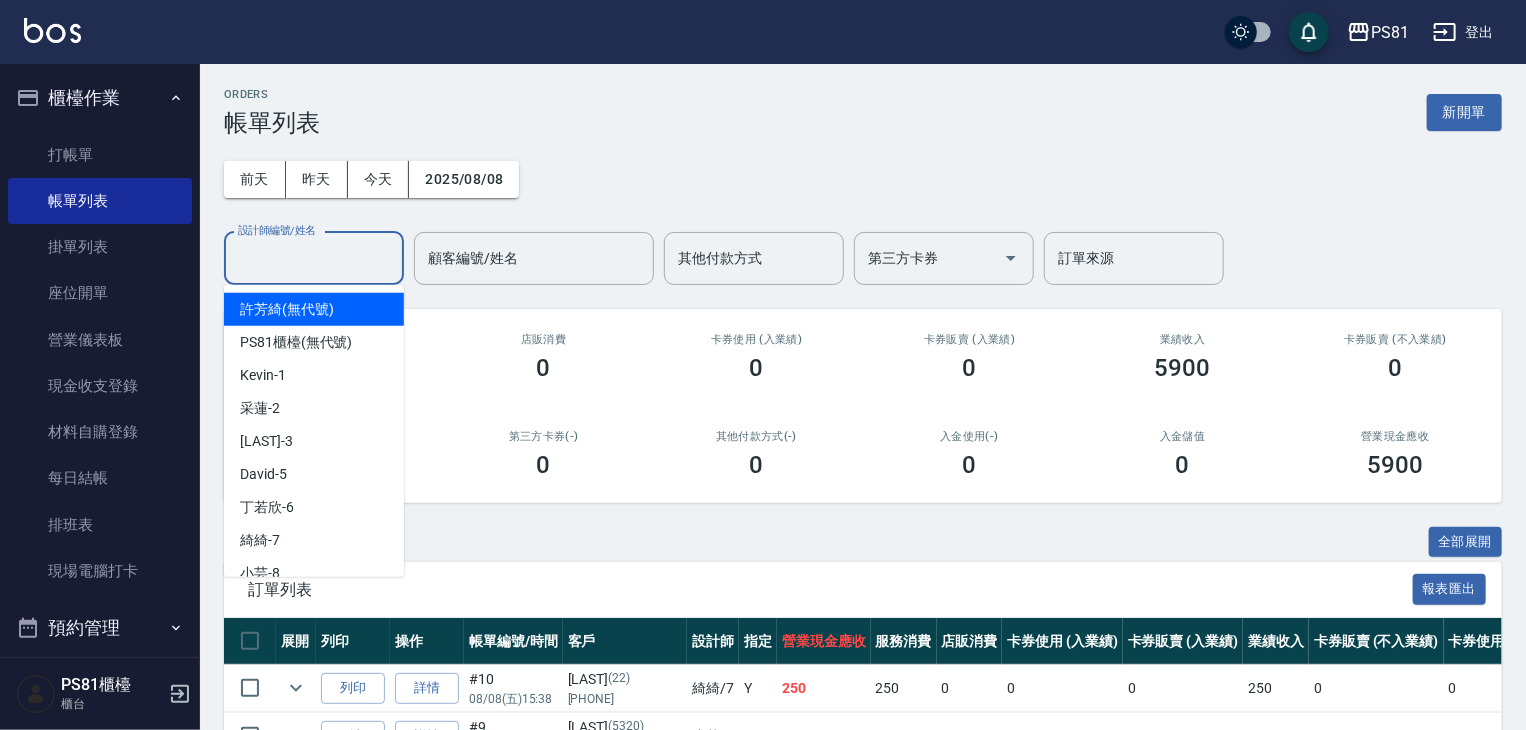 click on "設計師編號/姓名" at bounding box center (314, 258) 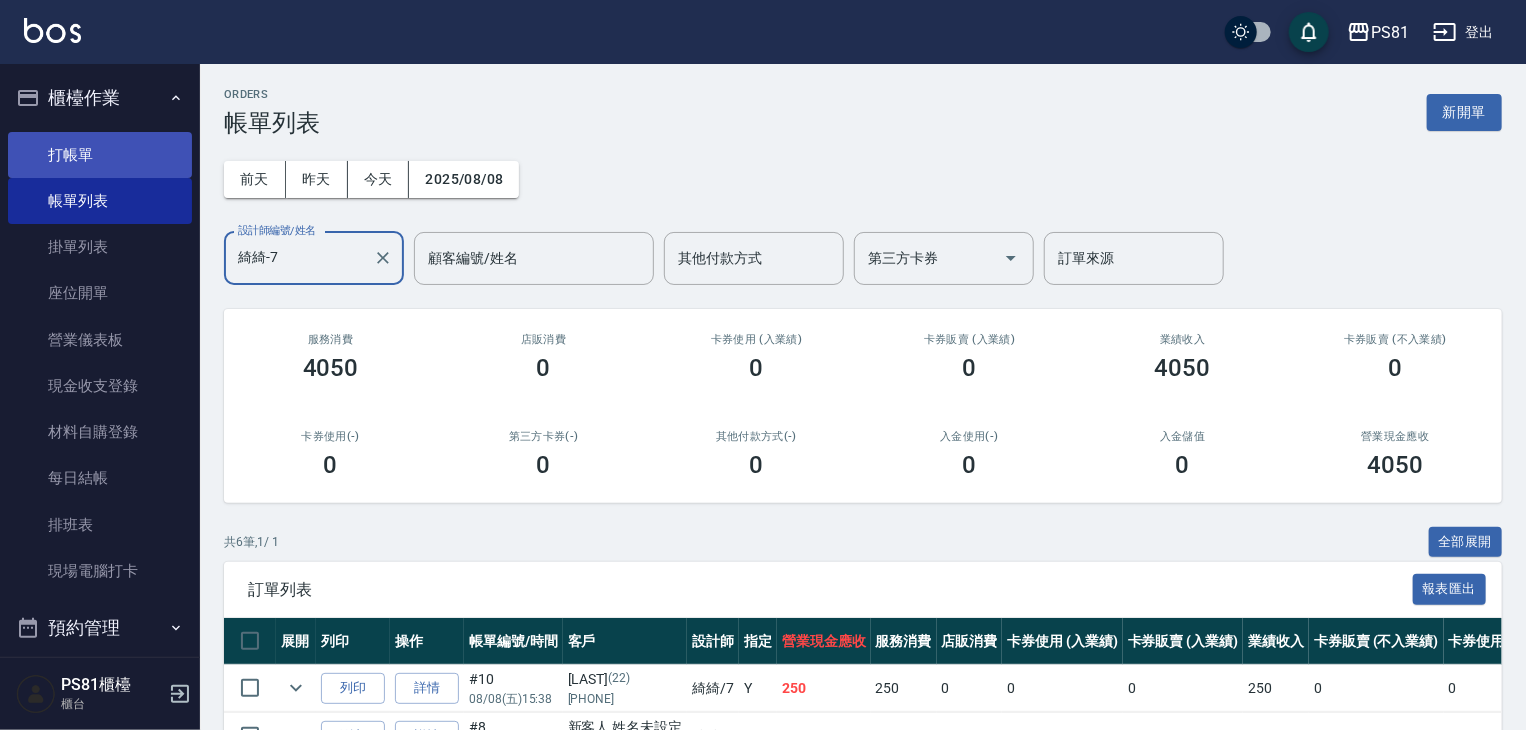 type on "綺綺-7" 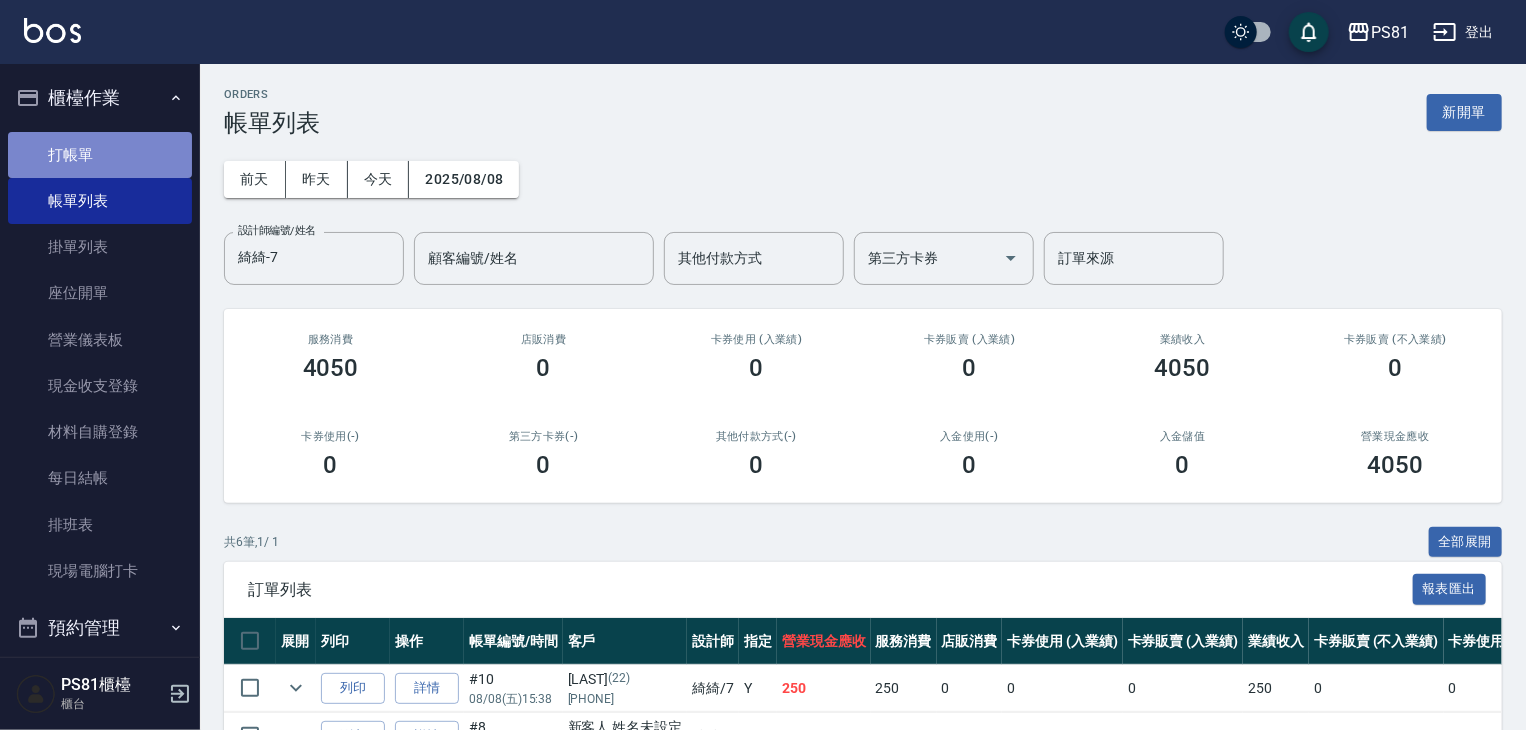 click on "打帳單" at bounding box center (100, 155) 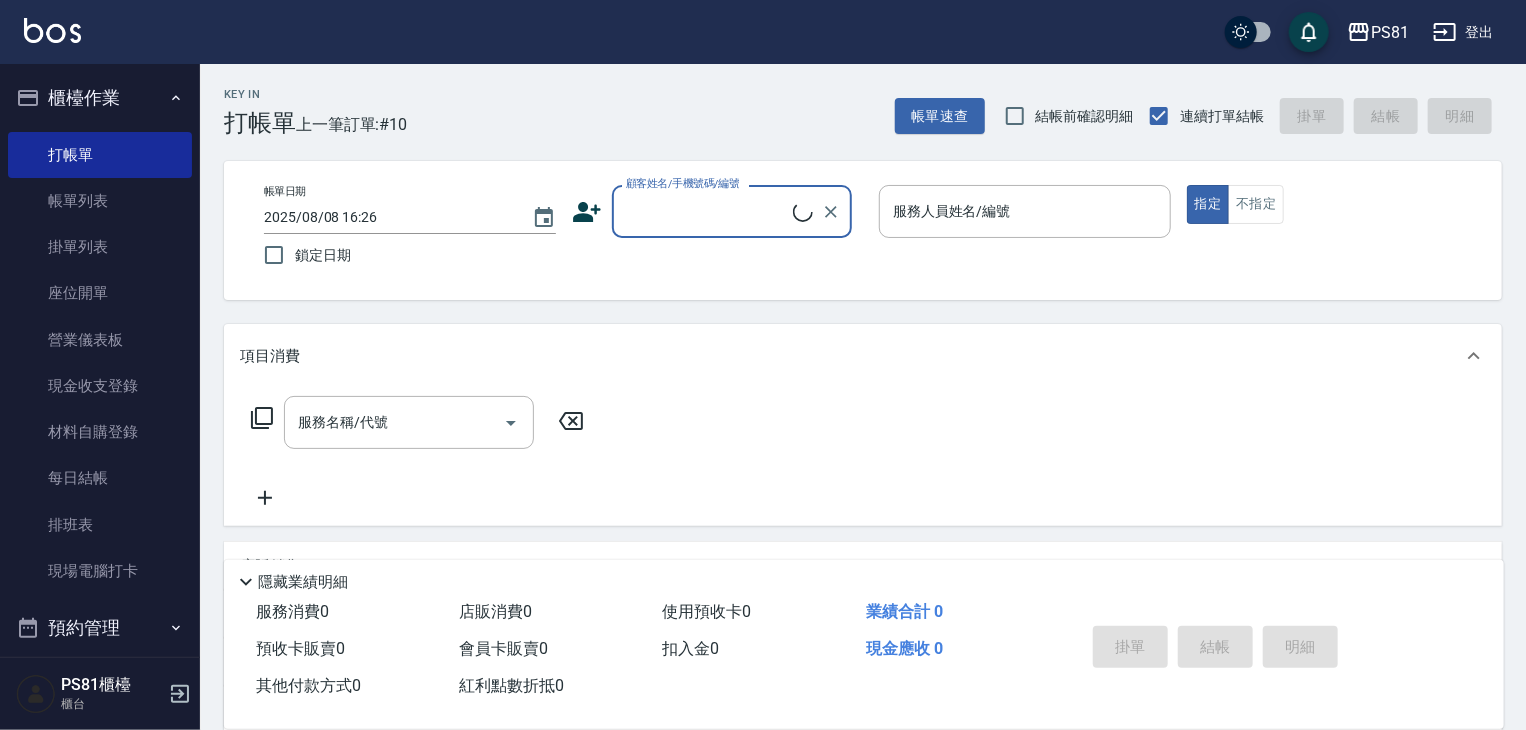 click on "顧客姓名/手機號碼/編號" at bounding box center [707, 211] 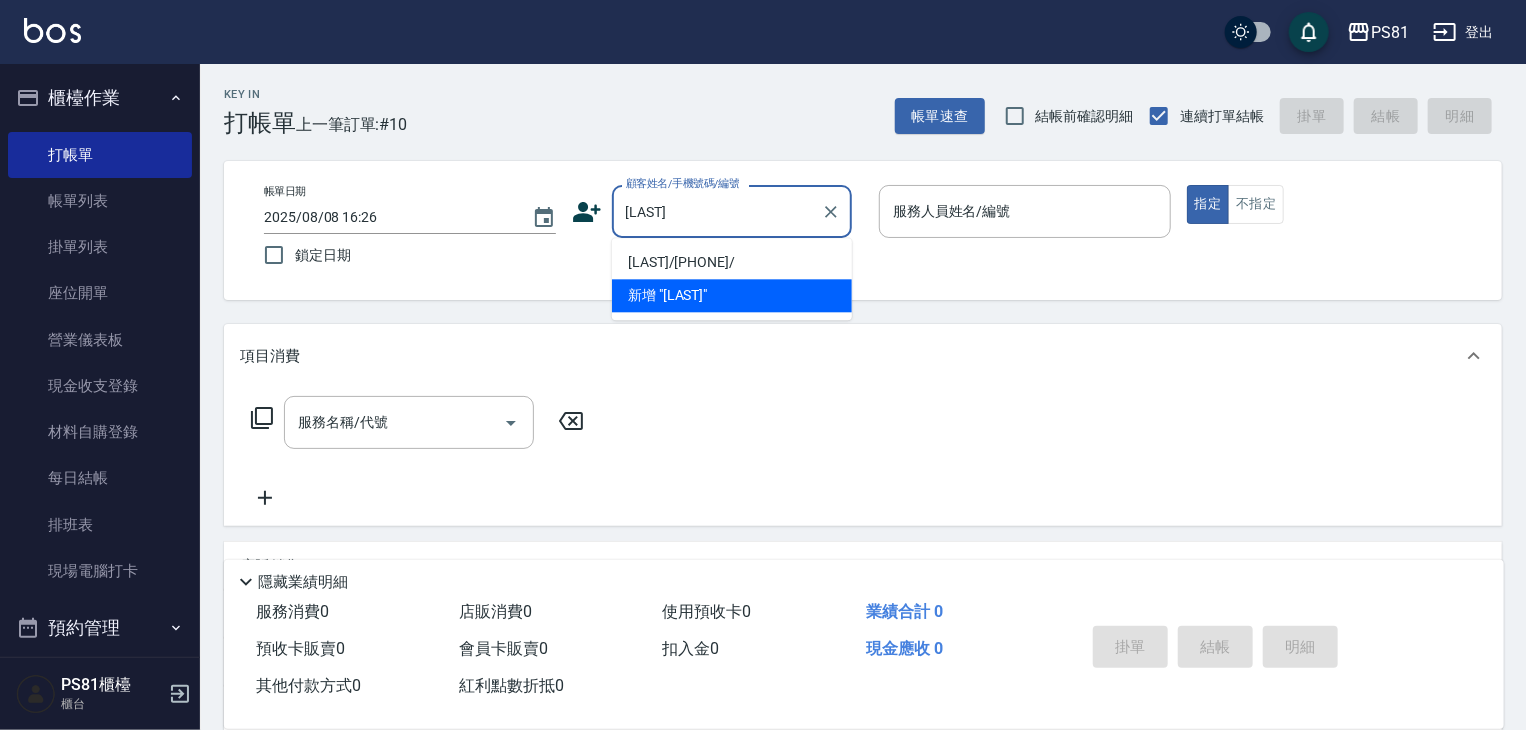 click on "[LAST]/[PHONE]/" at bounding box center (732, 262) 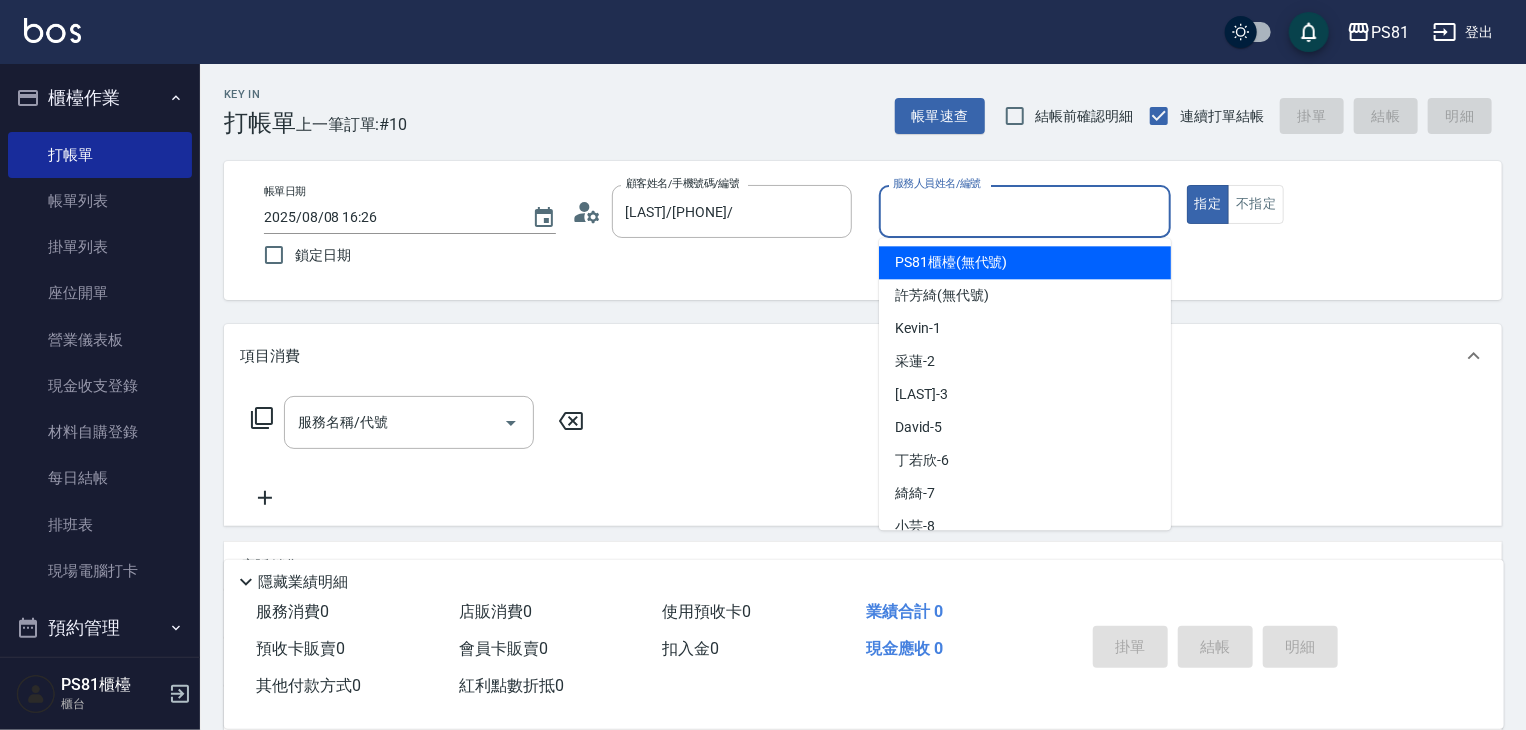 click on "服務人員姓名/編號" at bounding box center [1025, 211] 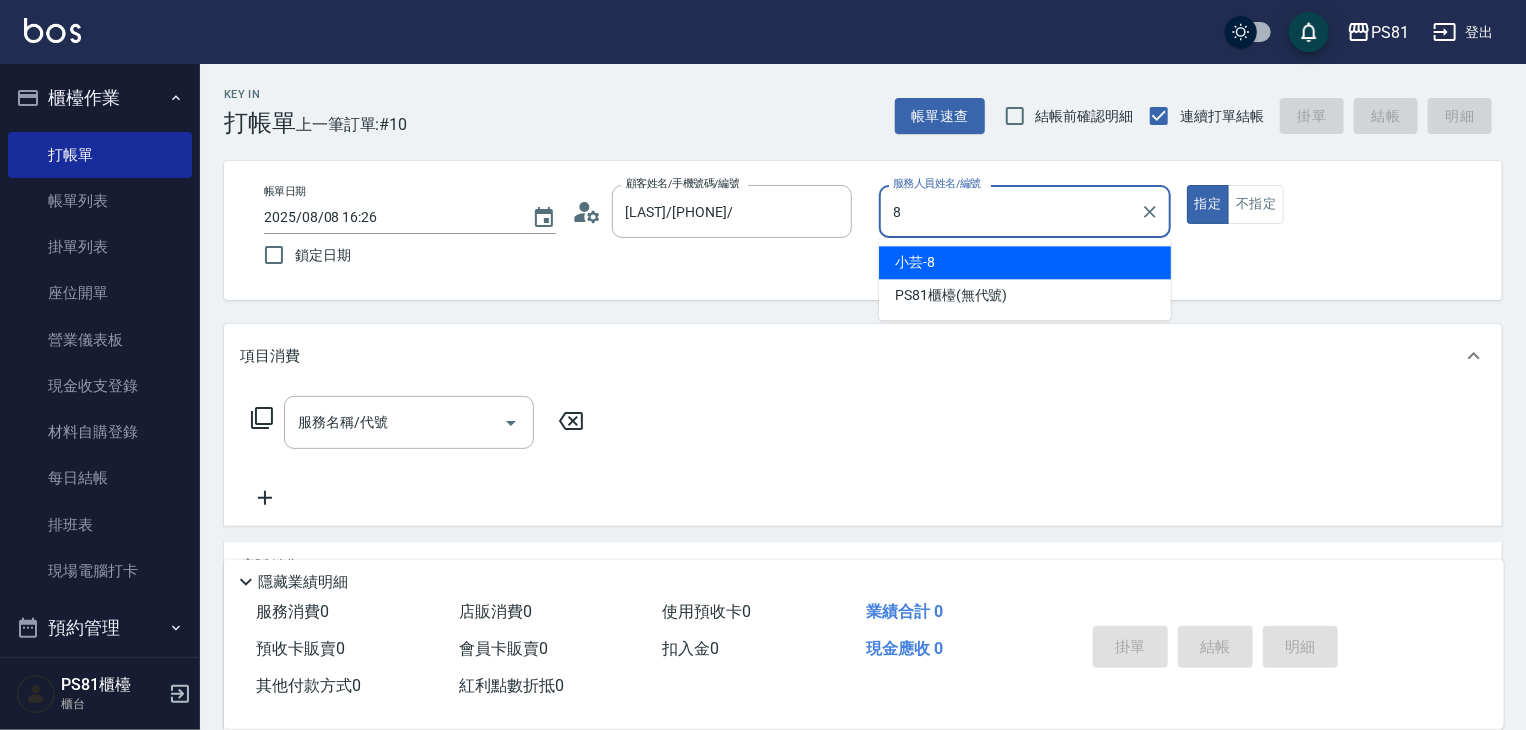 type on "小芸-8" 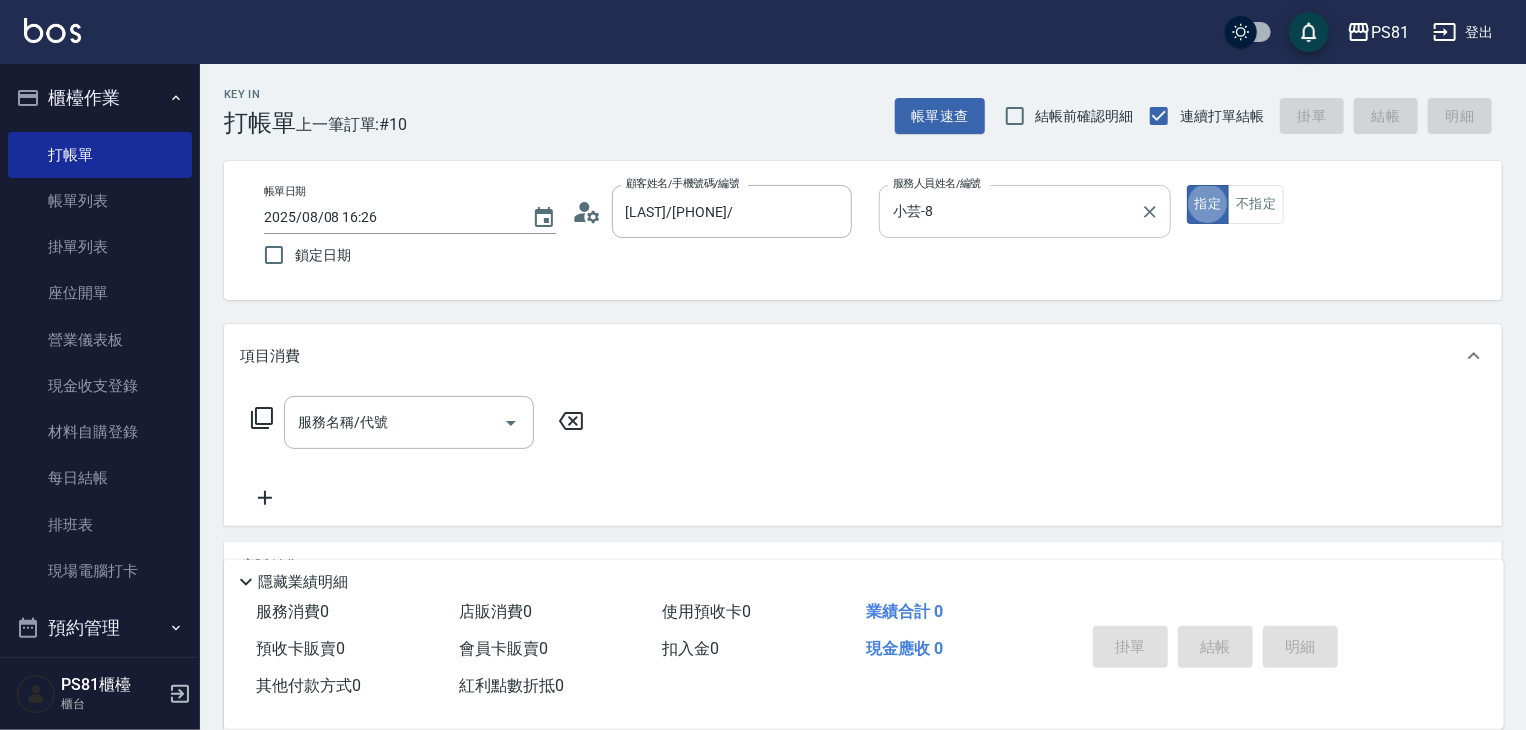 type on "true" 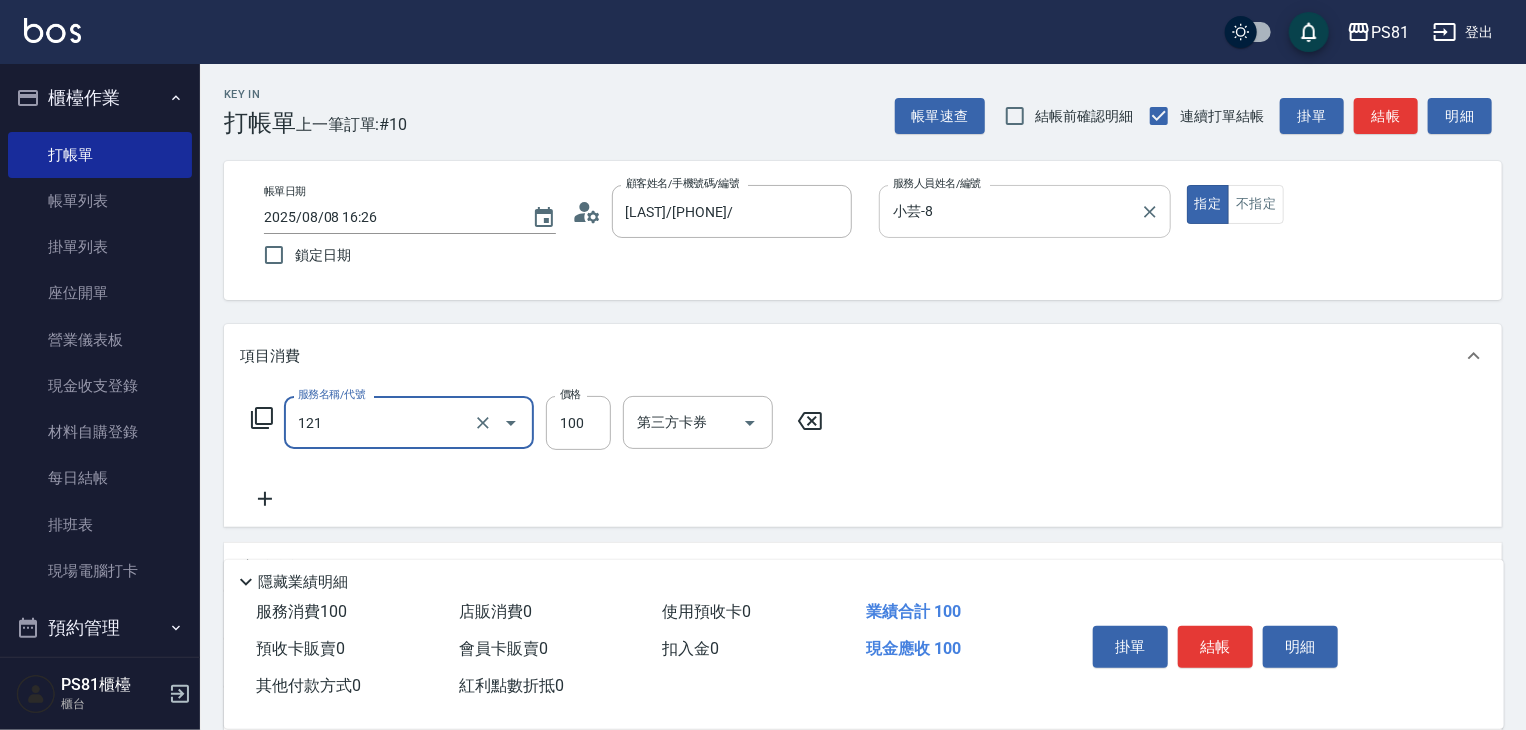 type on "剪劉海(121)" 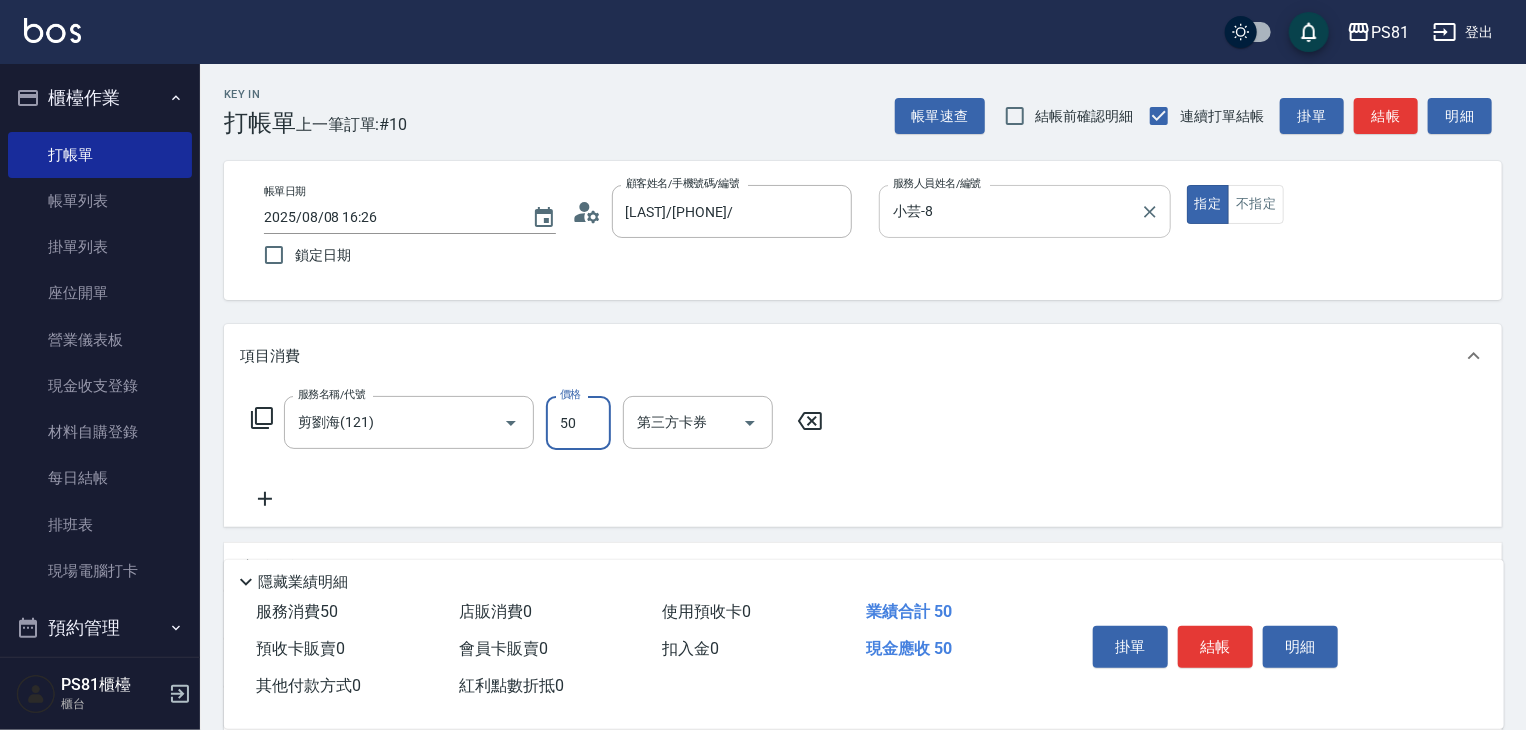type on "50" 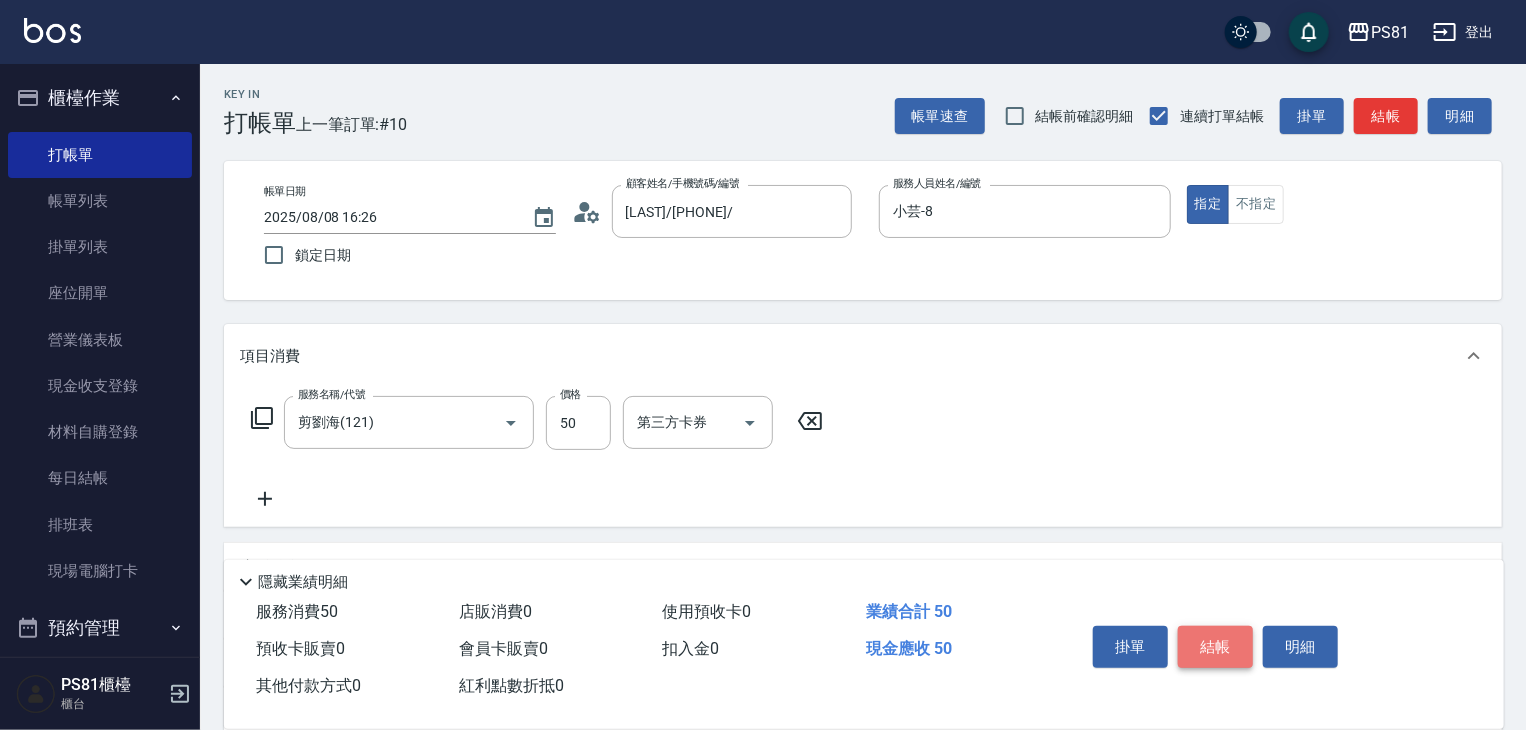 click on "結帳" at bounding box center [1215, 647] 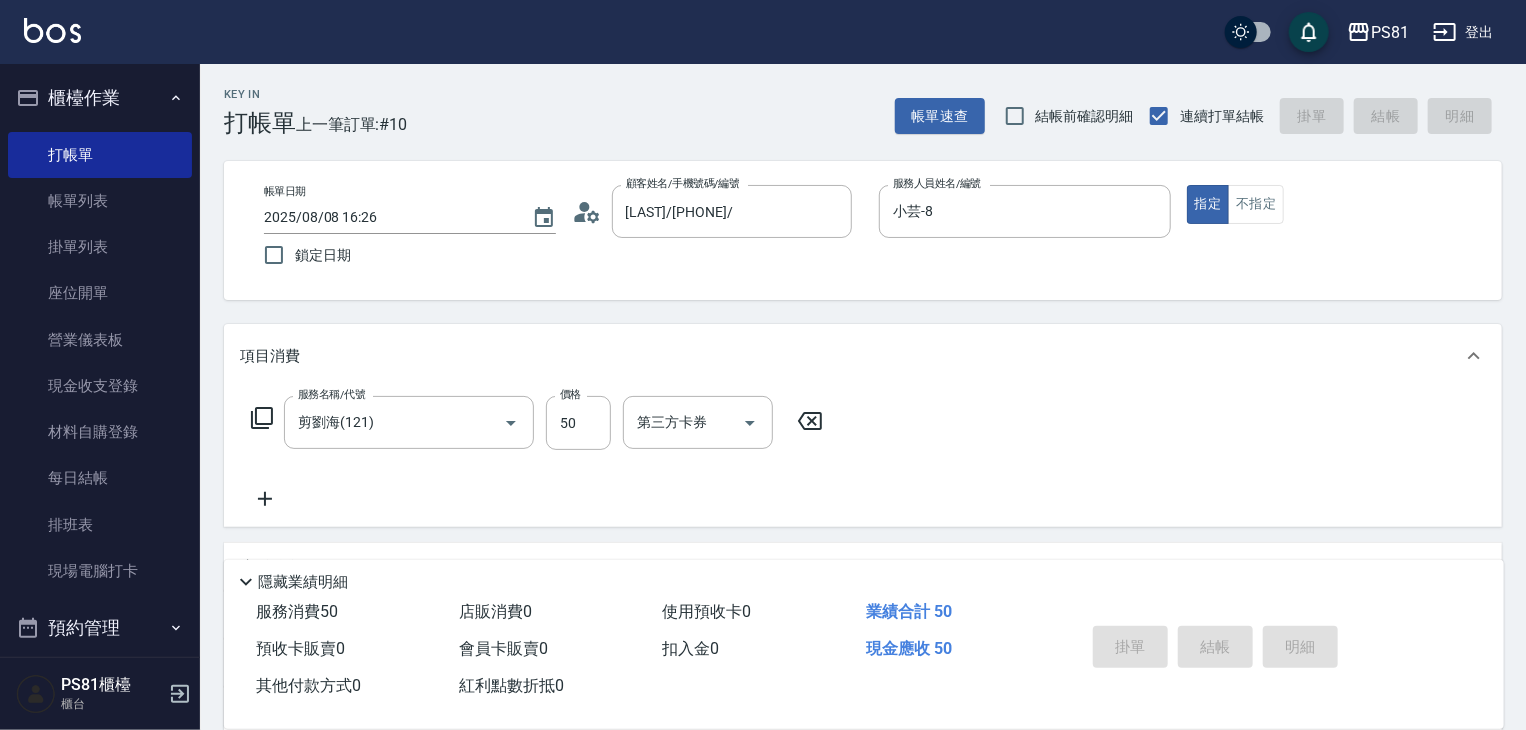 type on "[DATE] [TIME]" 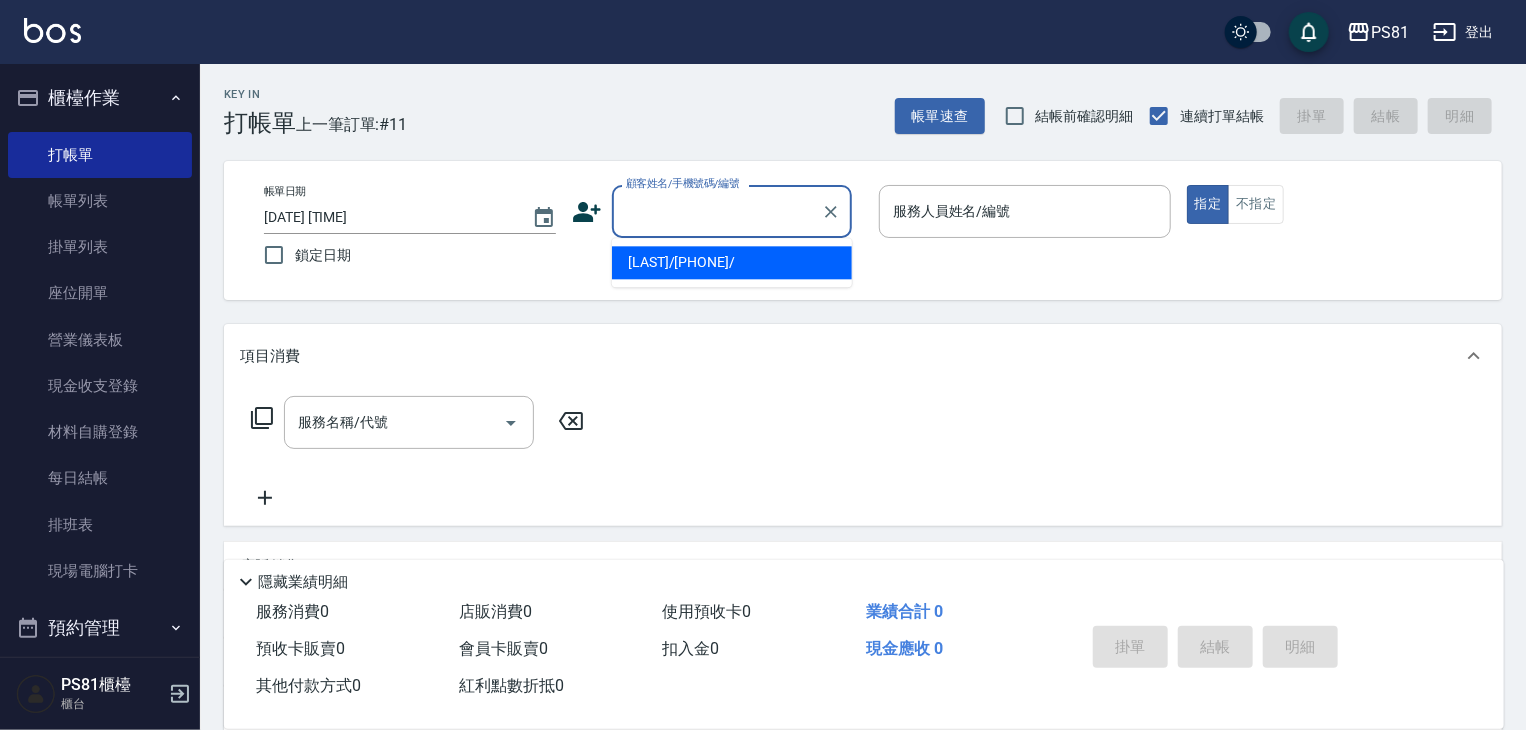 click on "顧客姓名/手機號碼/編號" at bounding box center (717, 211) 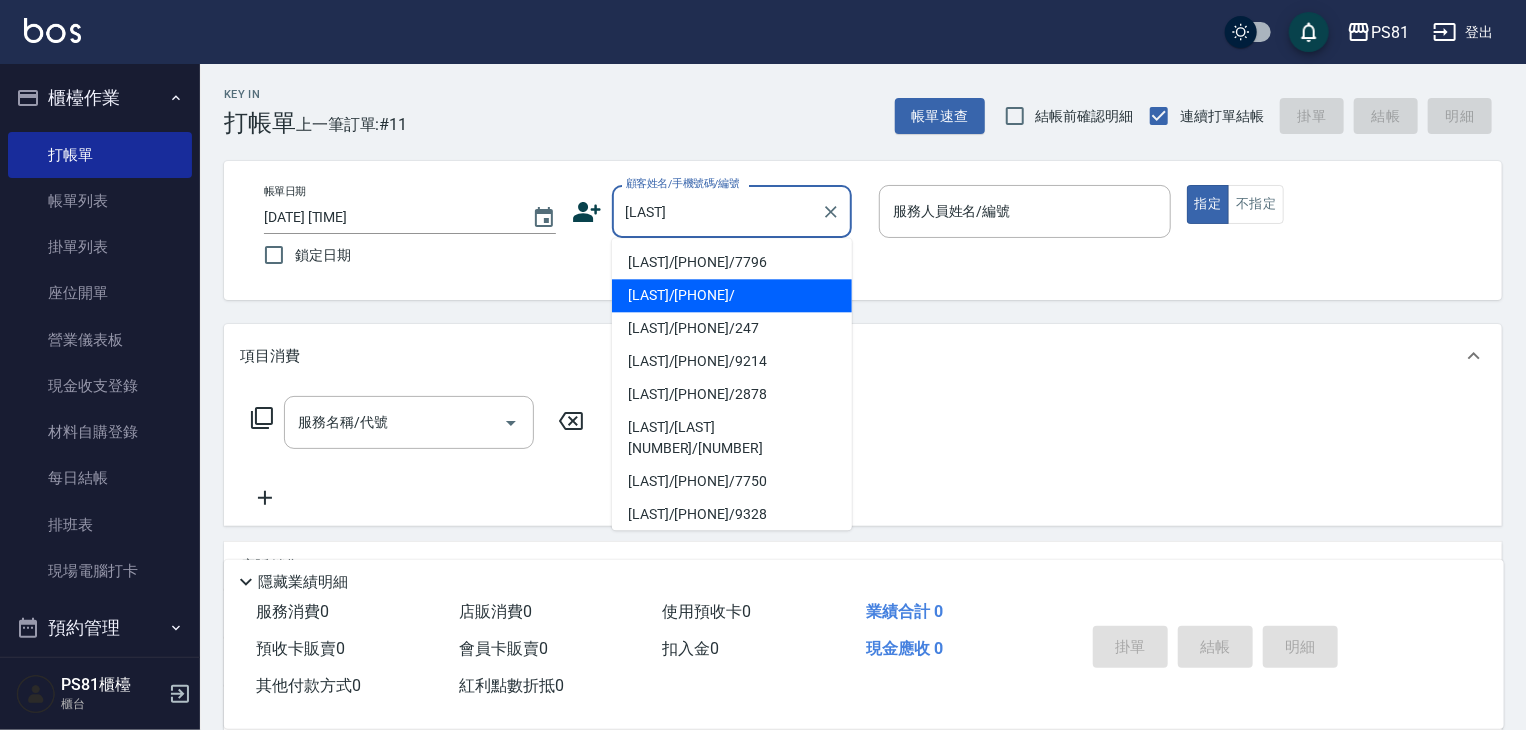 click on "[LAST]/[PHONE]/" at bounding box center [732, 295] 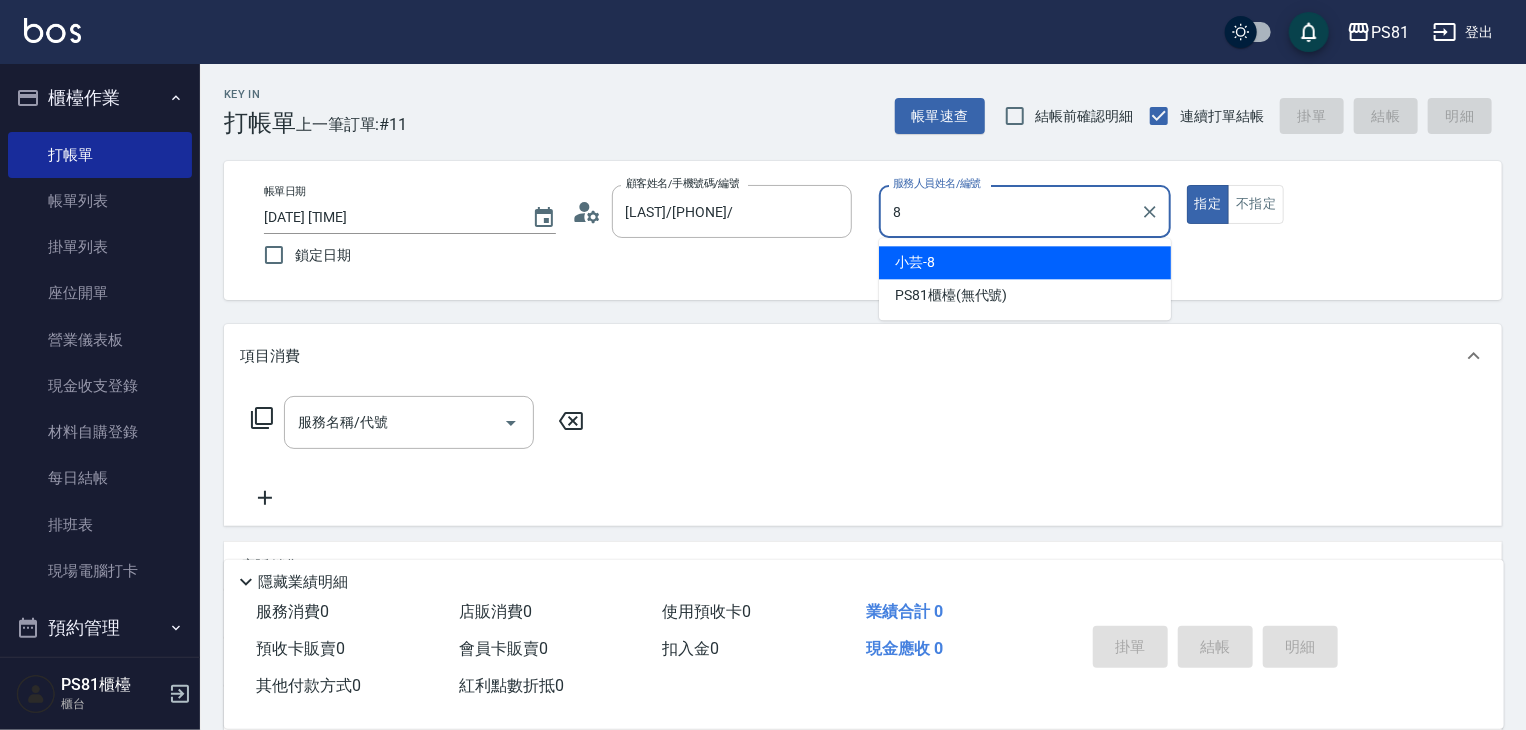 type on "小芸-8" 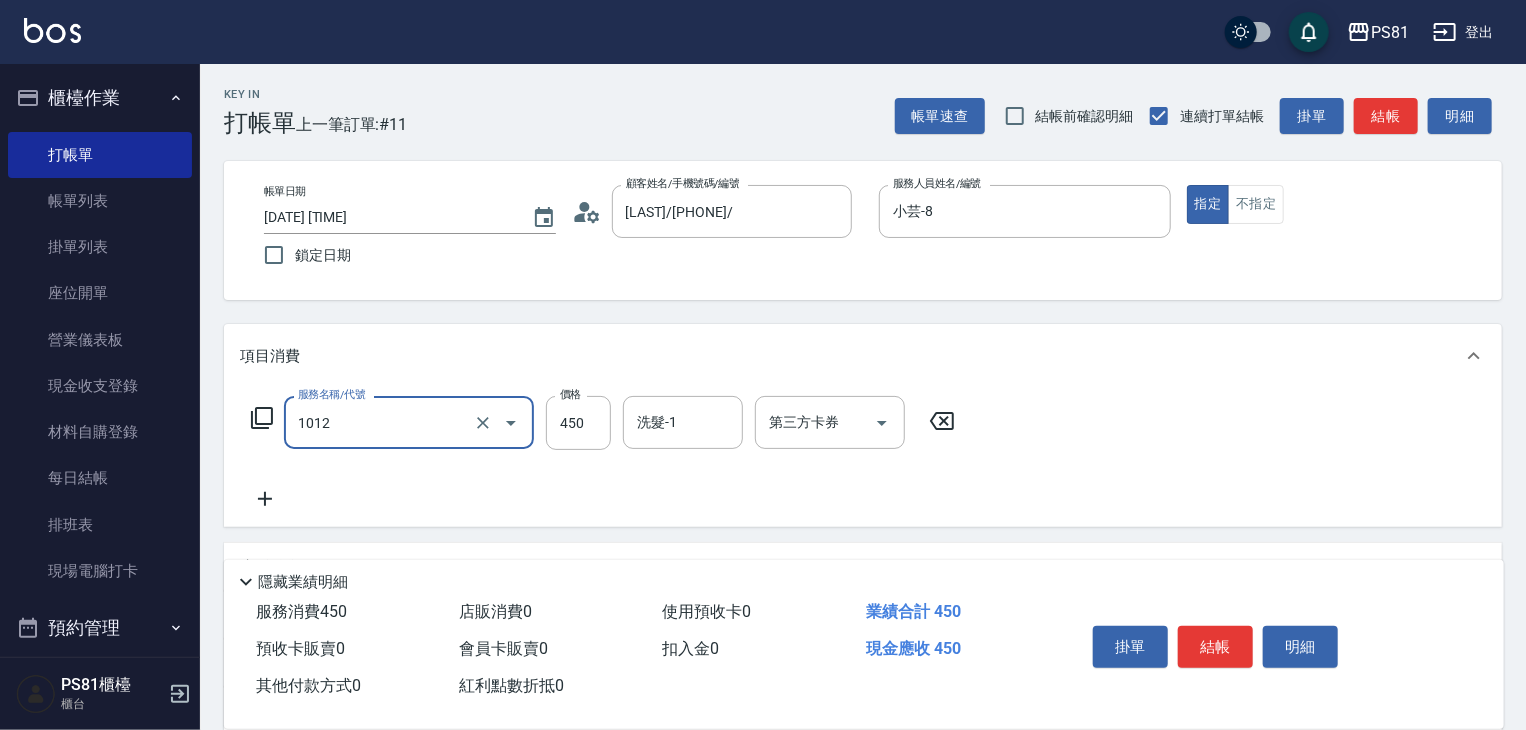 type on "B級洗剪(1012)" 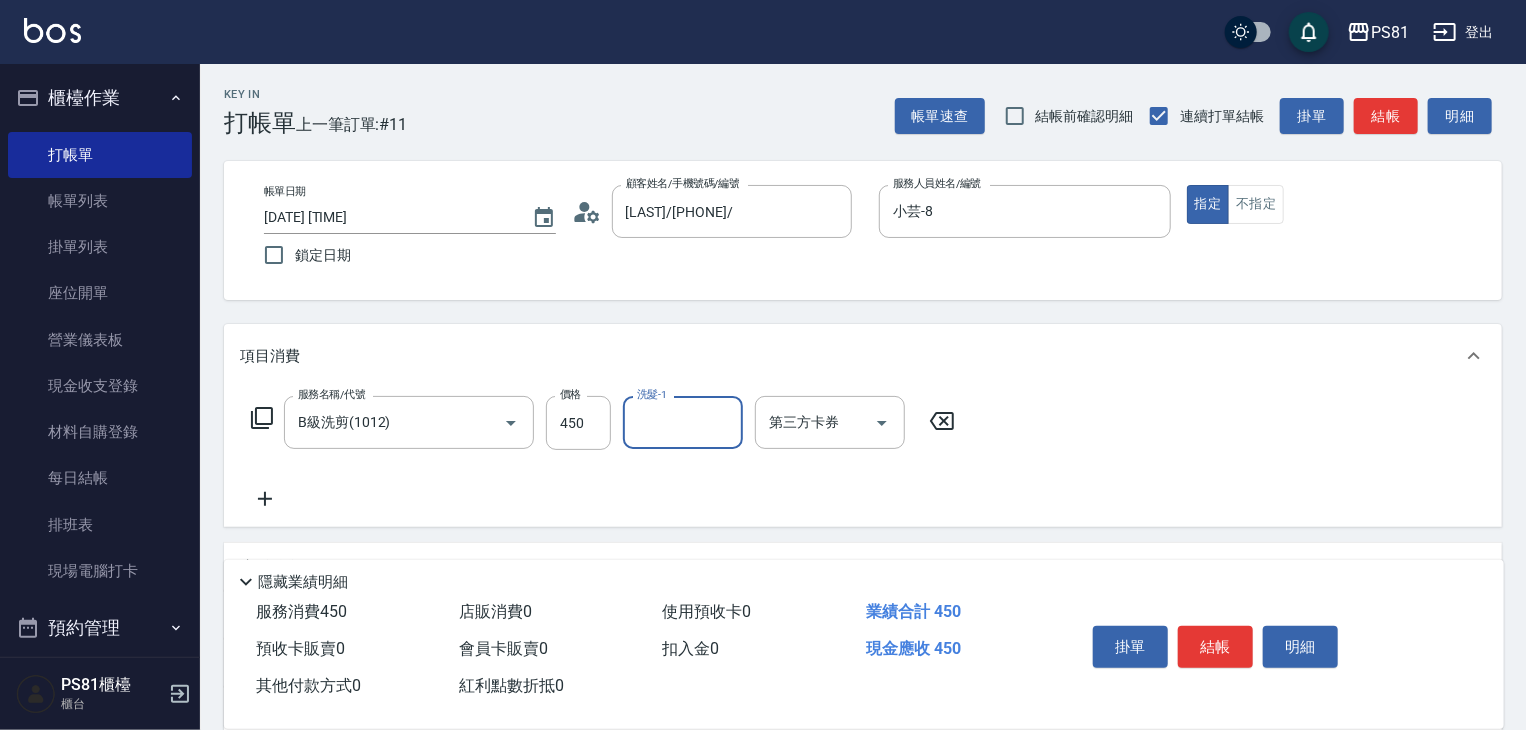 click on "結帳" at bounding box center [1215, 647] 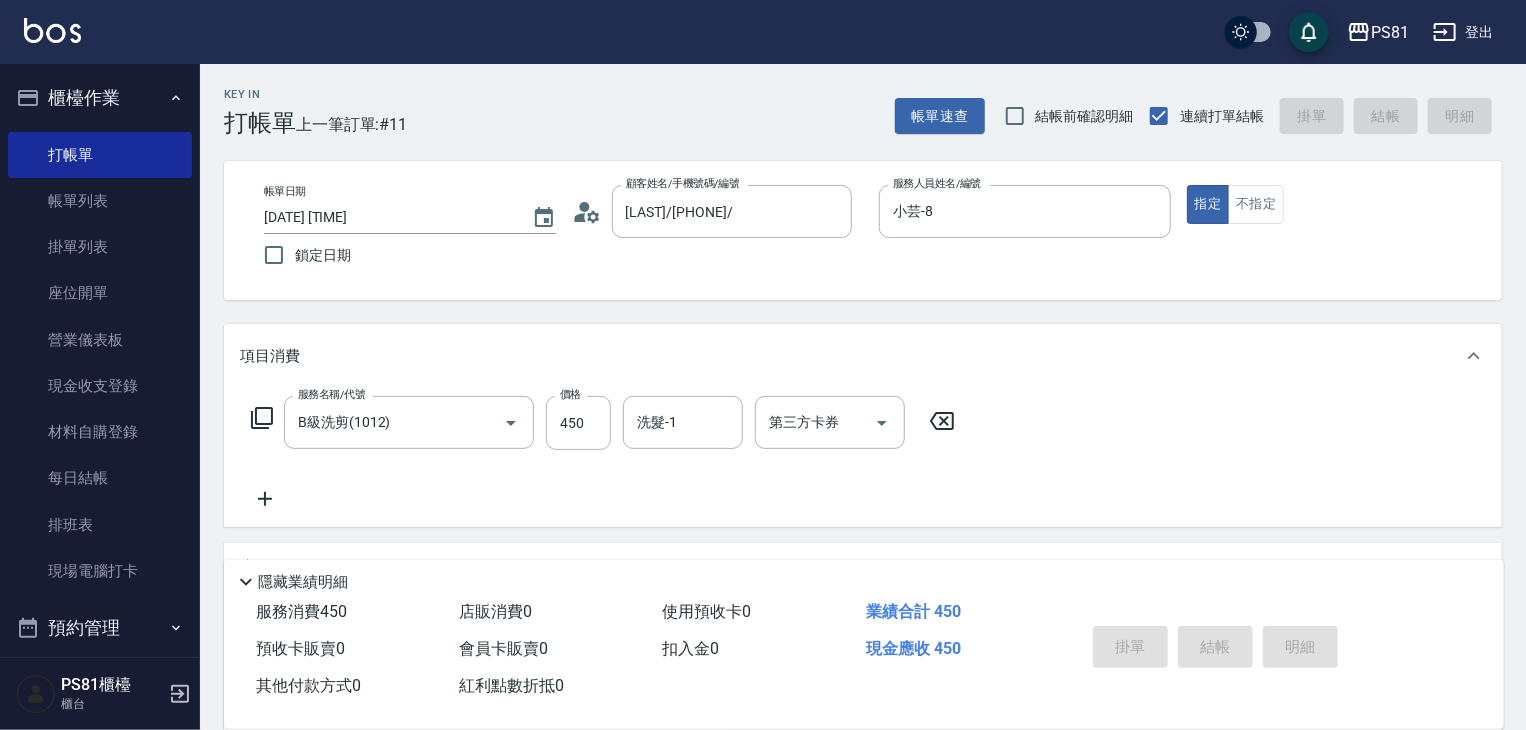 type on "[DATE] [TIME]" 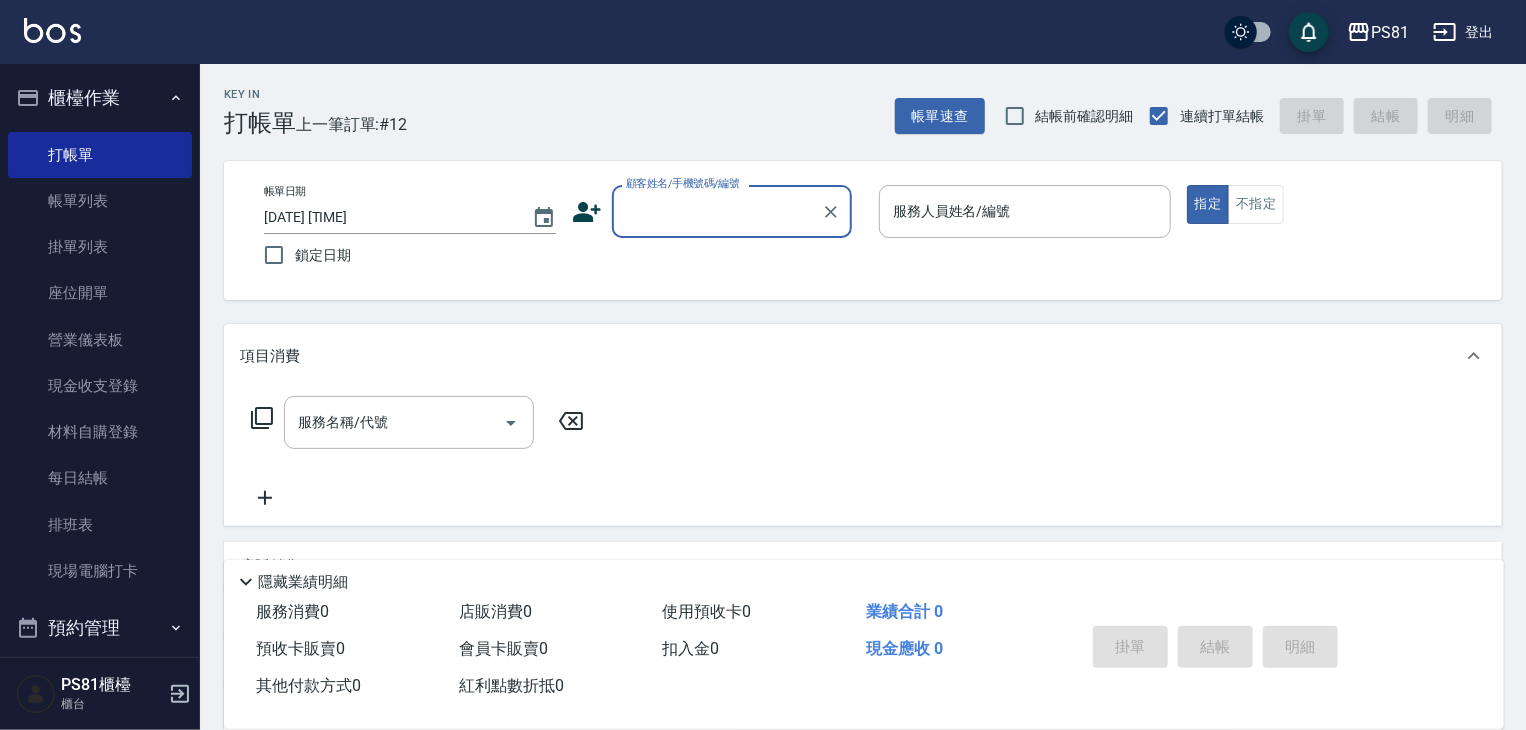 click on "顧客姓名/手機號碼/編號" at bounding box center [717, 211] 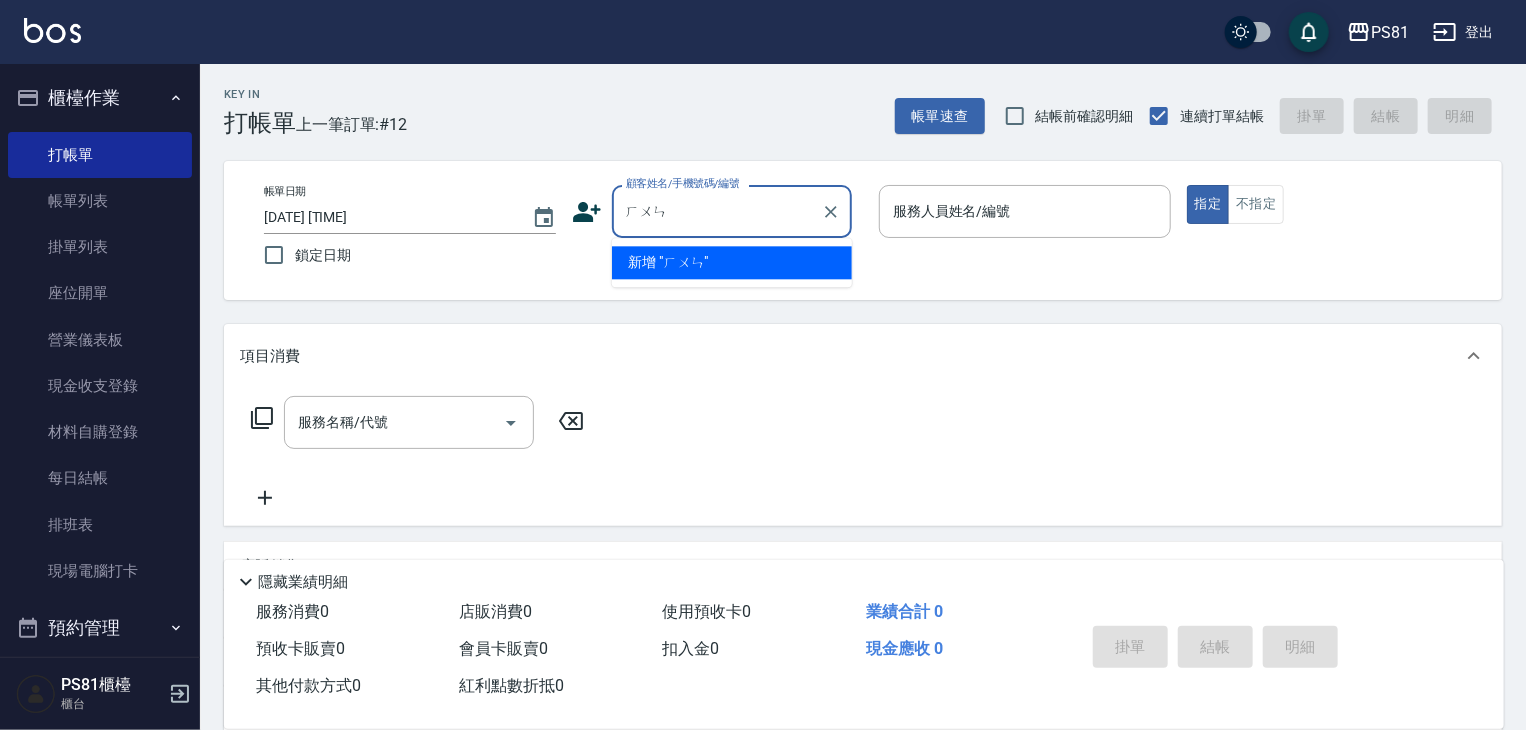 type on "混" 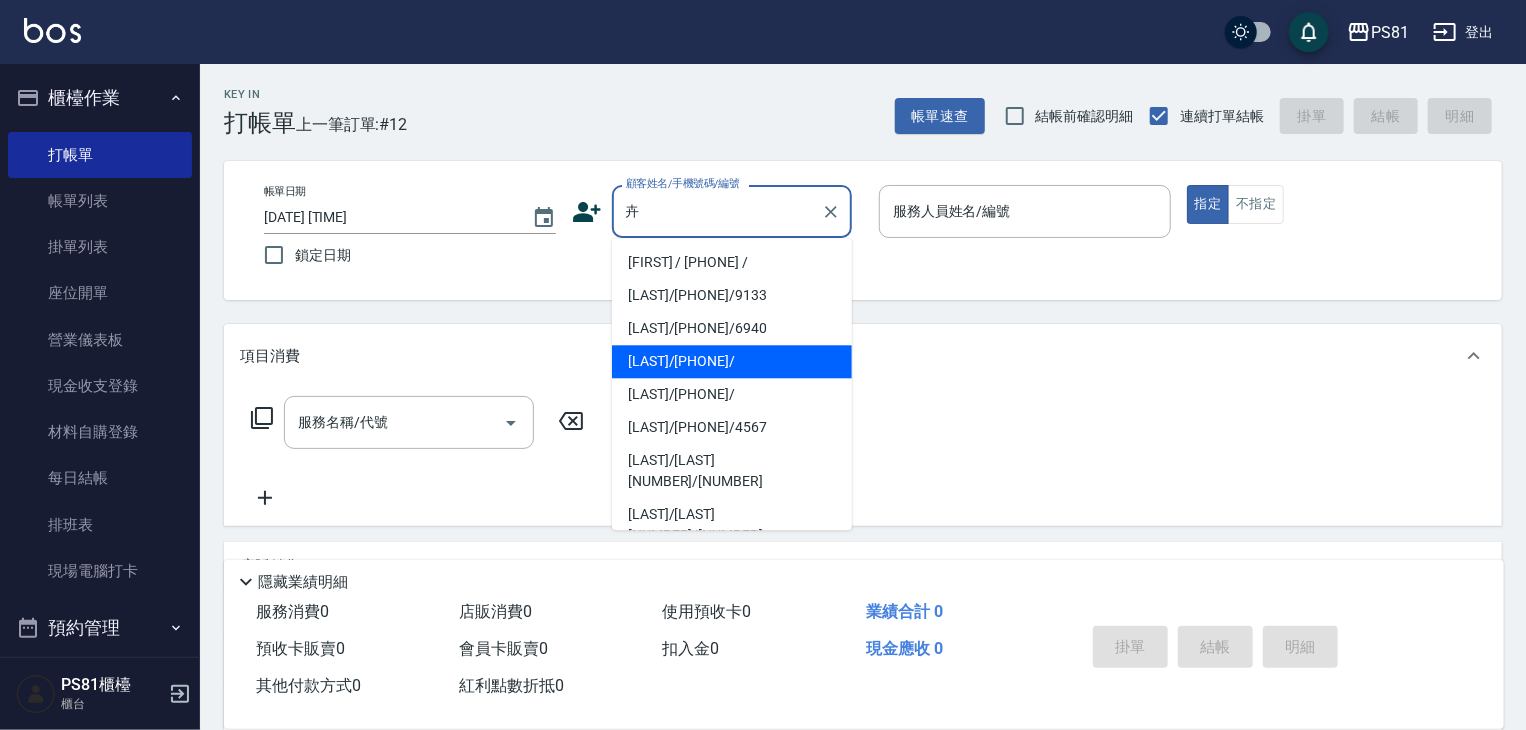click on "[LAST]/[PHONE]/" at bounding box center (732, 361) 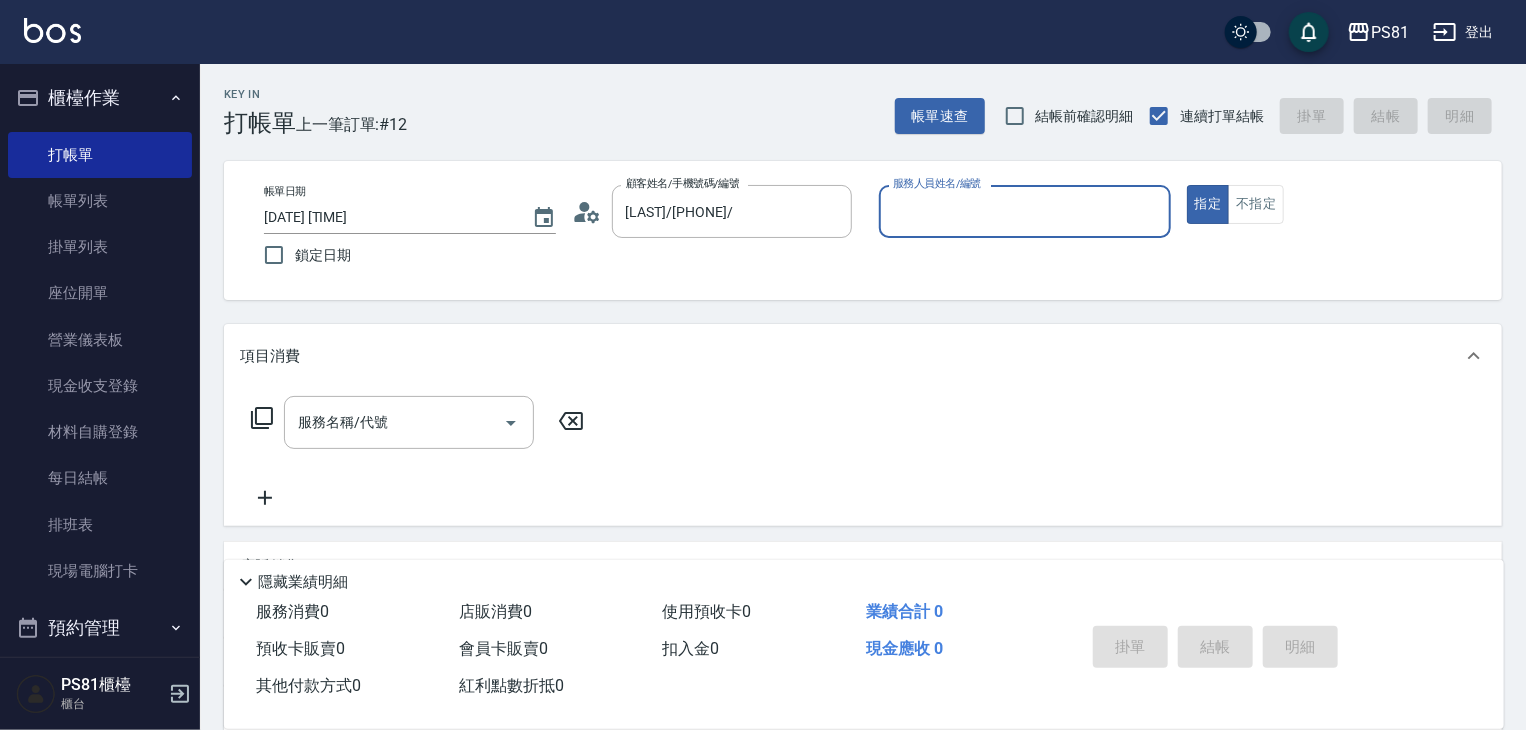 click on "服務人員姓名/編號" at bounding box center [1025, 211] 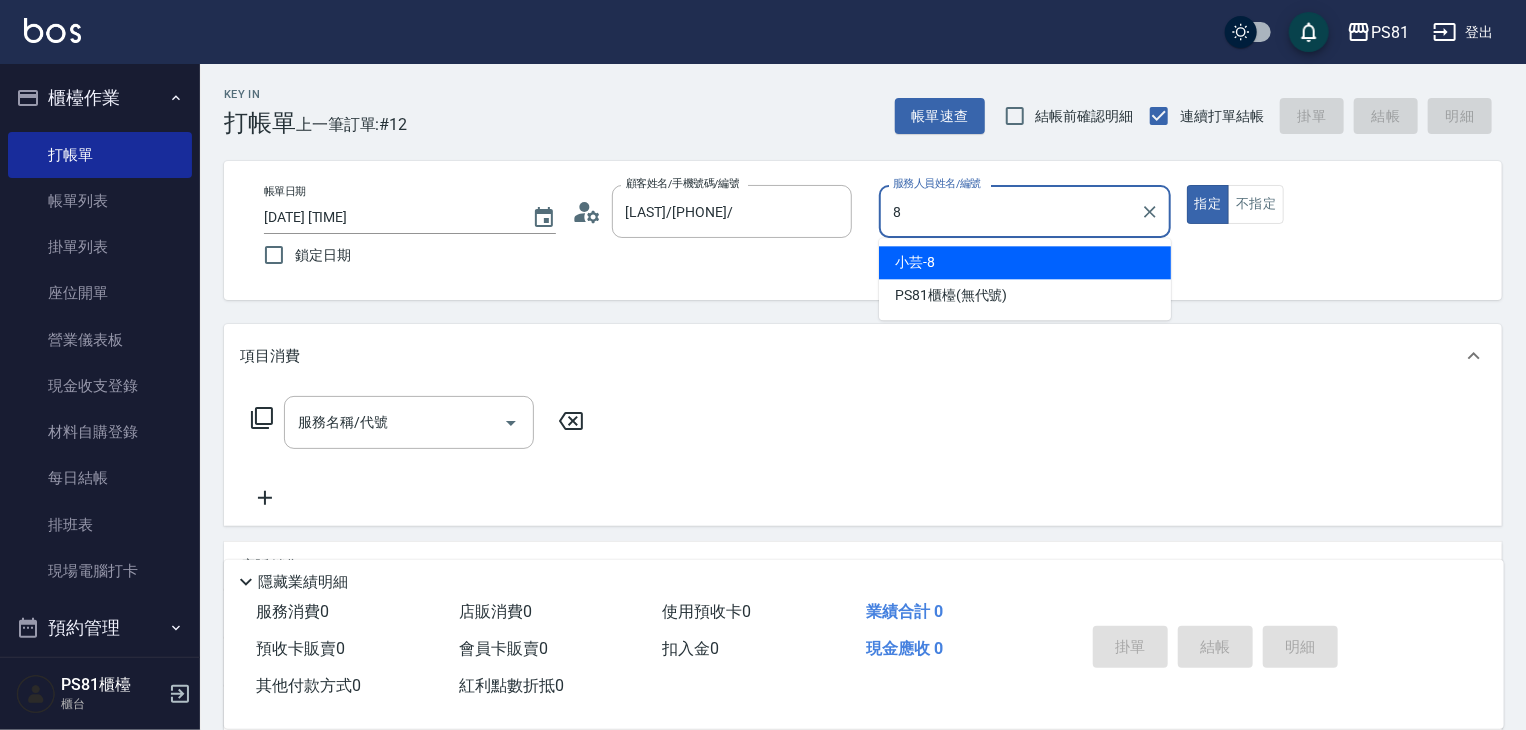 type on "小芸-8" 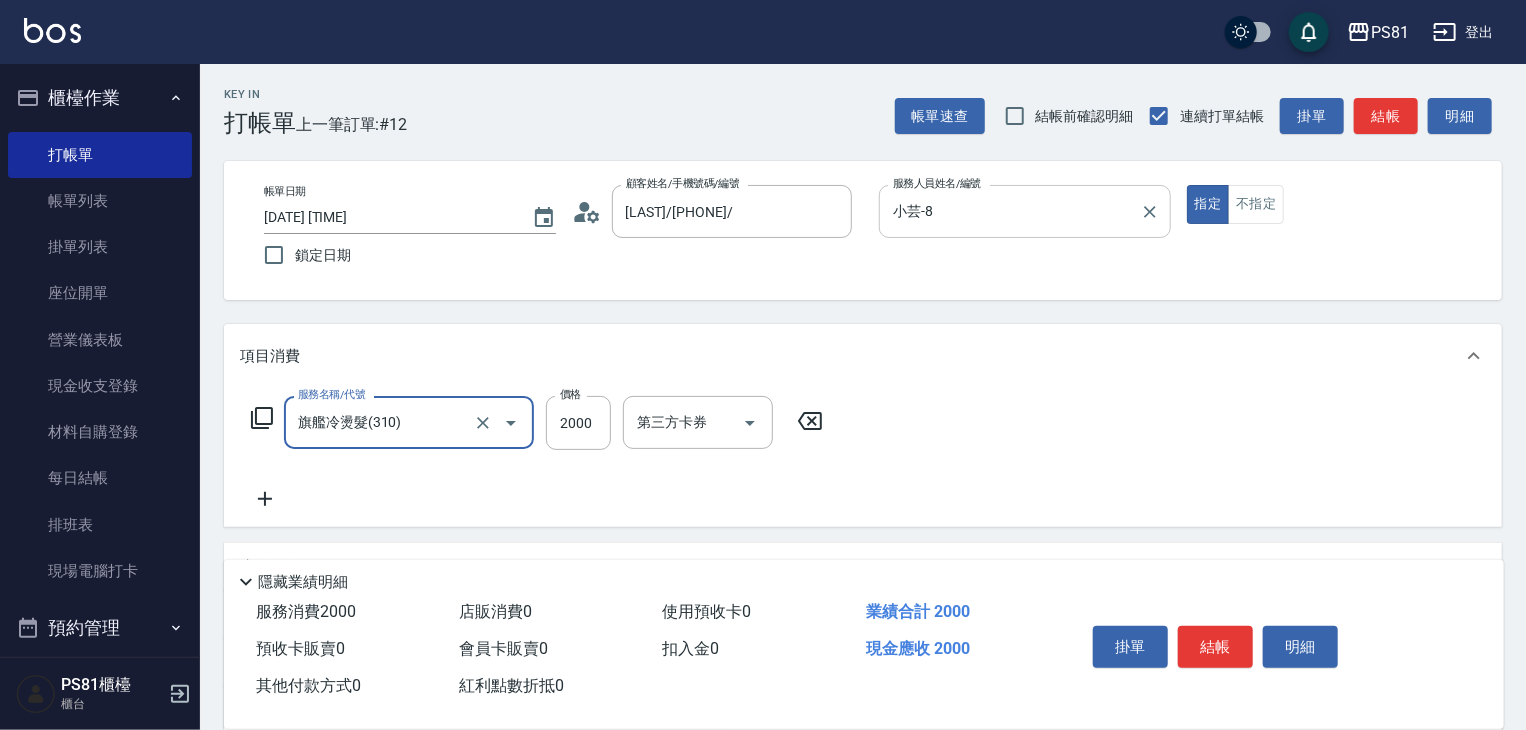 type on "旗艦冷燙髮(310)" 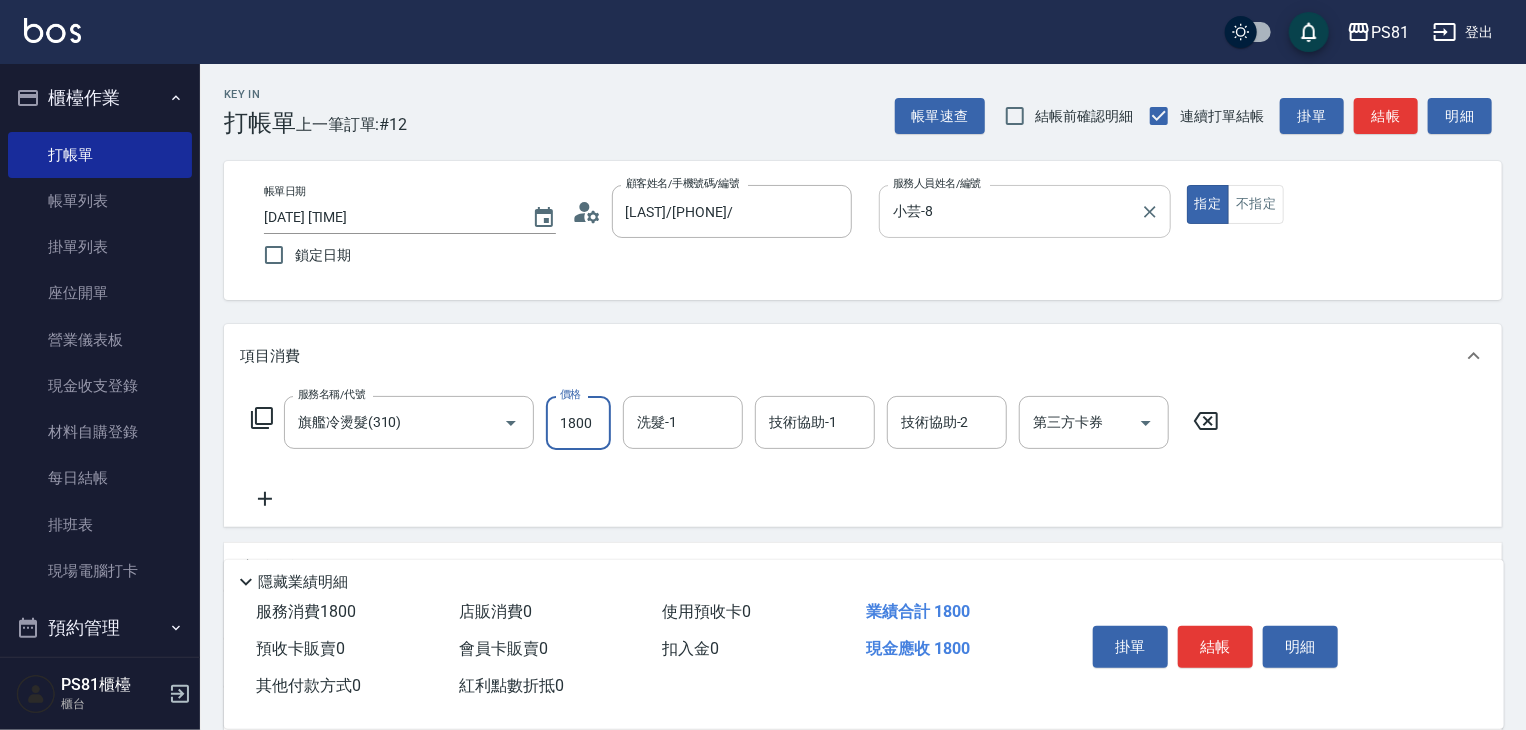 type on "1800" 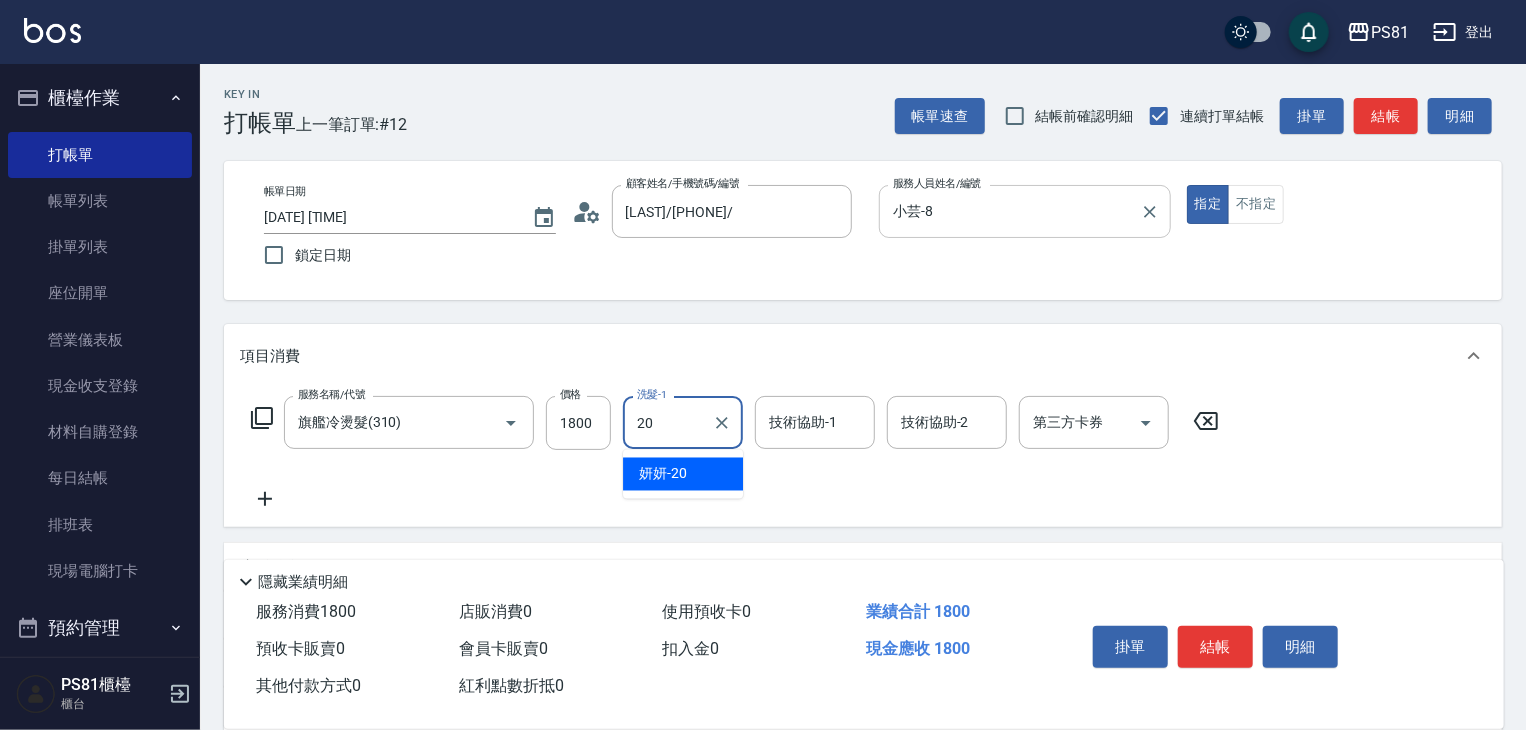 type on "妍妍-20" 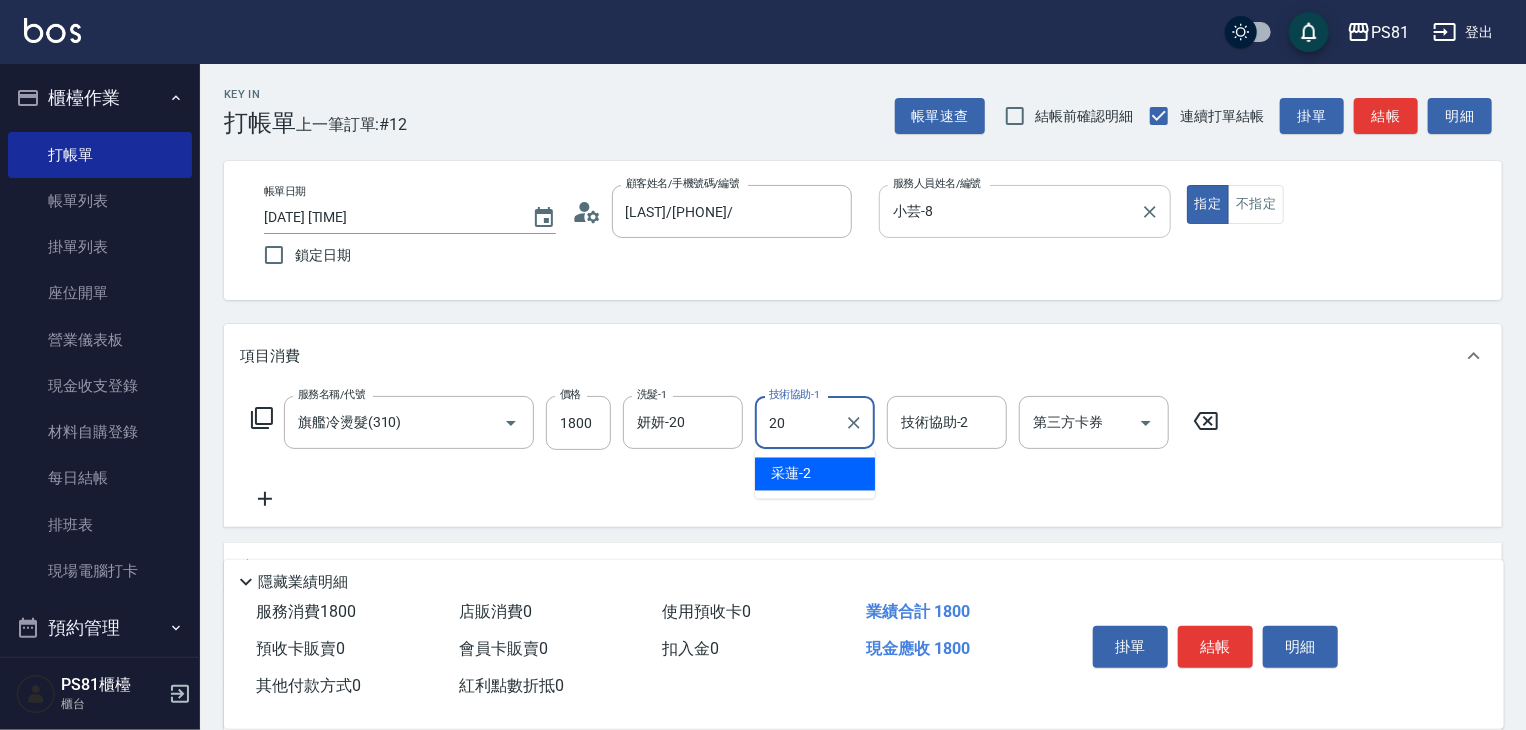 type on "妍妍-20" 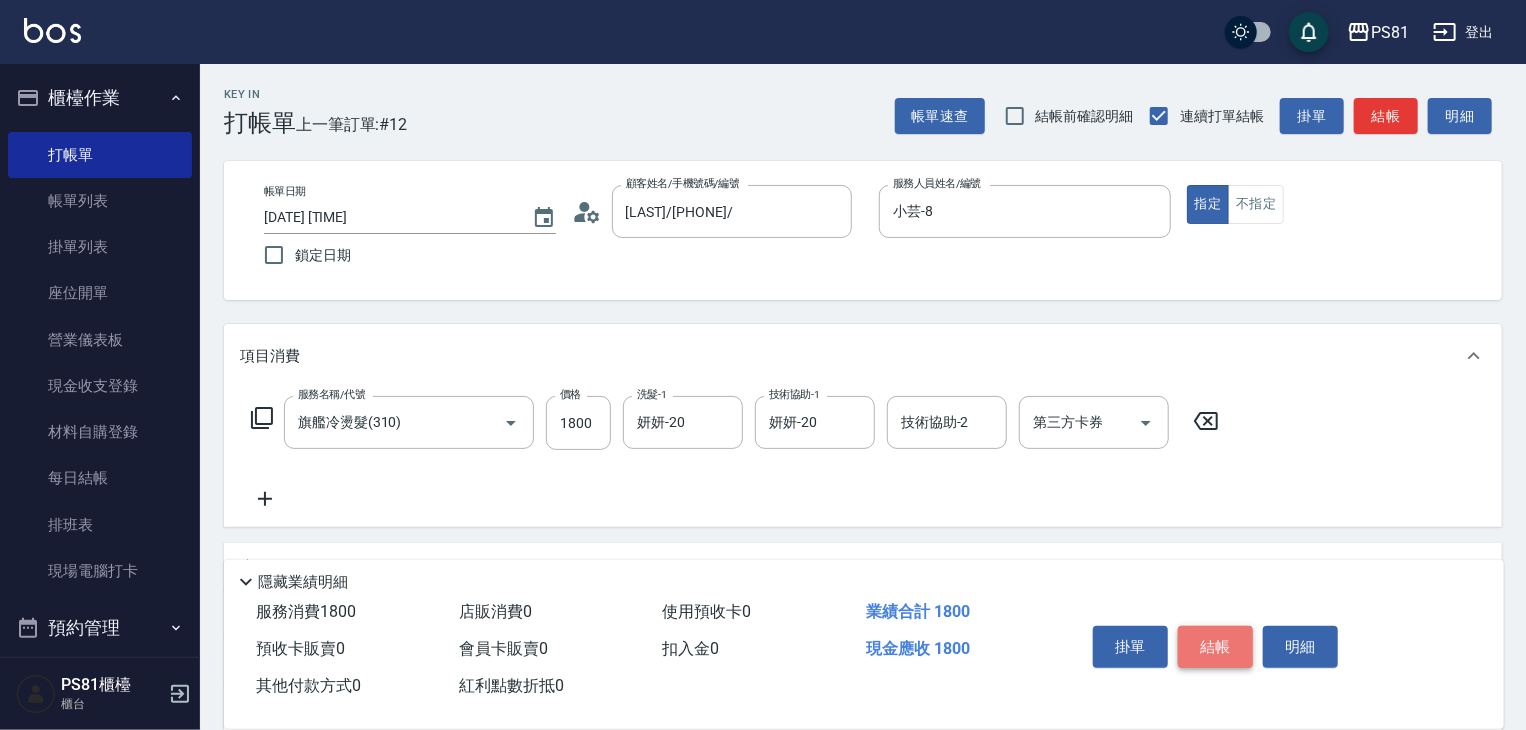click on "結帳" at bounding box center (1215, 647) 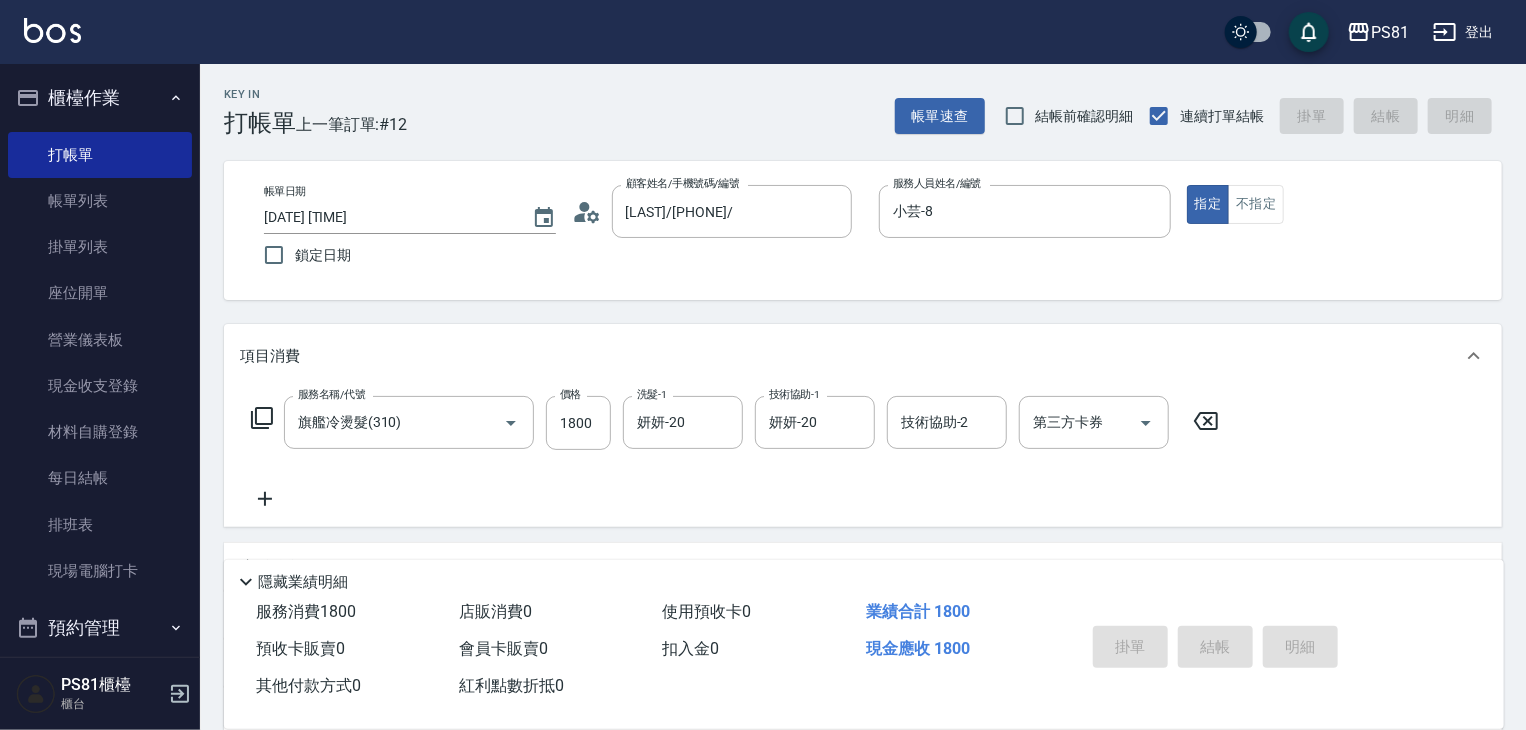 type on "2025/08/08 16:45" 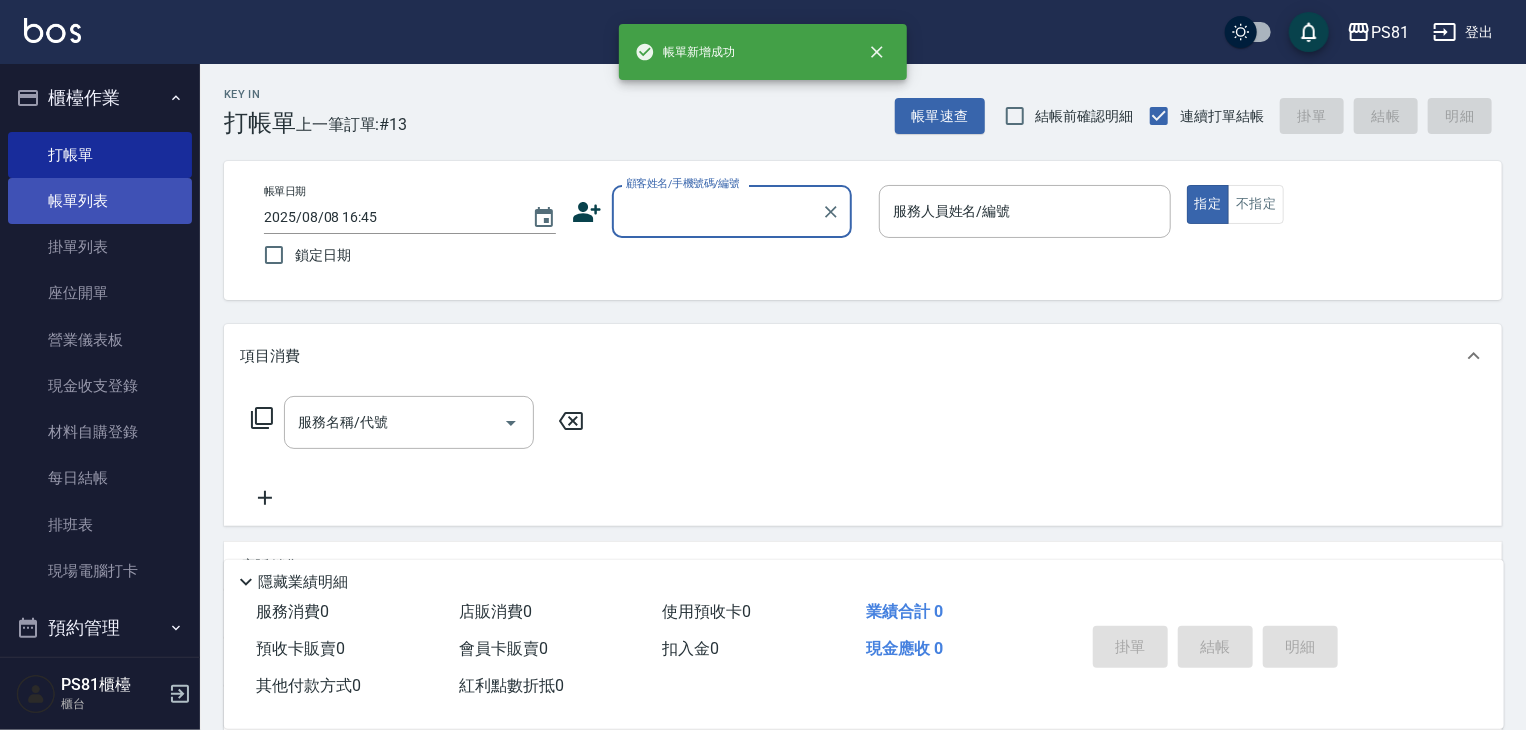 click on "帳單列表" at bounding box center (100, 201) 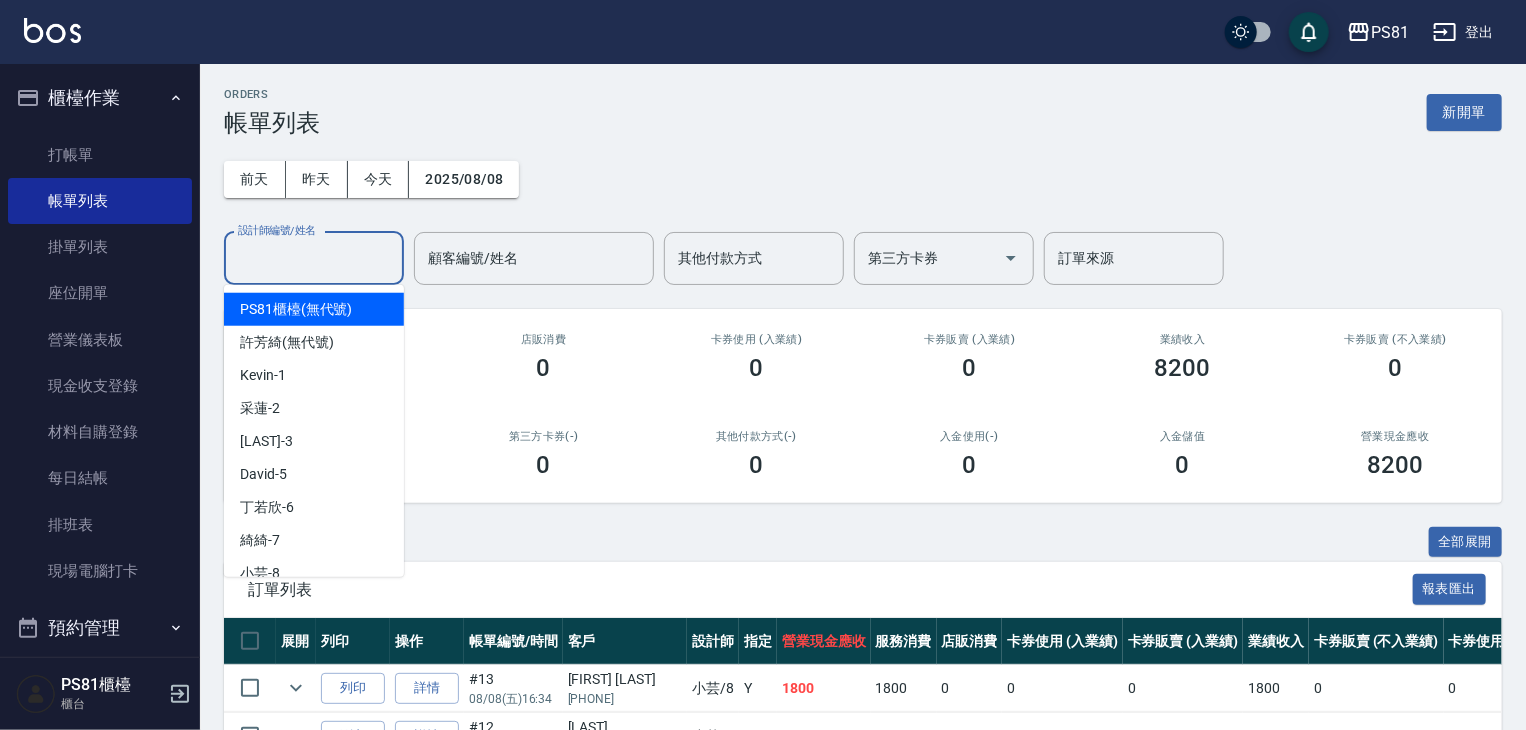 click on "設計師編號/姓名" at bounding box center [314, 258] 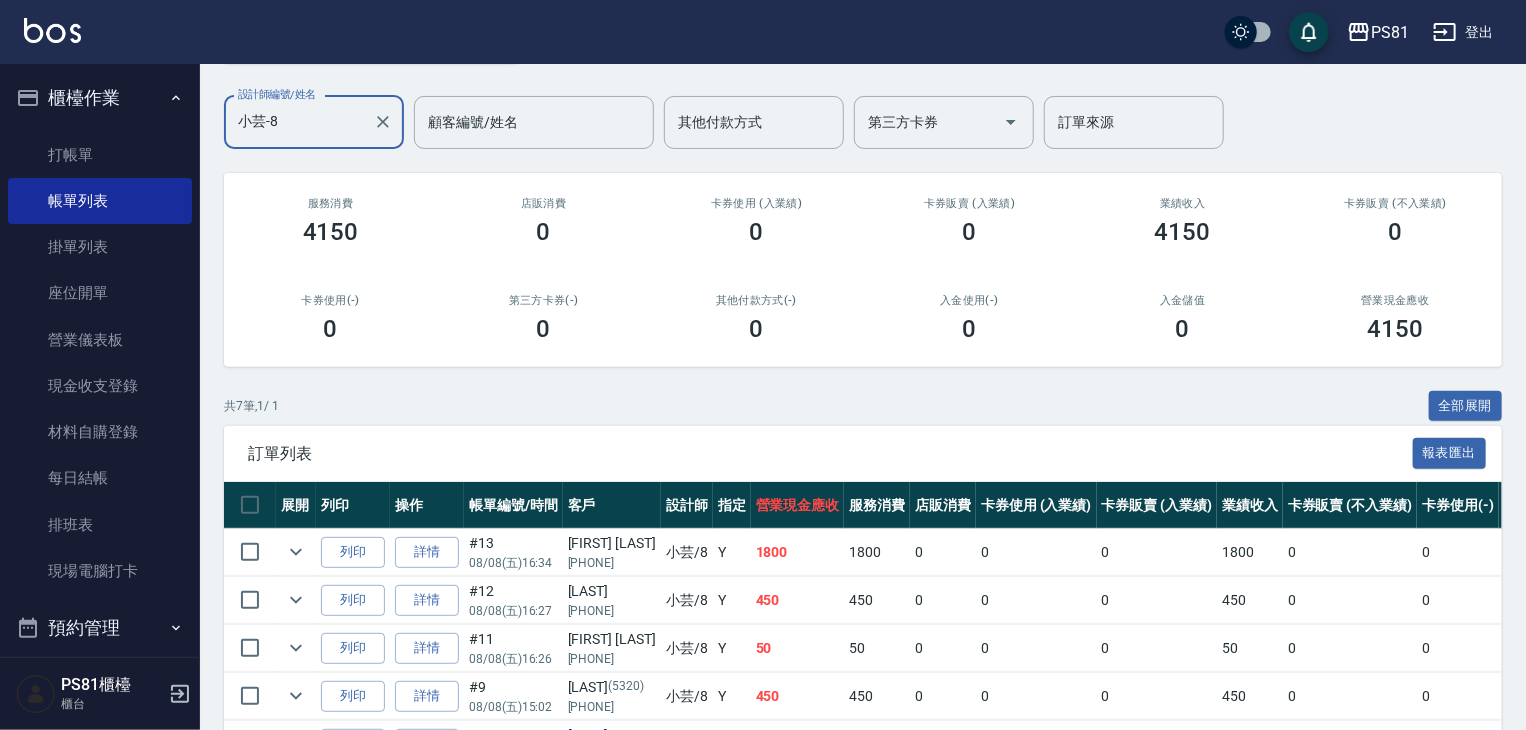 scroll, scrollTop: 0, scrollLeft: 0, axis: both 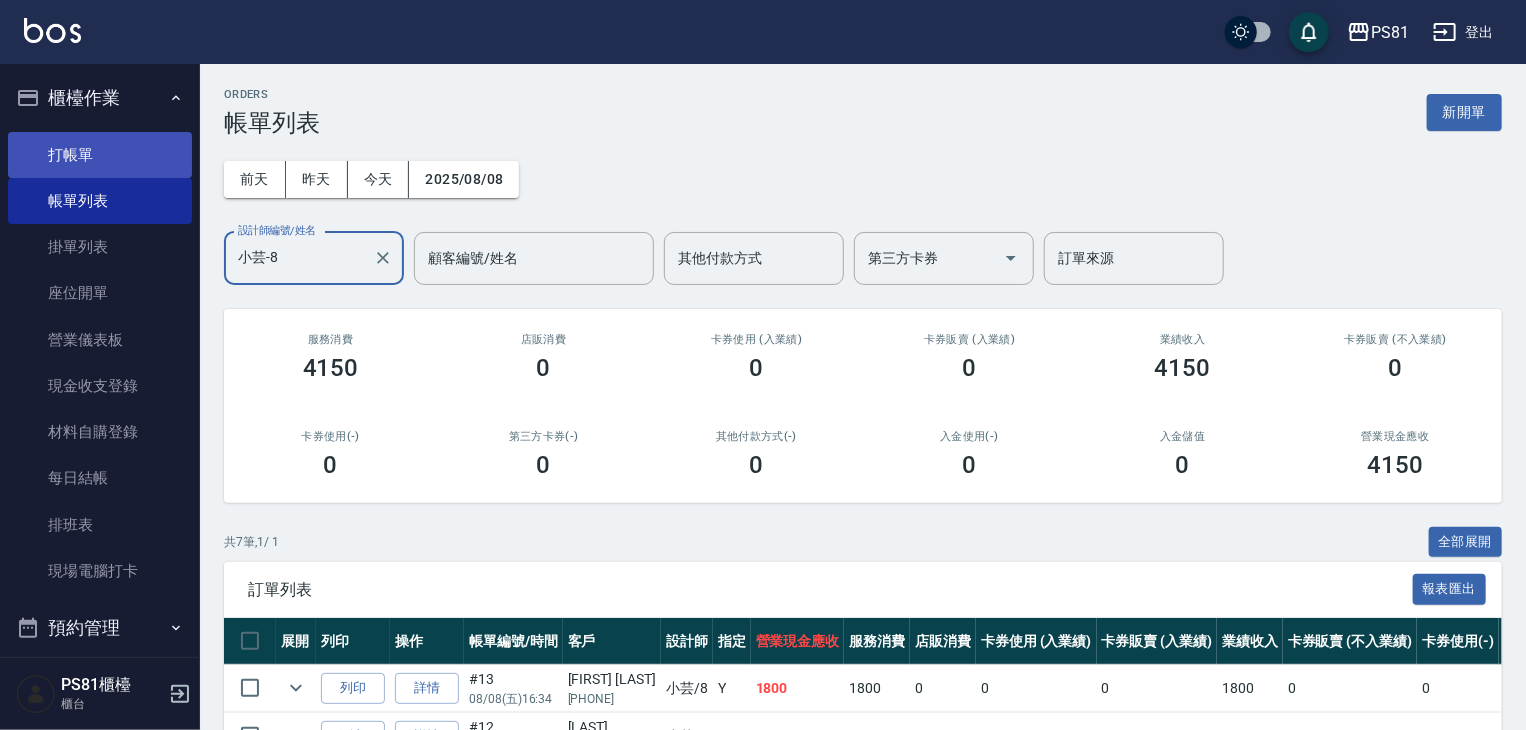 type on "小芸-8" 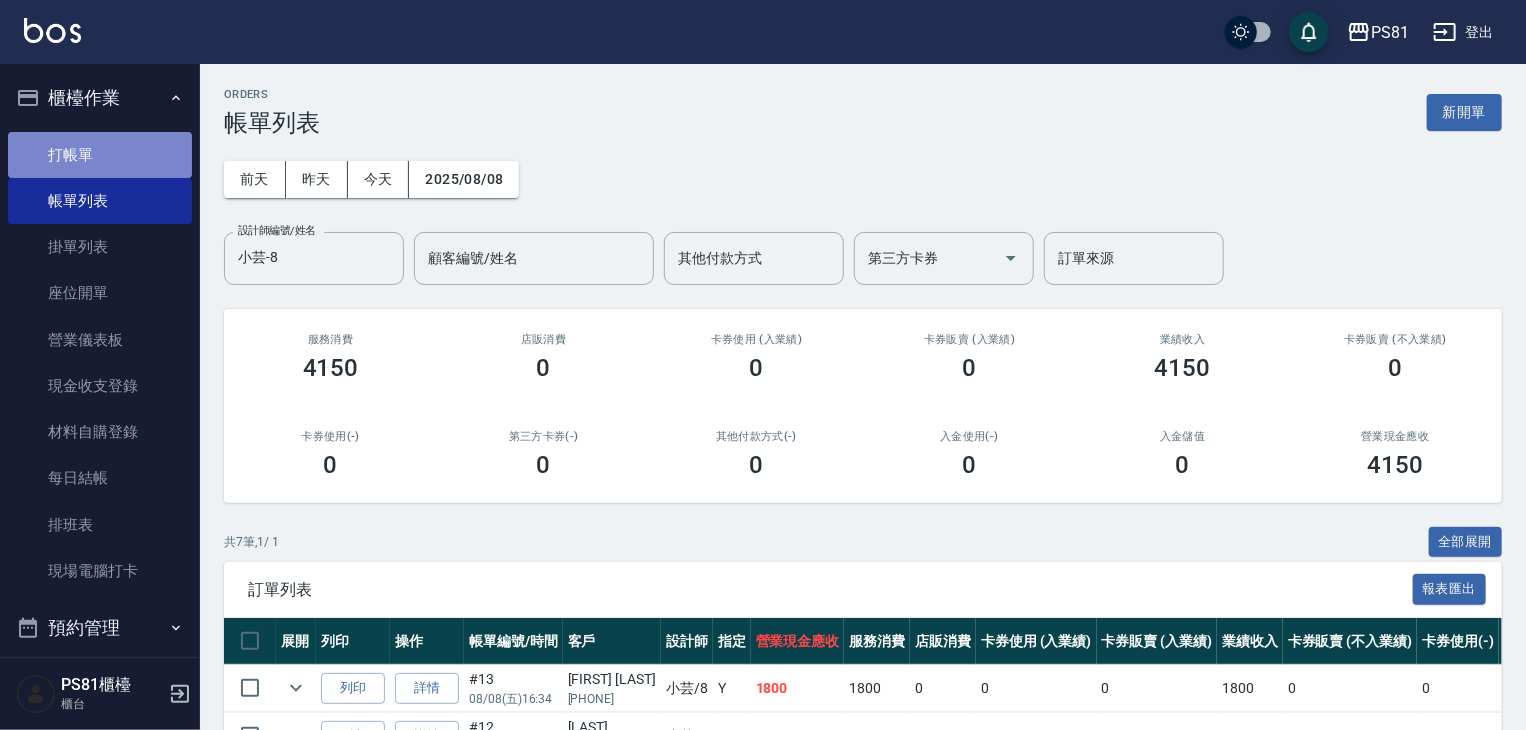 click on "打帳單" at bounding box center [100, 155] 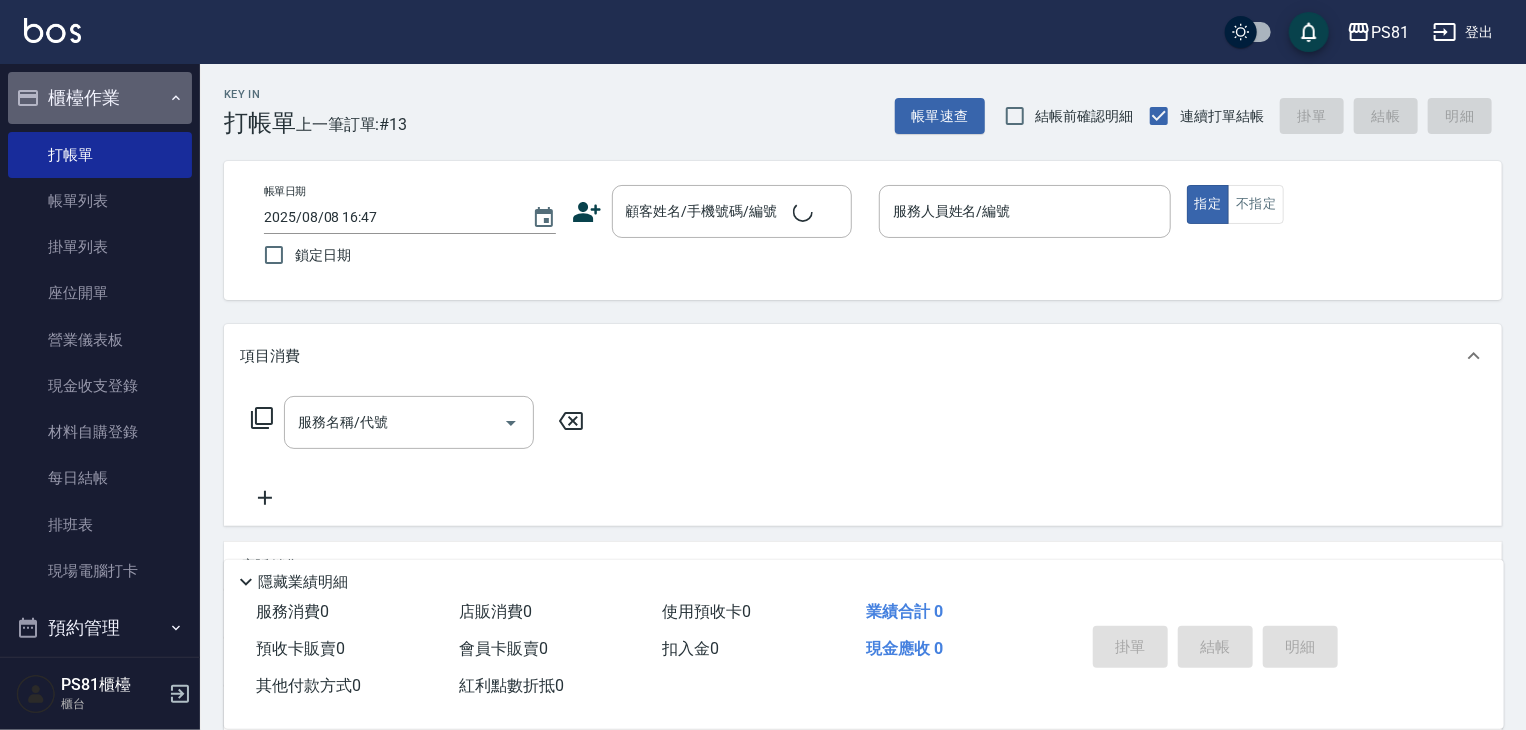 click on "櫃檯作業" at bounding box center (100, 98) 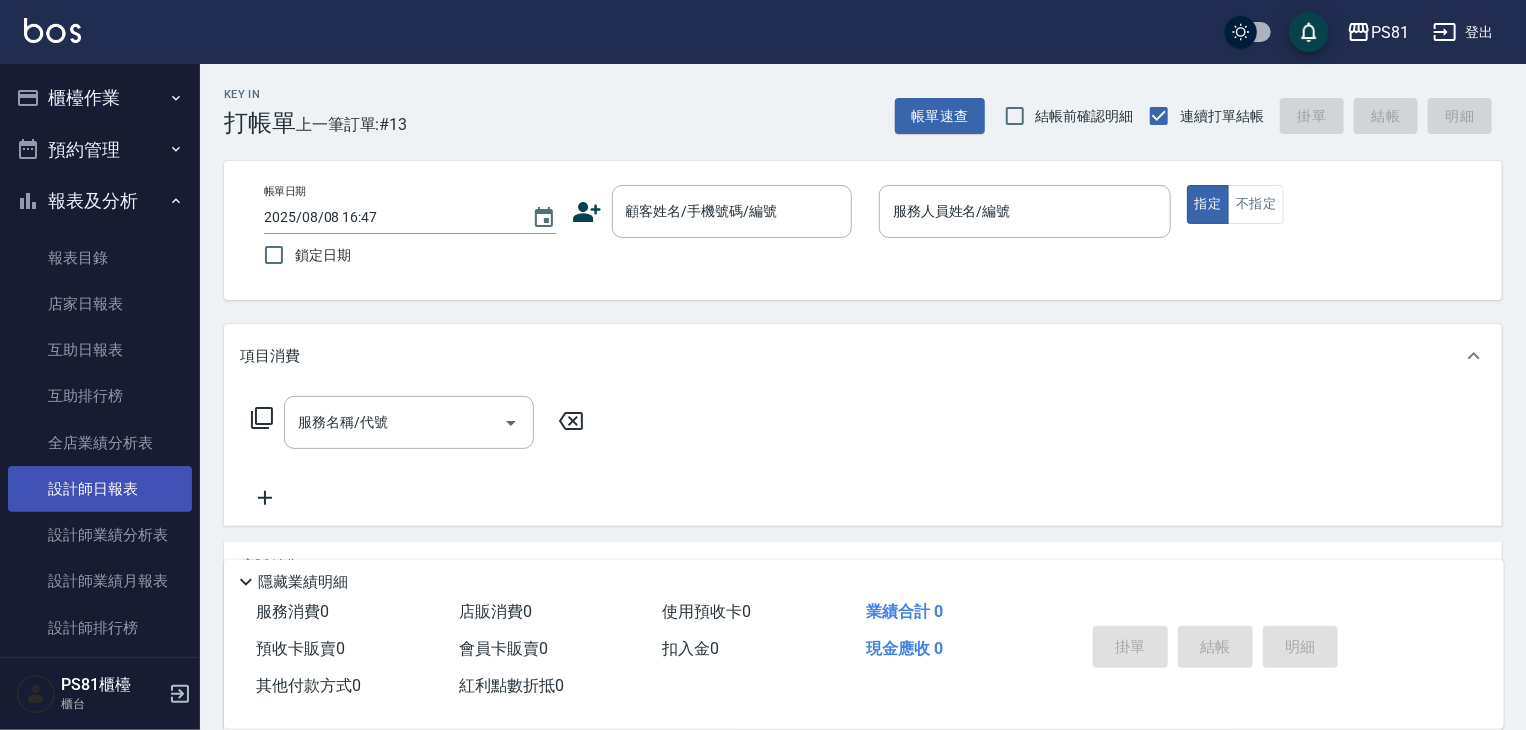 click on "設計師日報表" at bounding box center [100, 489] 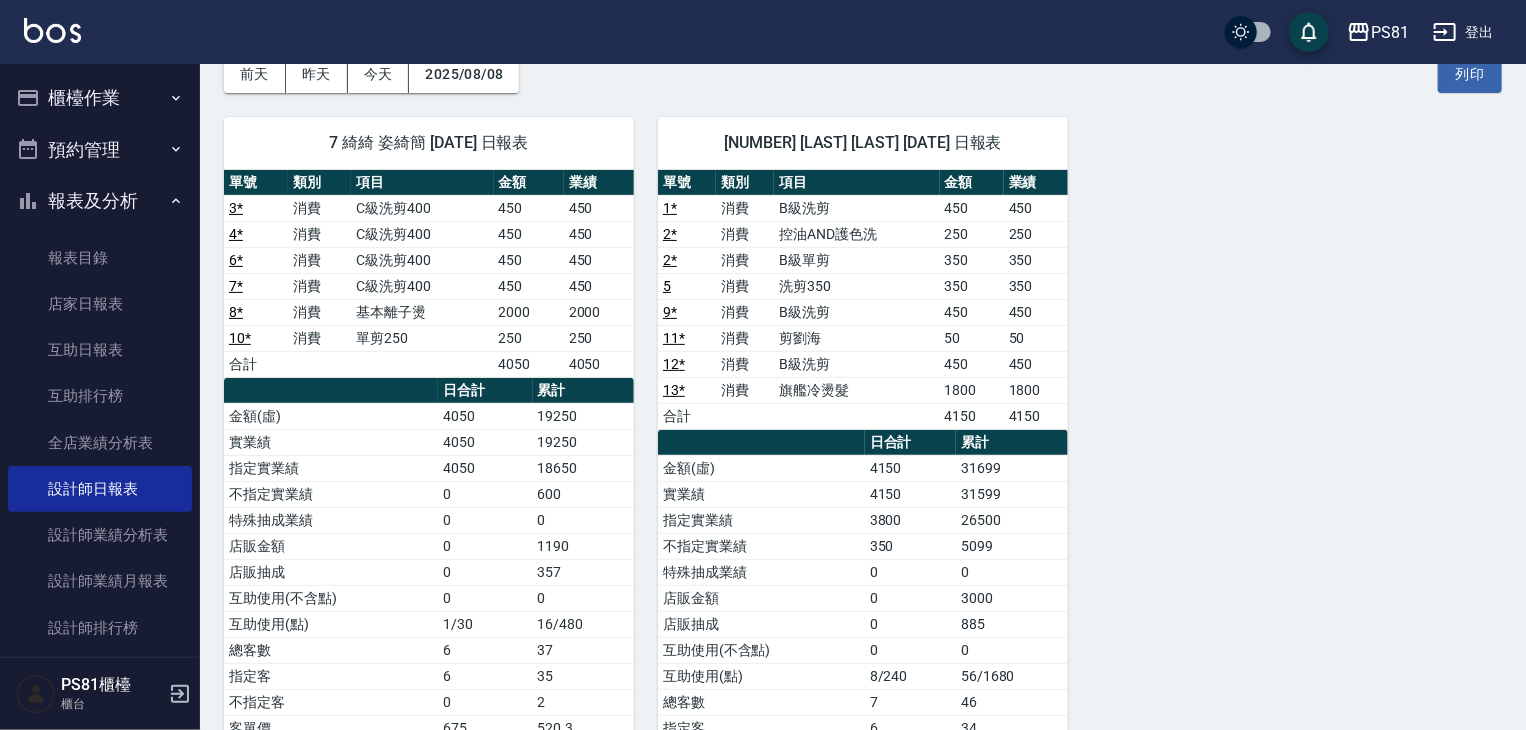 scroll, scrollTop: 0, scrollLeft: 0, axis: both 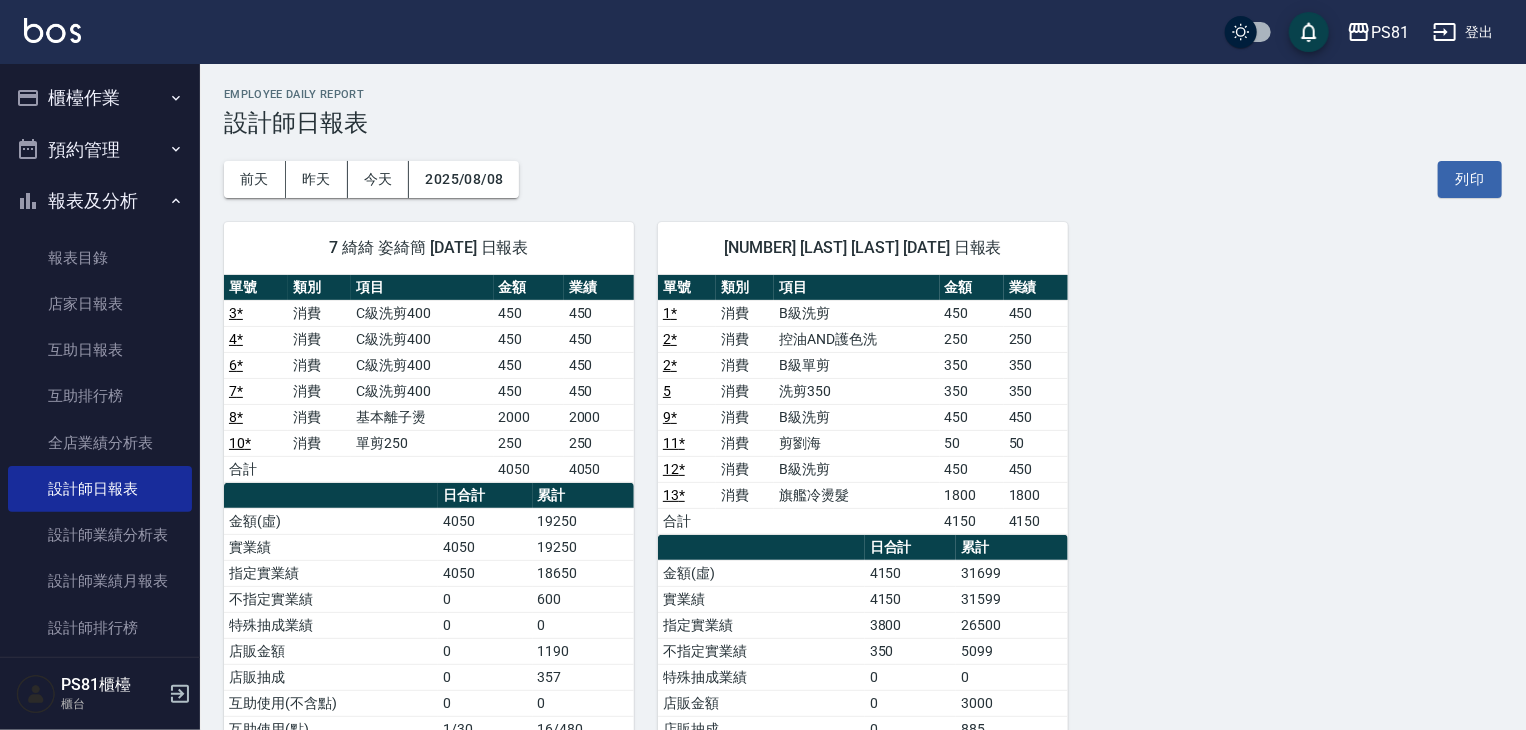 click on "報表及分析" at bounding box center [100, 201] 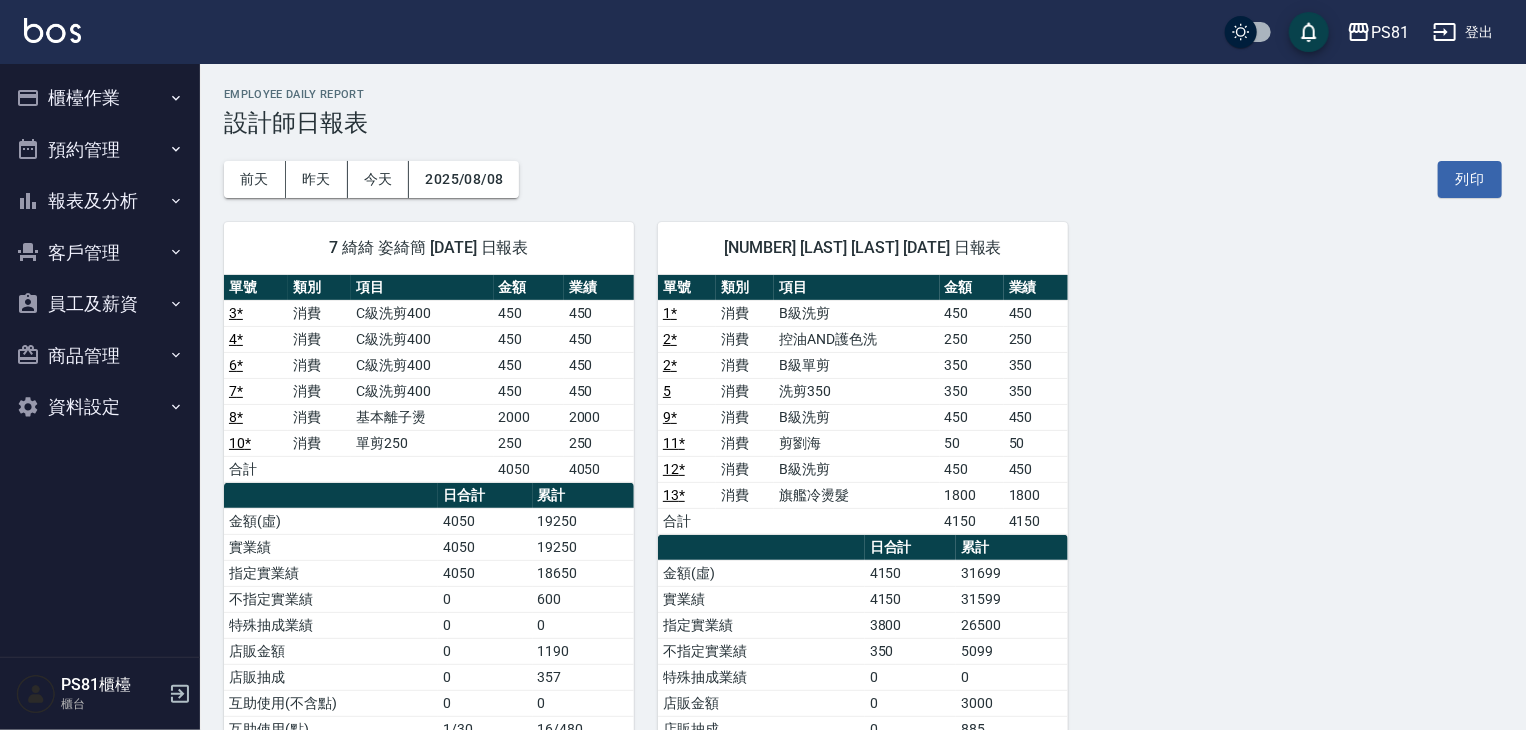 click on "櫃檯作業" at bounding box center (100, 98) 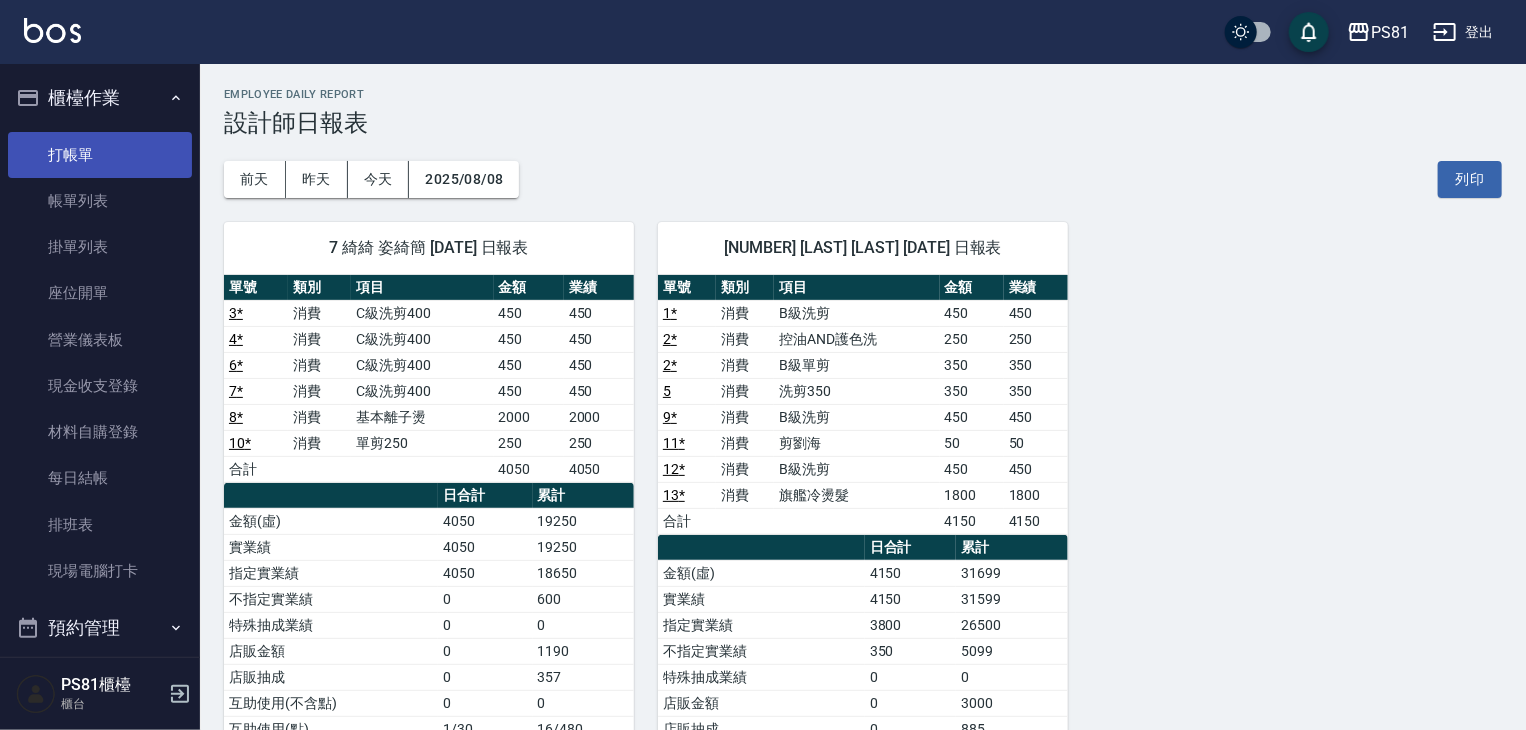 click on "打帳單" at bounding box center [100, 155] 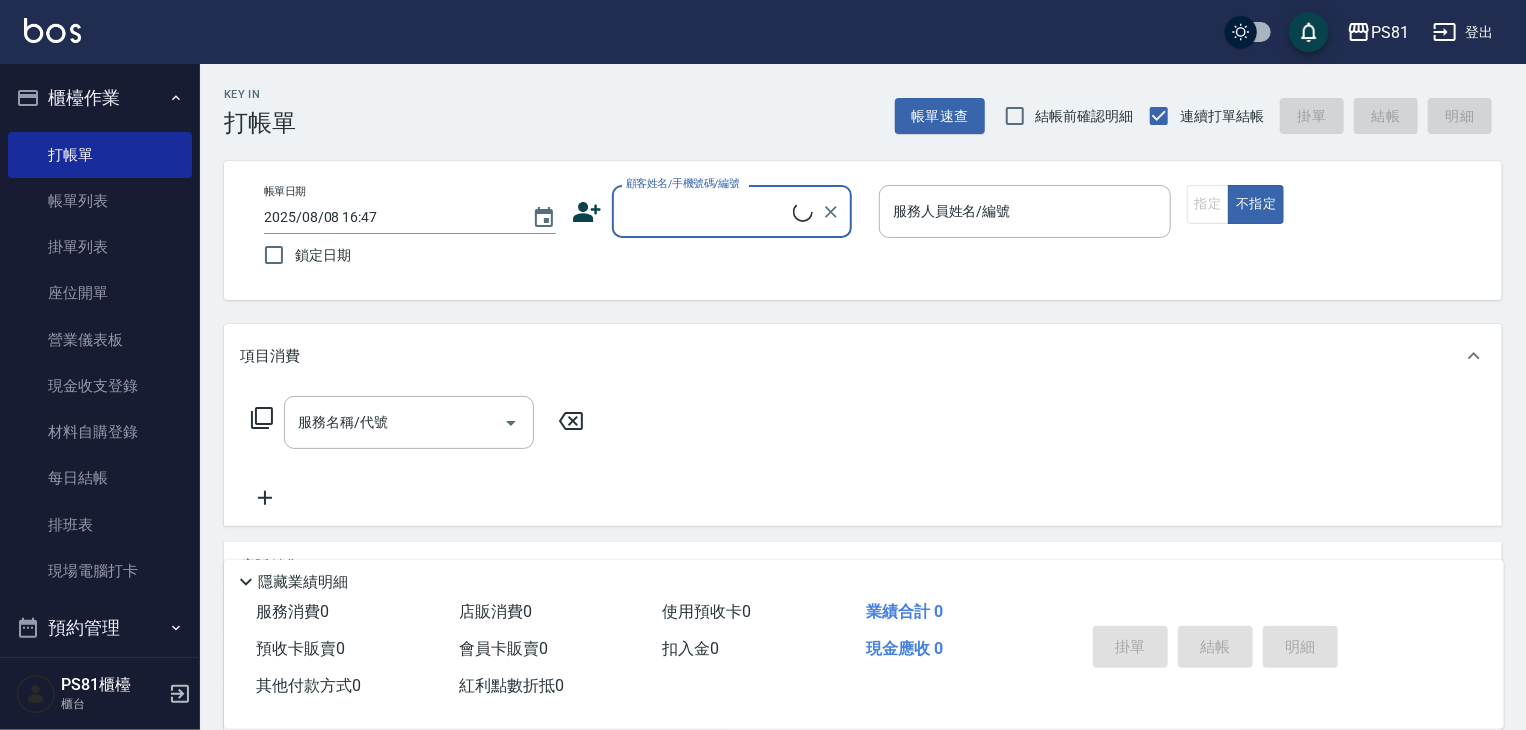 click on "Key In 打帳單 帳單速查 結帳前確認明細 連續打單結帳 掛單 結帳 明細" at bounding box center [851, 100] 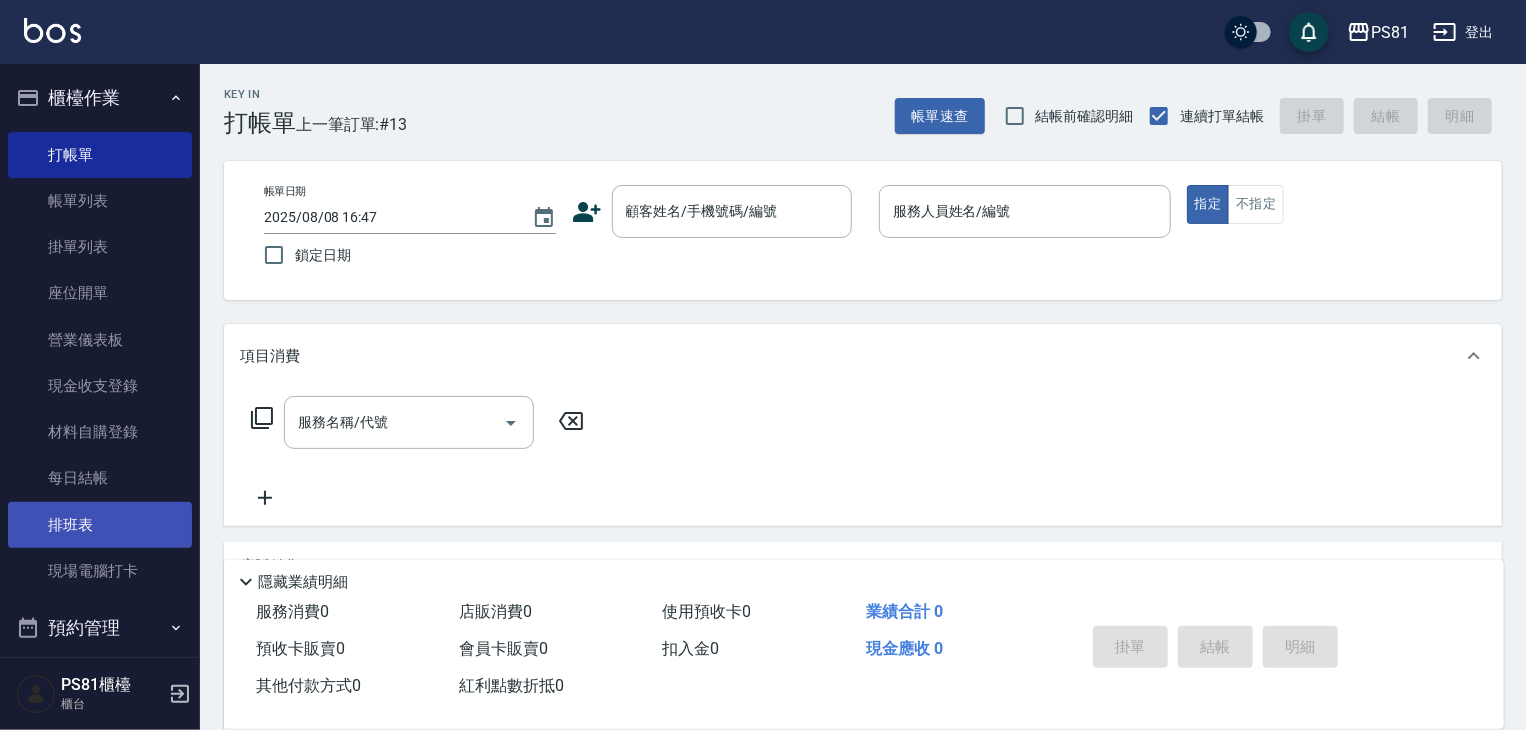 click on "排班表" at bounding box center [100, 525] 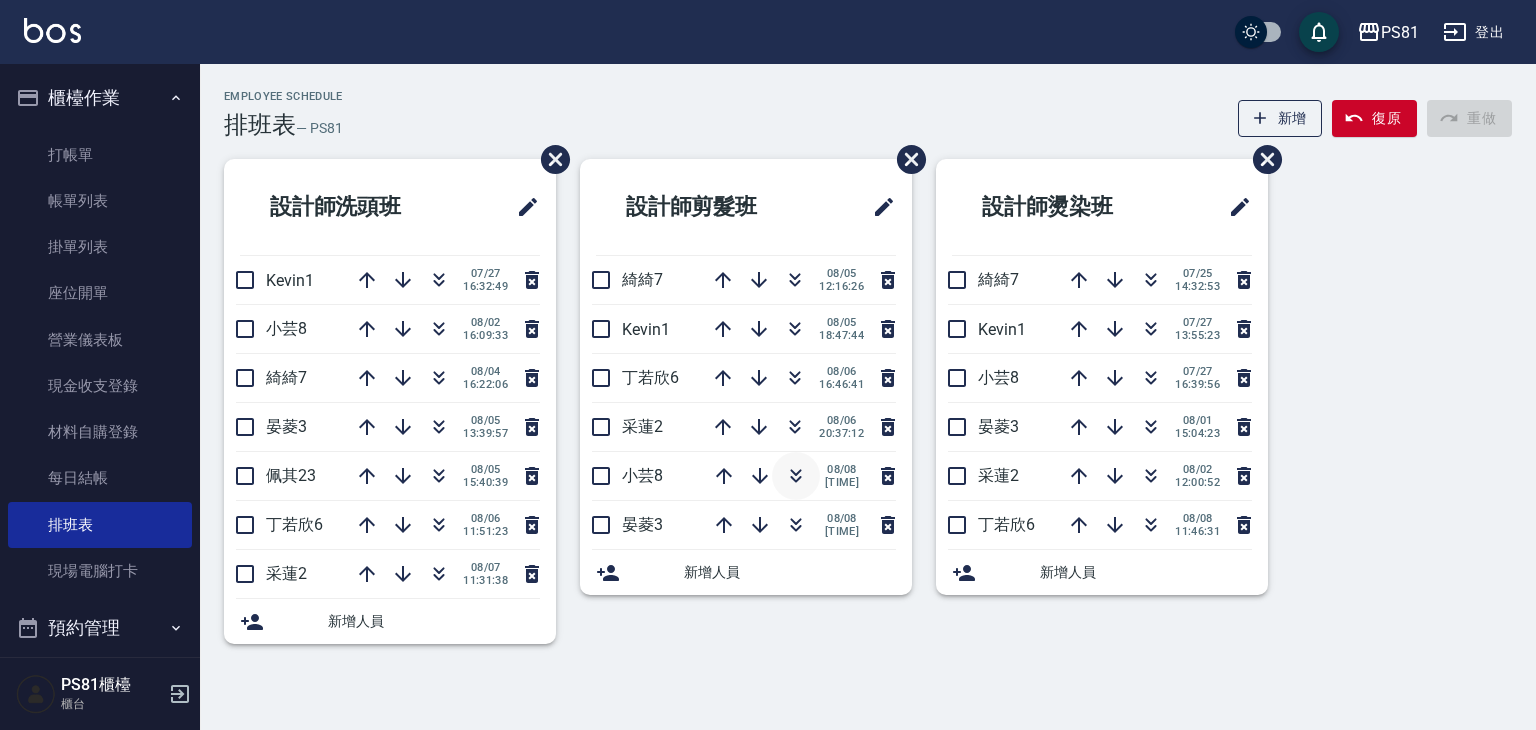 click 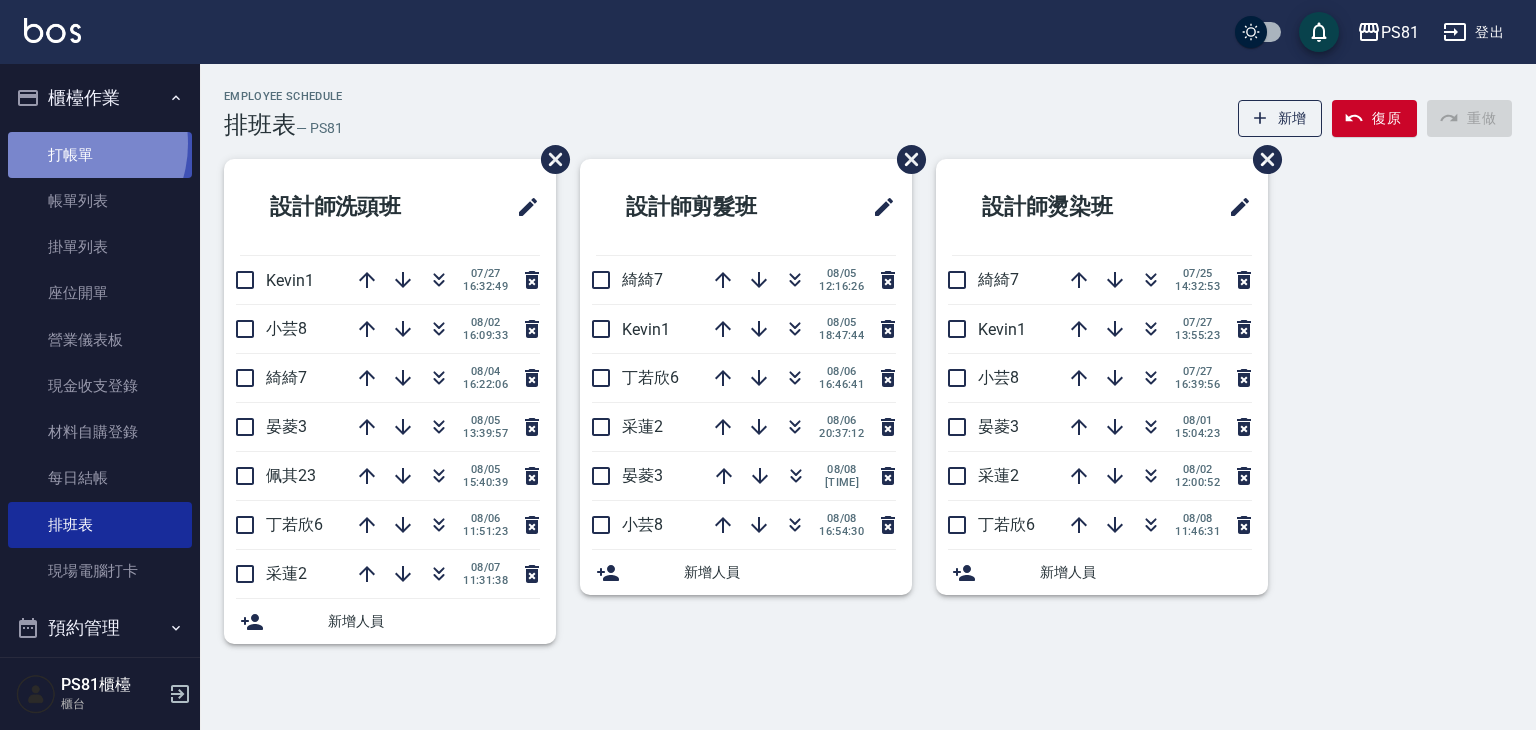 click on "打帳單" at bounding box center (100, 155) 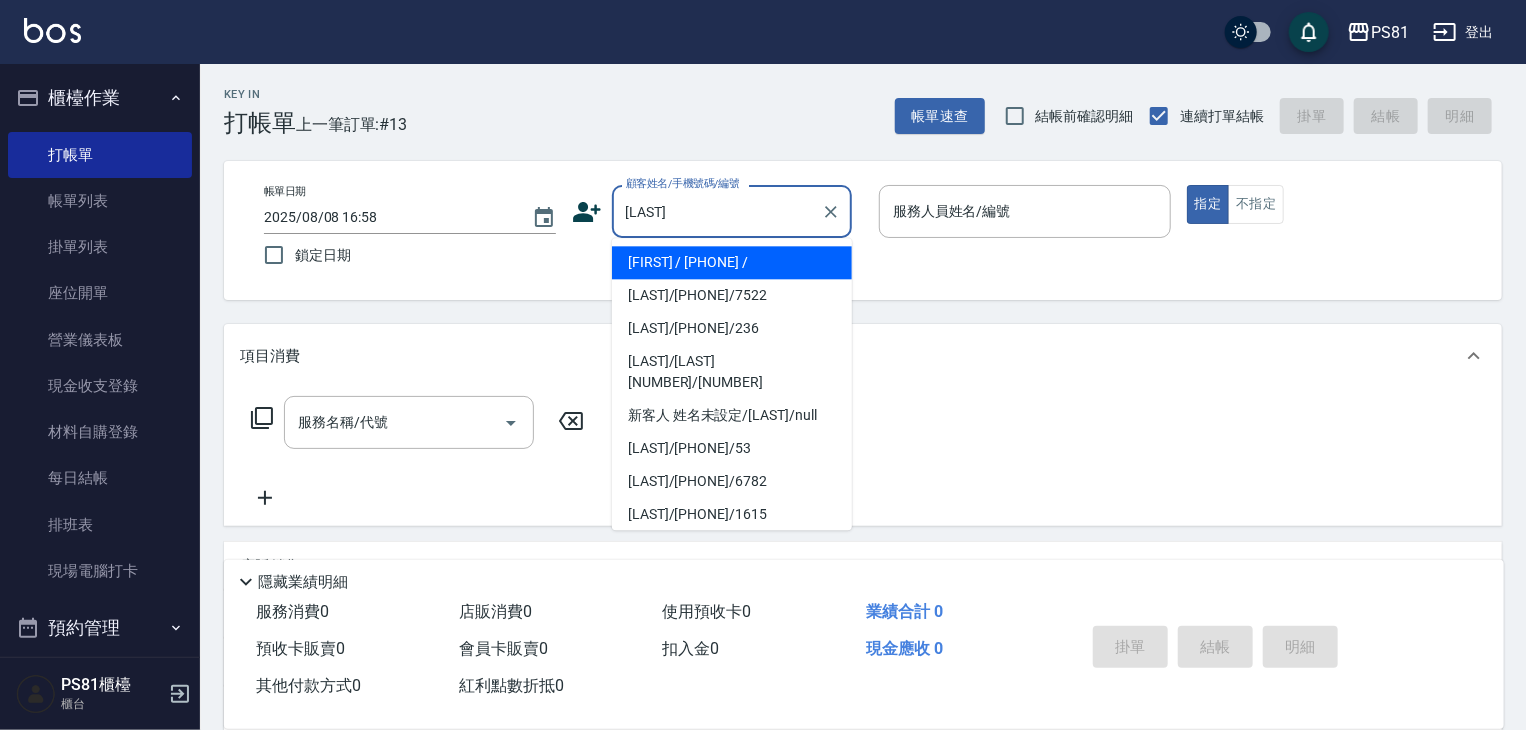 click on "[LAST]/[PHONE]/7522" at bounding box center (732, 295) 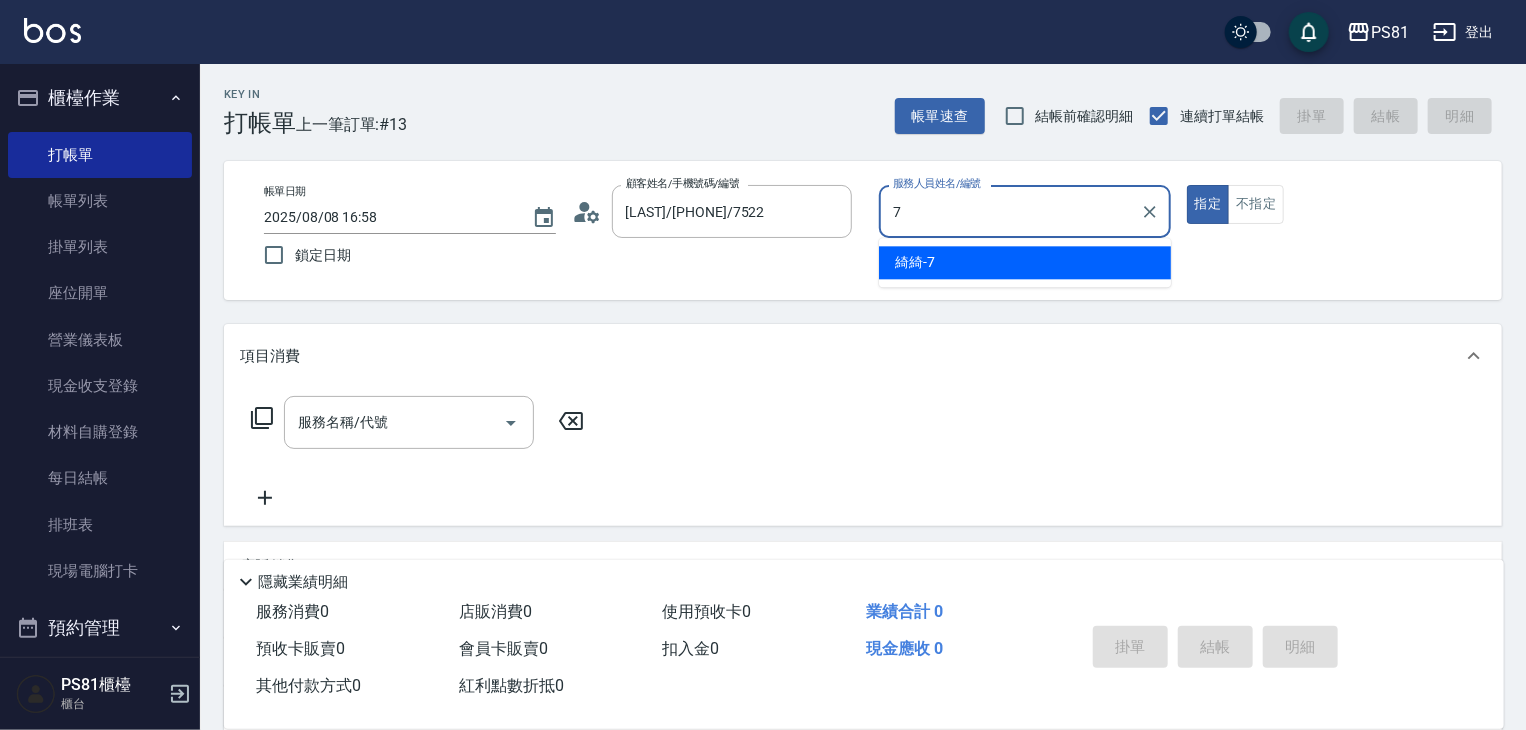 type on "綺綺-7" 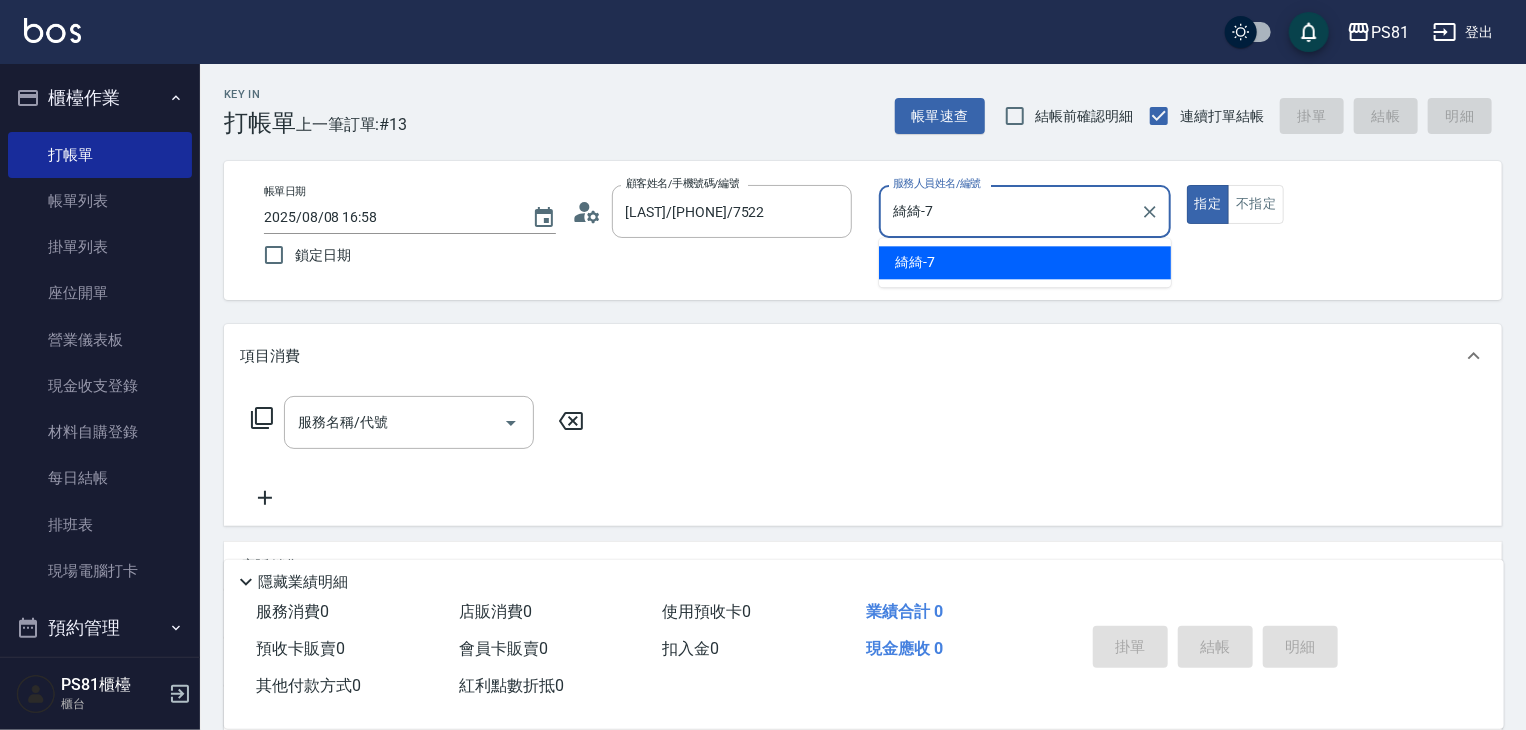 type on "true" 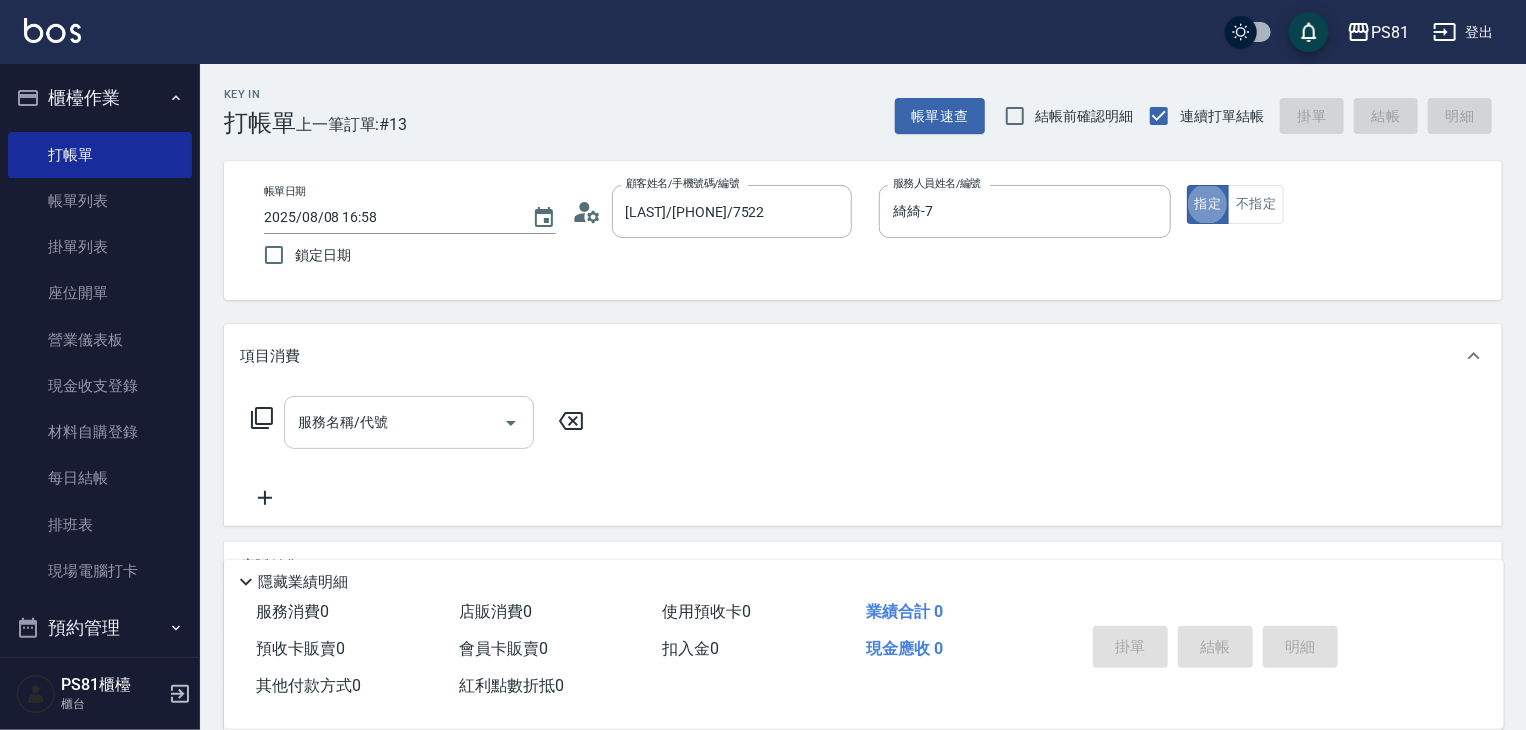 drag, startPoint x: 342, startPoint y: 401, endPoint x: 343, endPoint y: 420, distance: 19.026299 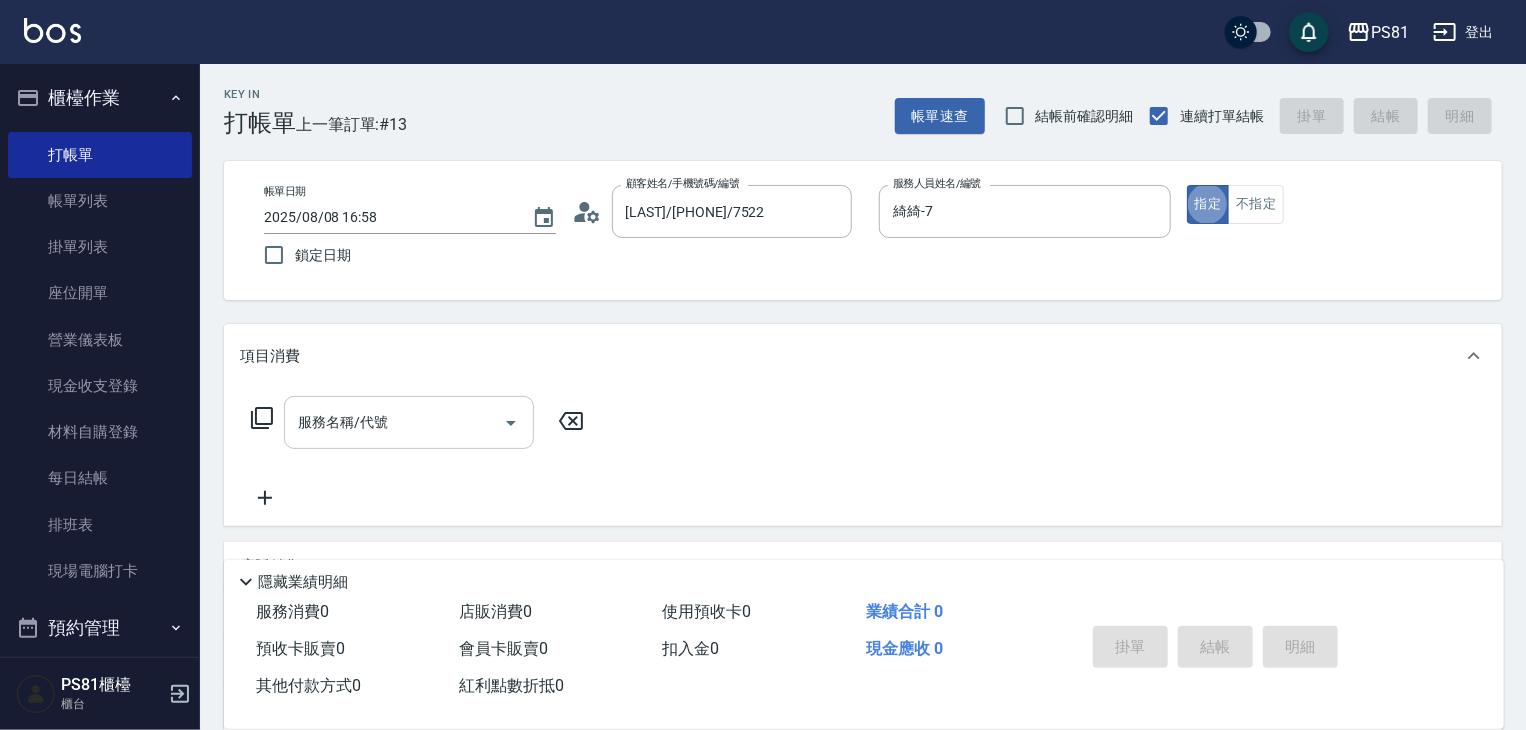 click on "服務名稱/代號" at bounding box center (409, 422) 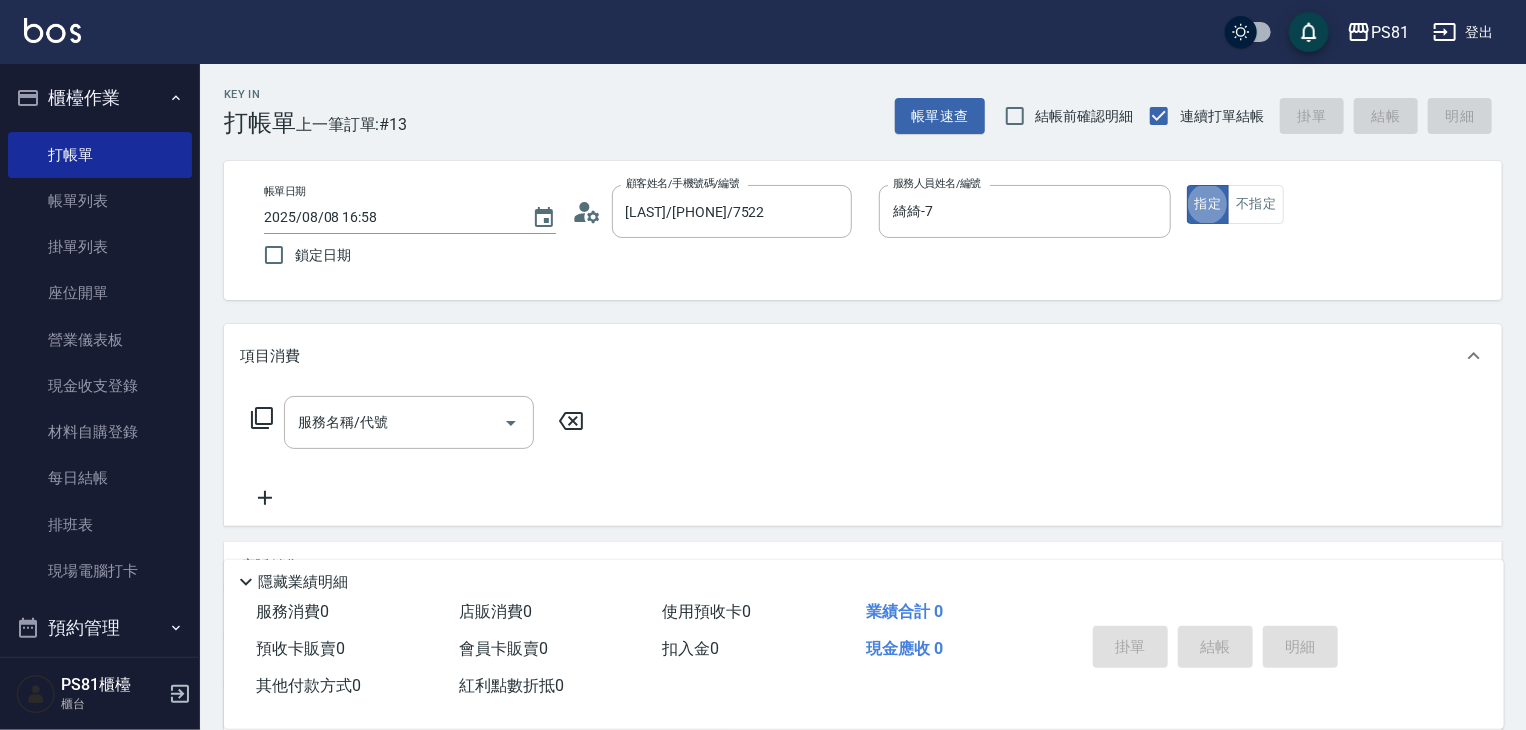 click on "服務名稱/代號" at bounding box center (394, 422) 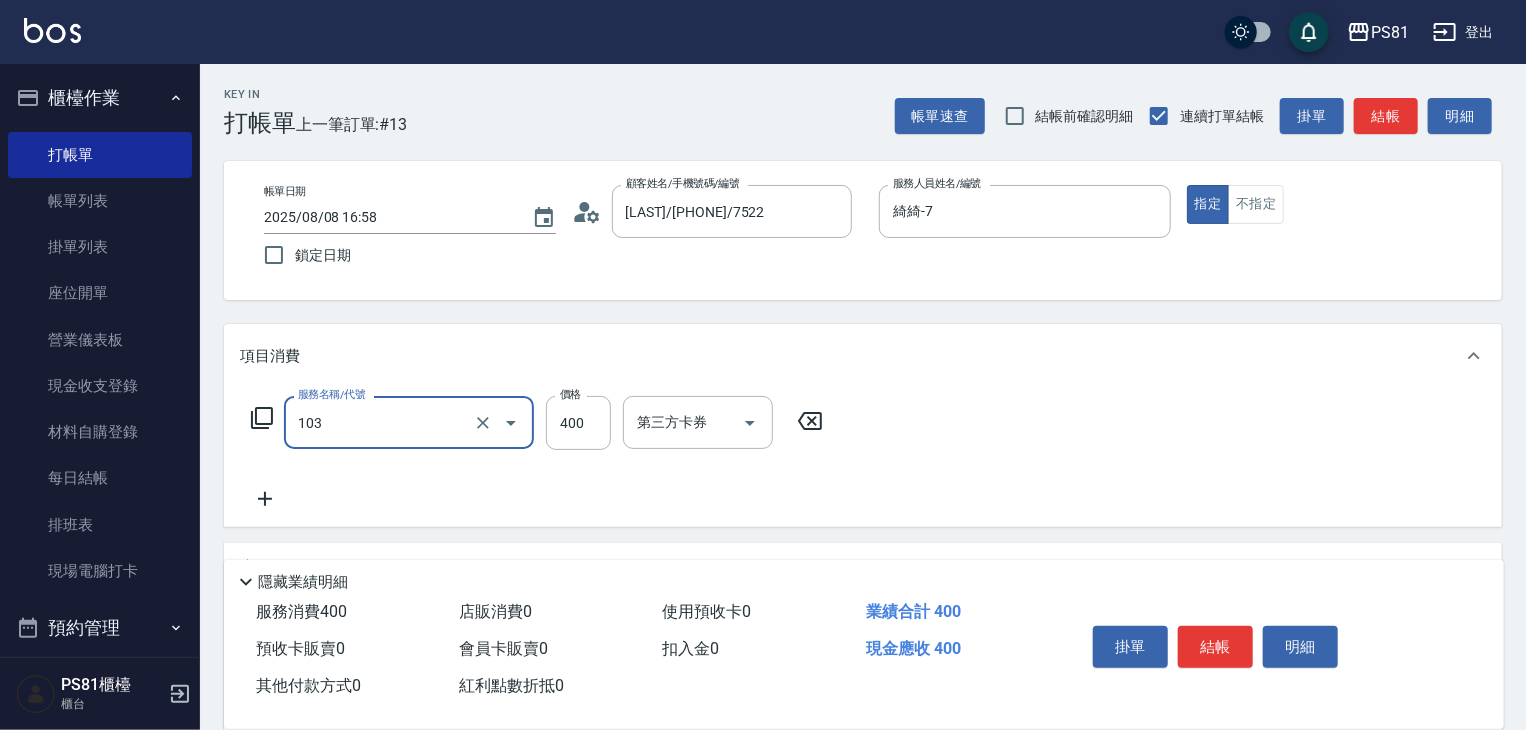 type on "C級洗剪400(103)" 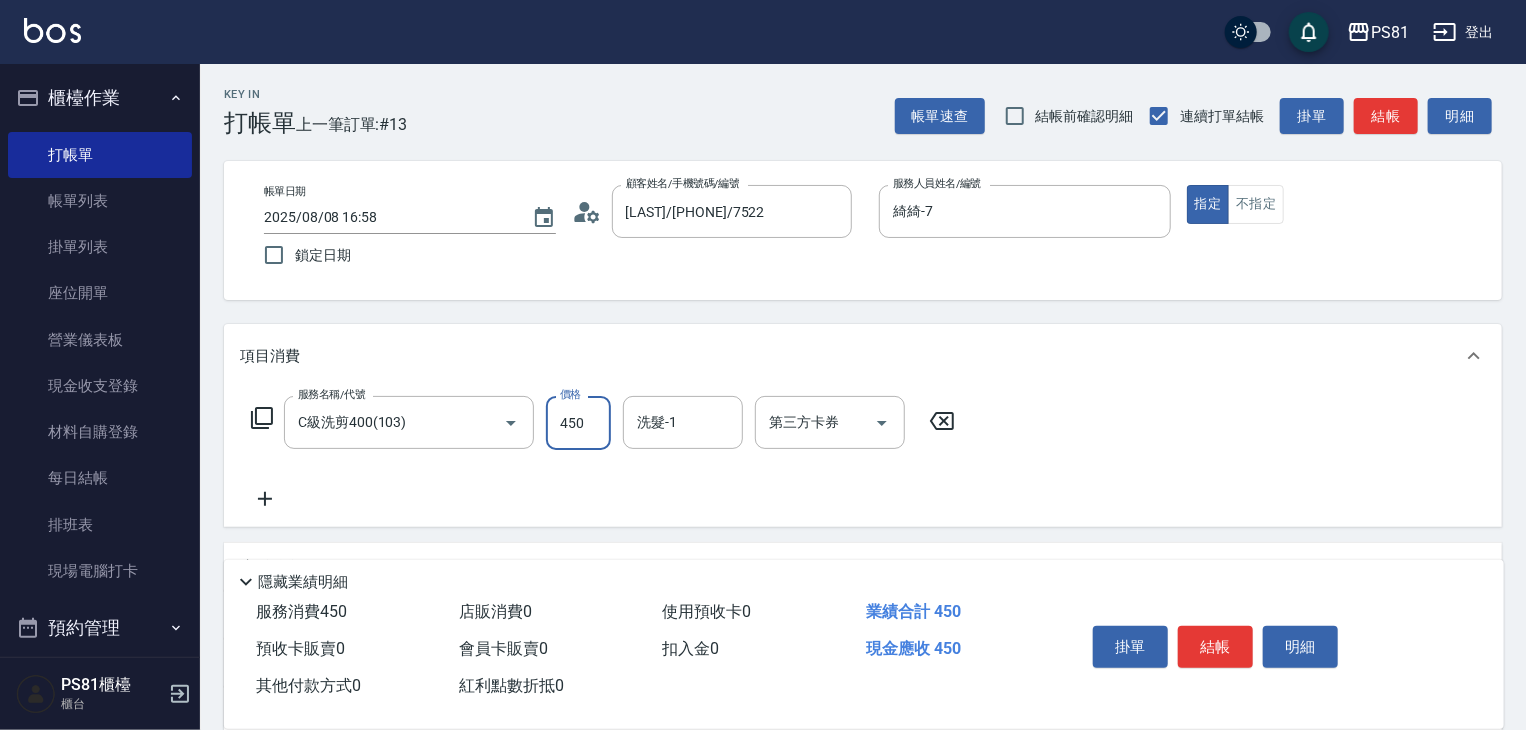 type on "450" 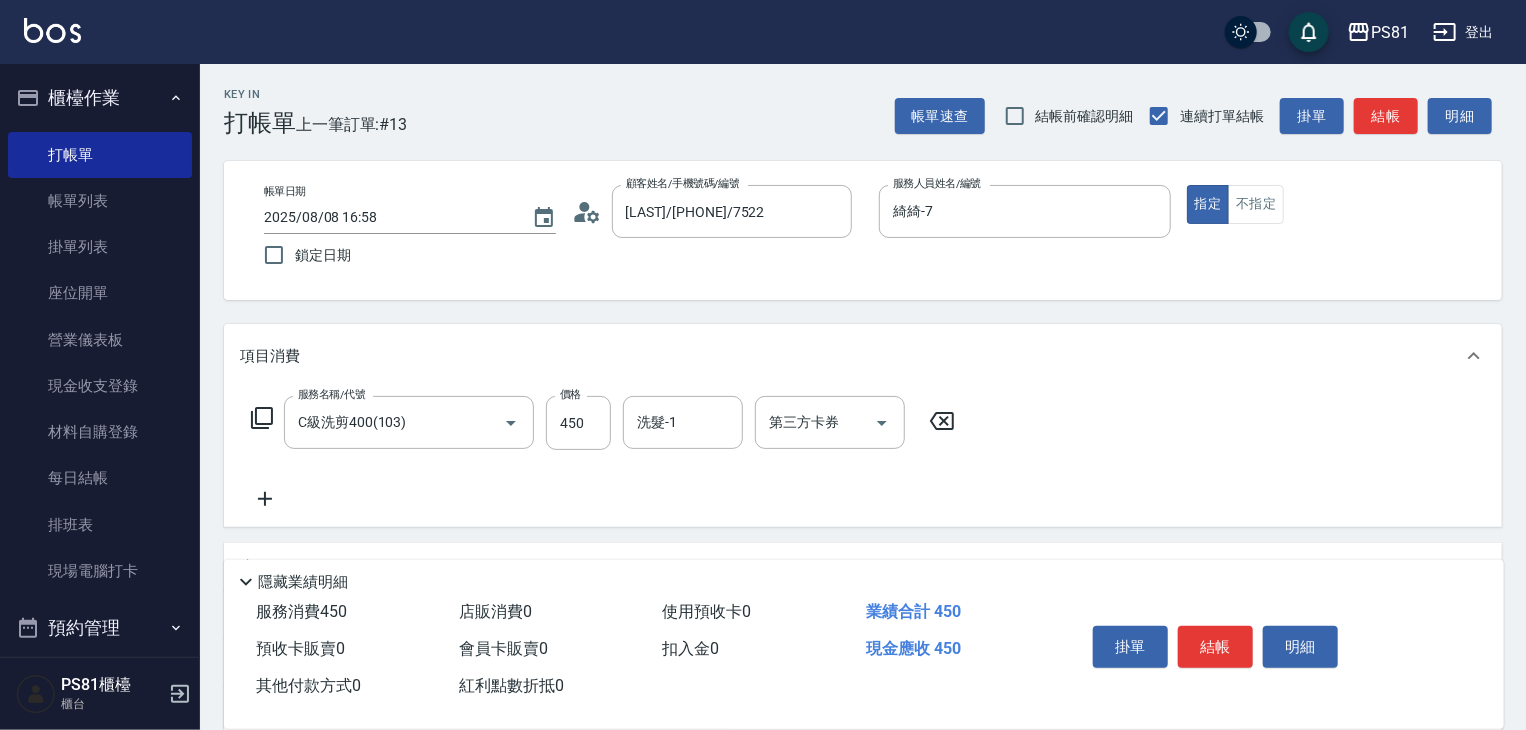 click on "掛單 結帳 明細" at bounding box center [1215, 649] 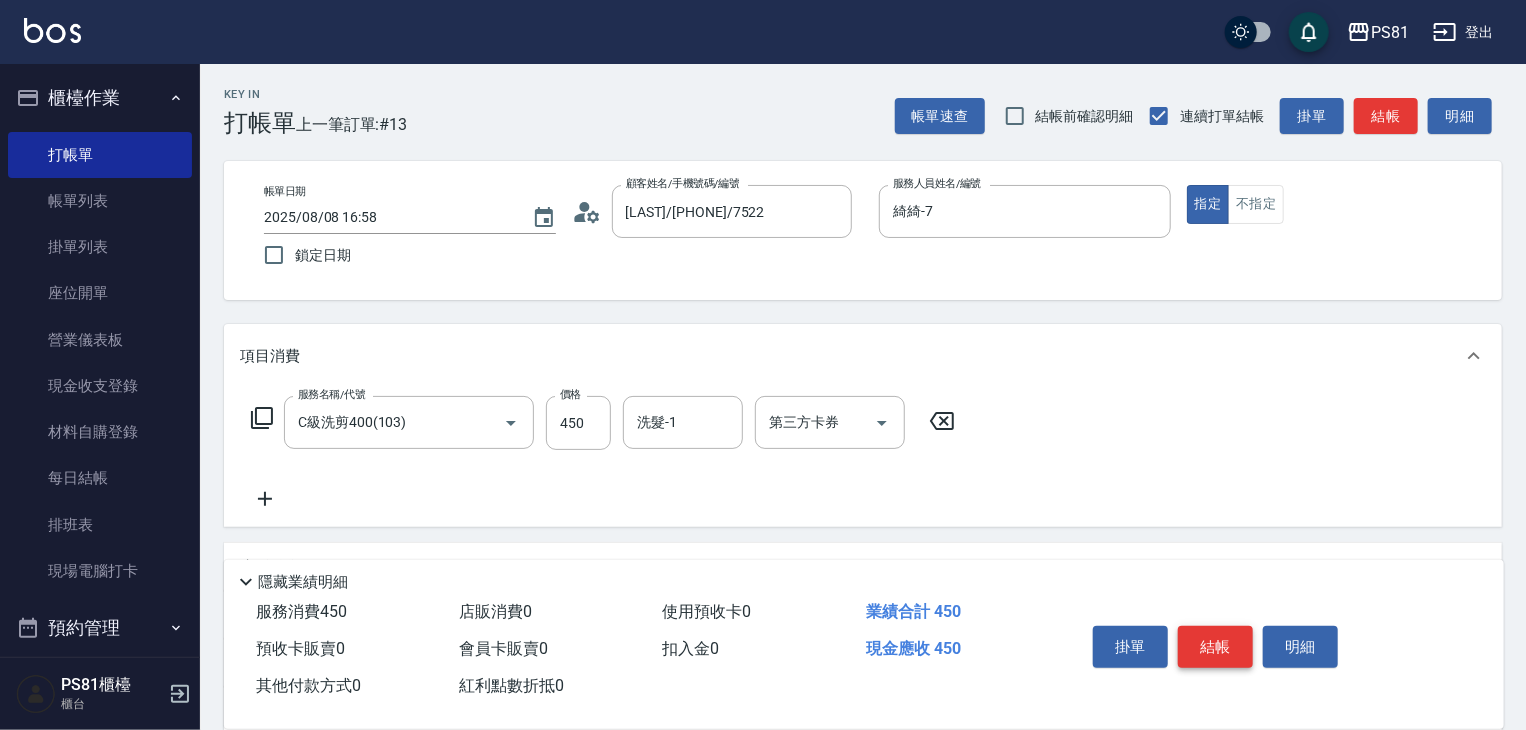 click on "結帳" at bounding box center [1215, 647] 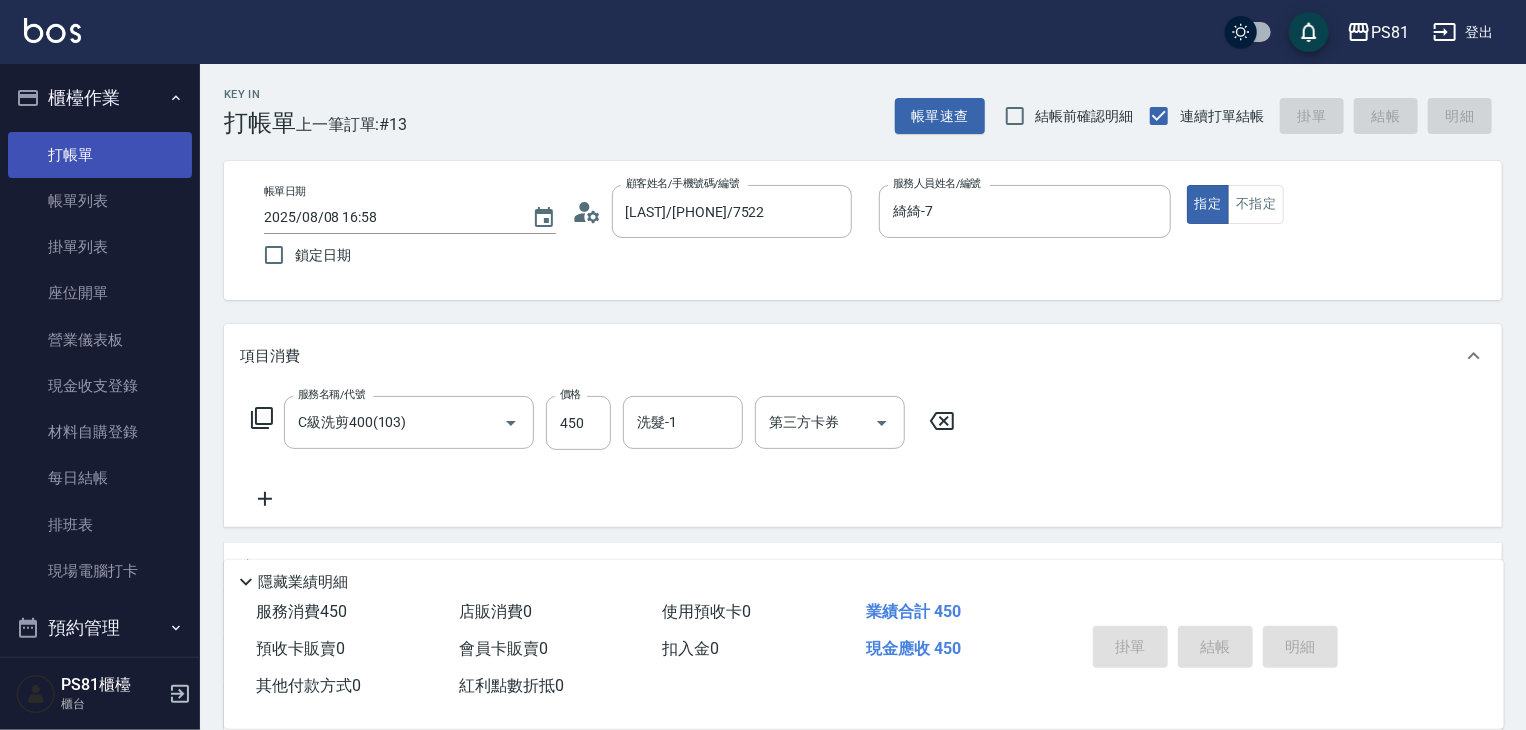 type on "2025/08/08 16:59" 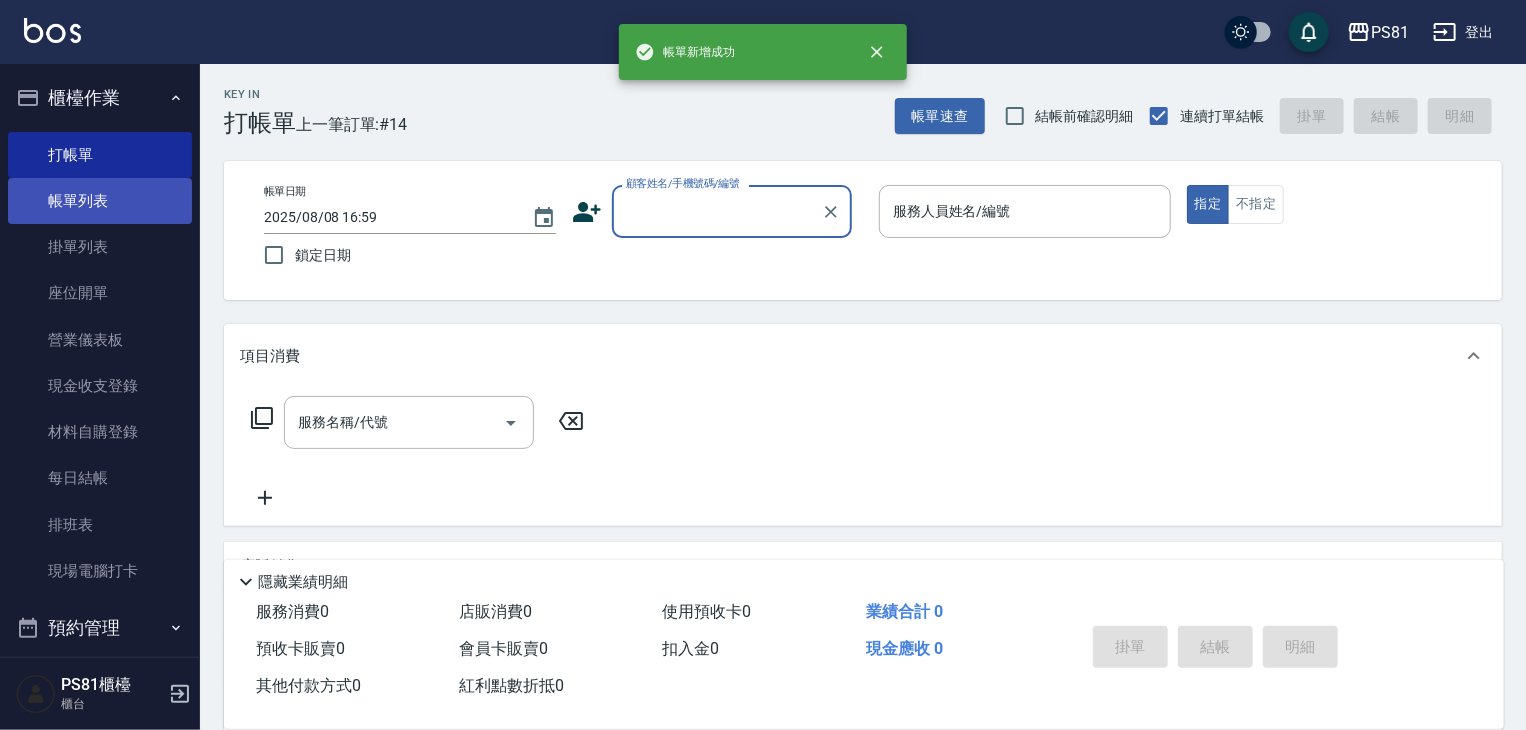 click on "帳單列表" at bounding box center (100, 201) 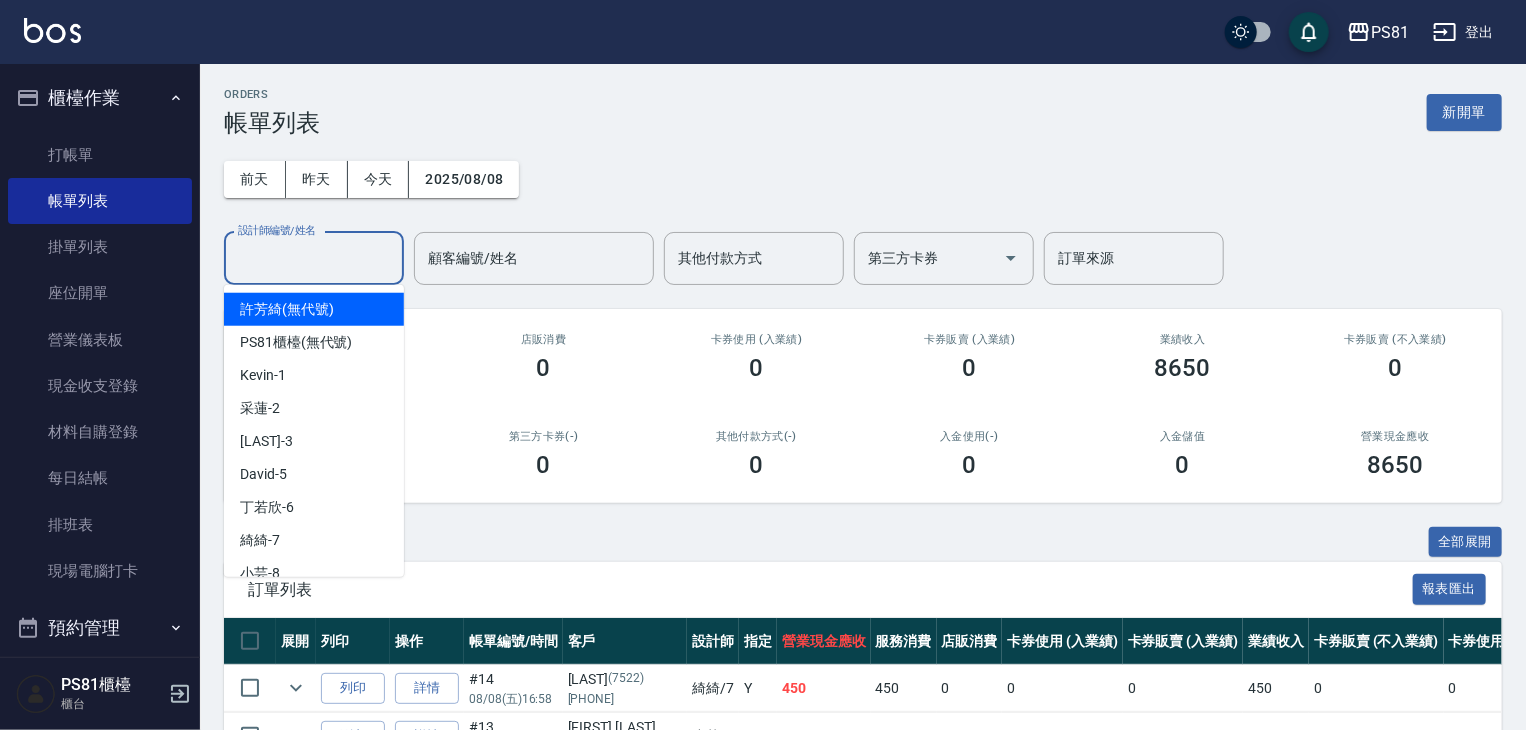 click on "設計師編號/姓名" at bounding box center [314, 258] 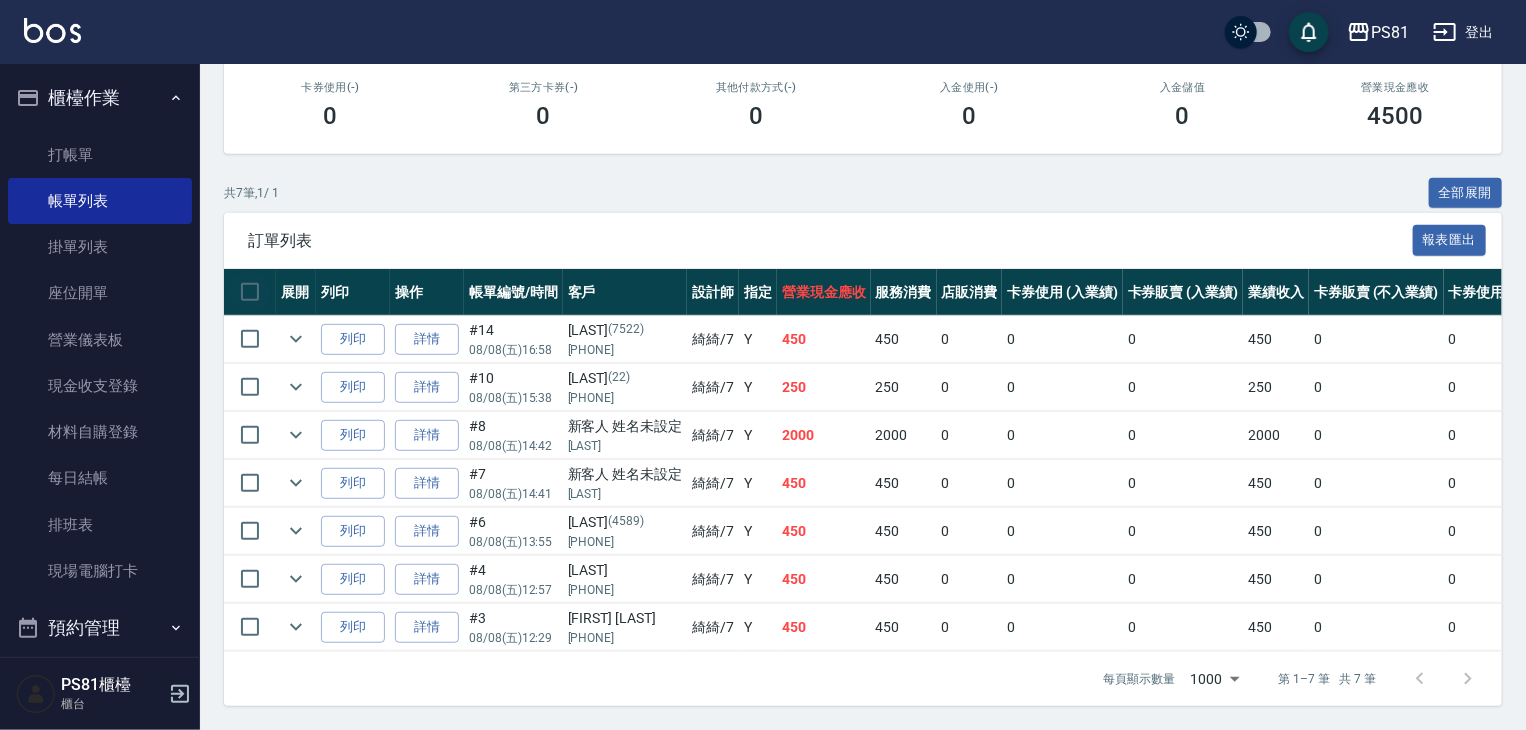 scroll, scrollTop: 361, scrollLeft: 0, axis: vertical 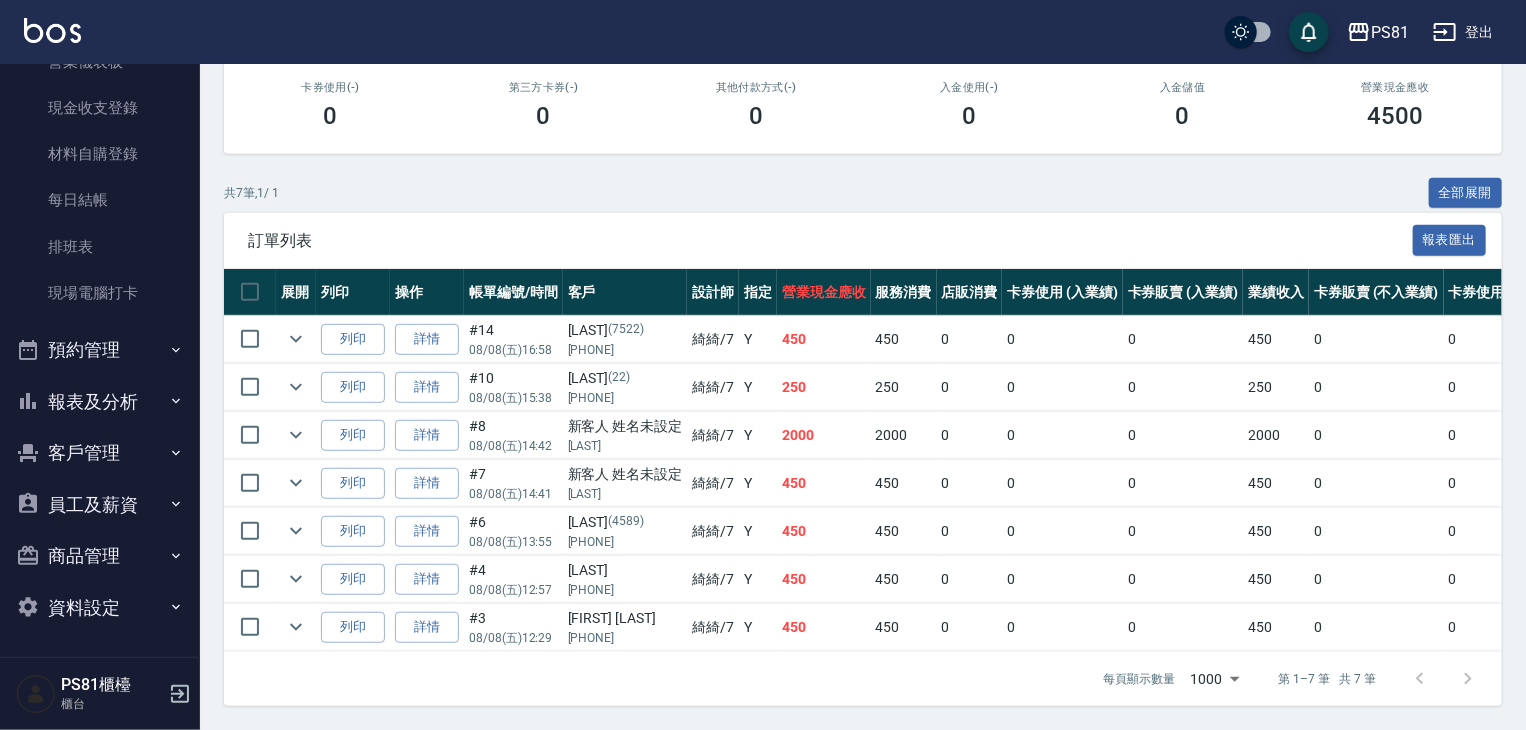 type on "綺綺-7" 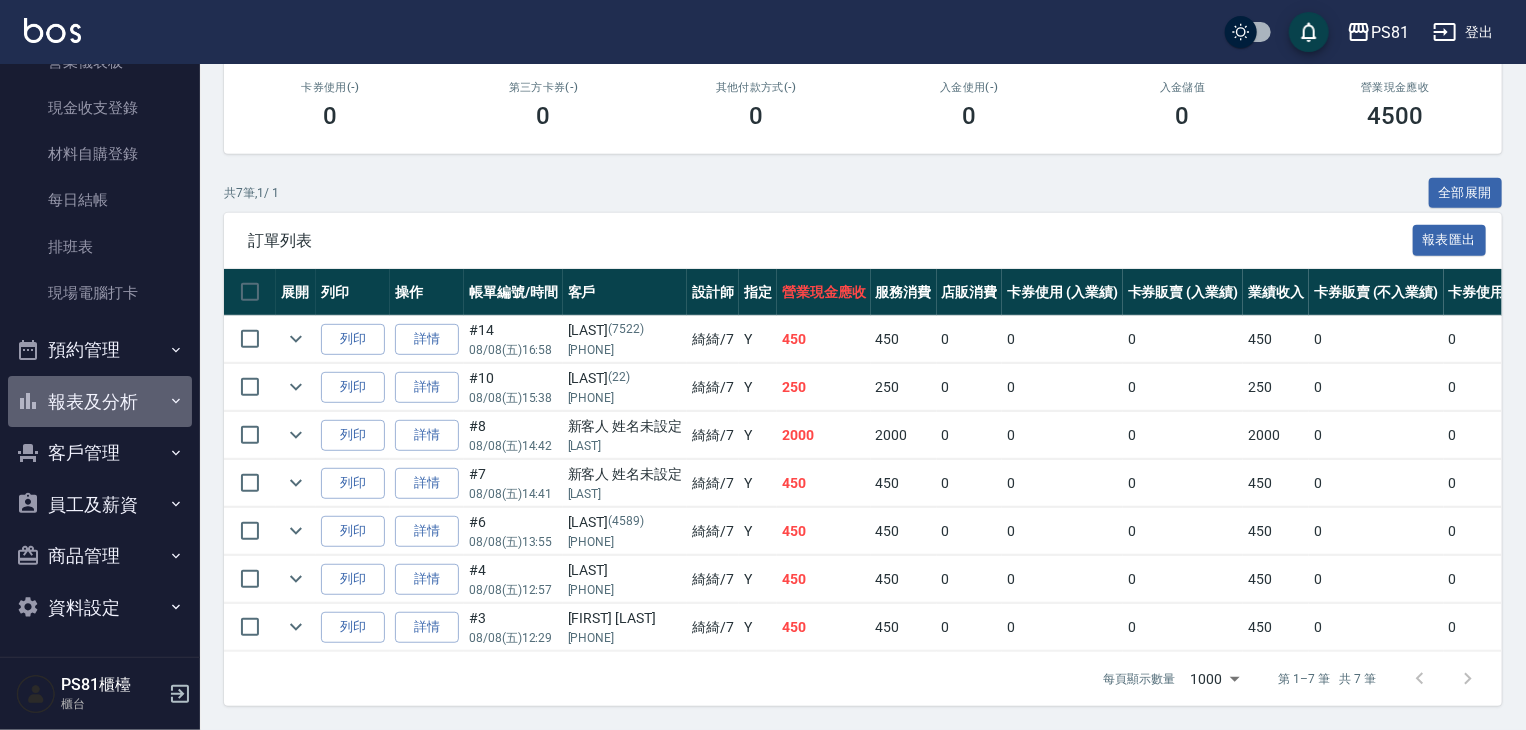 click on "報表及分析" at bounding box center (100, 402) 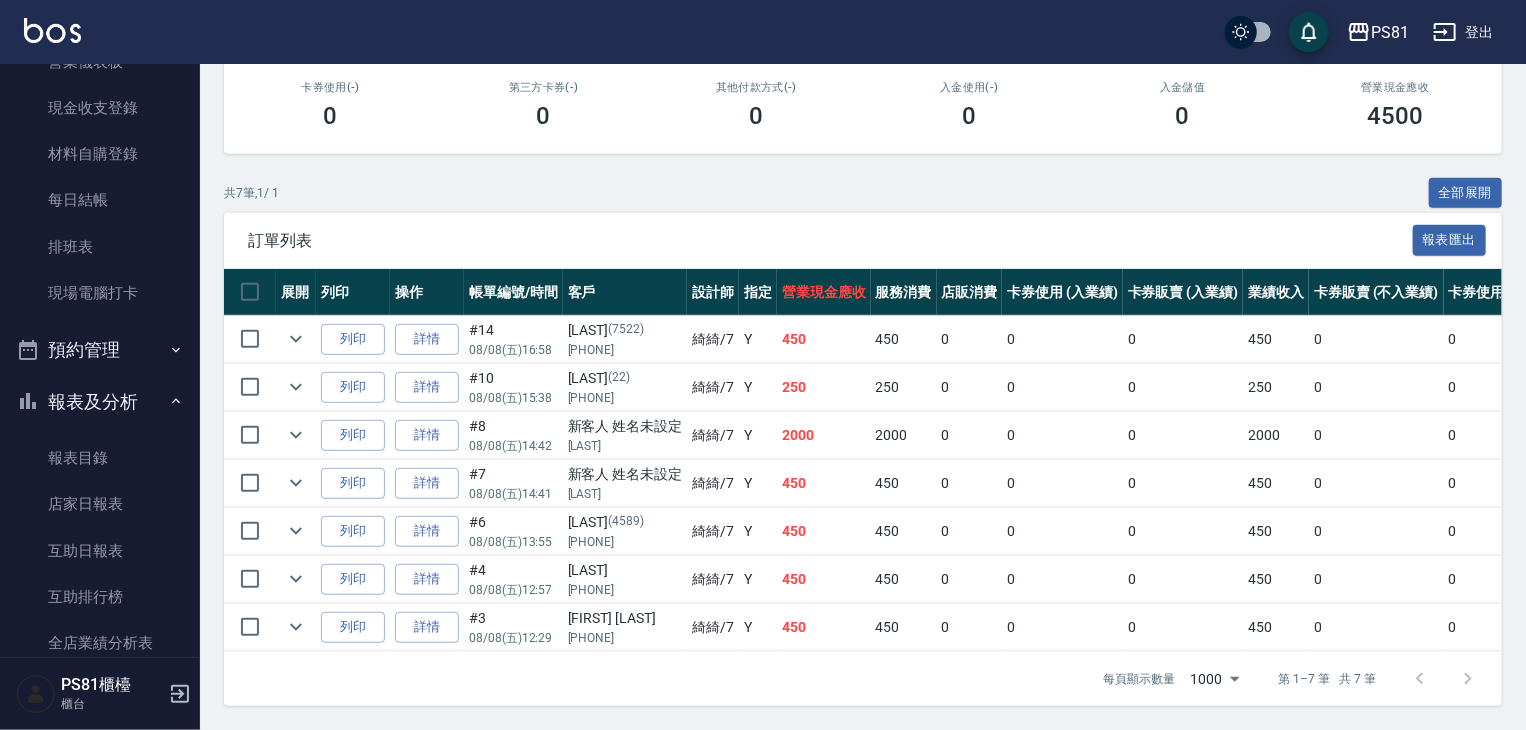 scroll, scrollTop: 378, scrollLeft: 0, axis: vertical 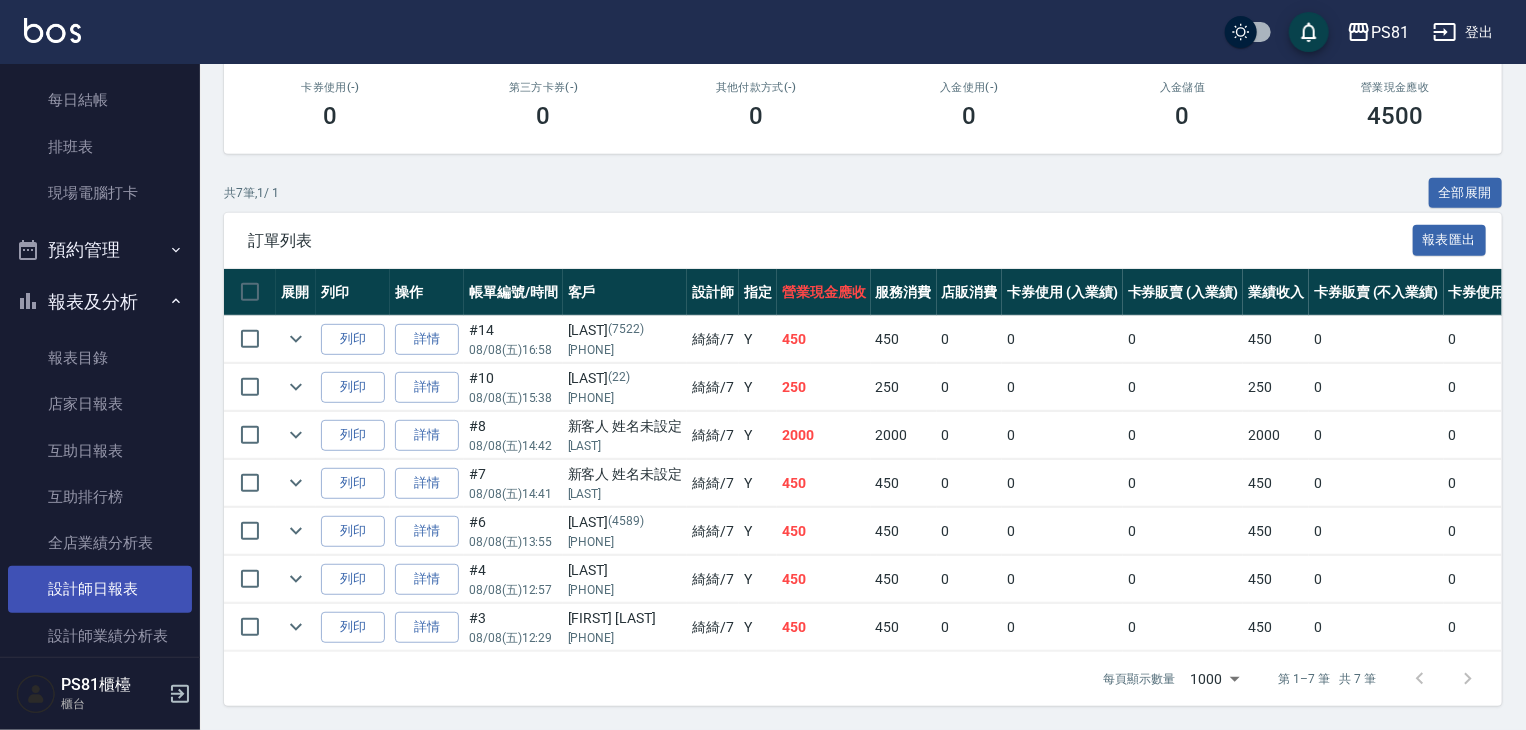 click on "設計師日報表" at bounding box center [100, 589] 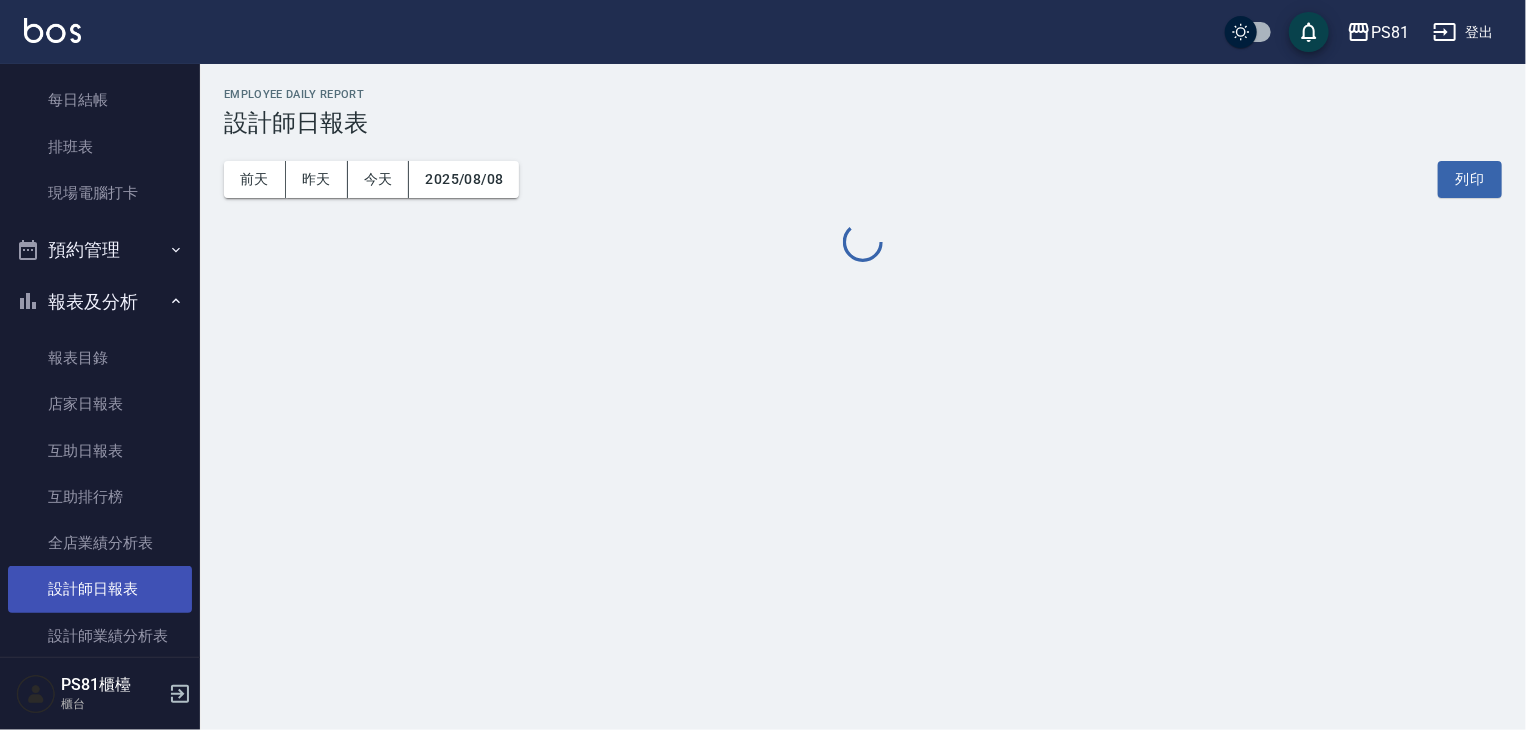 scroll, scrollTop: 0, scrollLeft: 0, axis: both 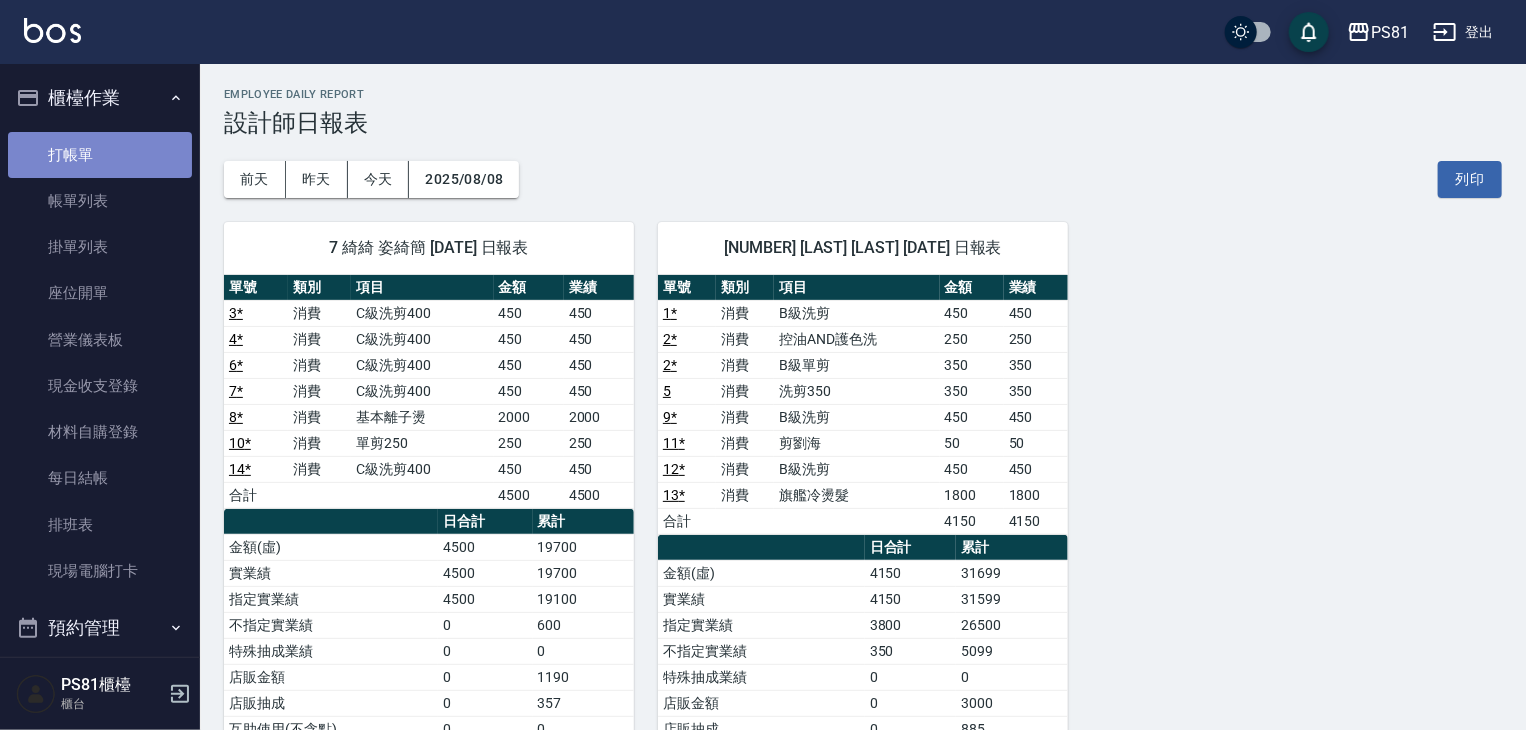 click on "打帳單" at bounding box center [100, 155] 